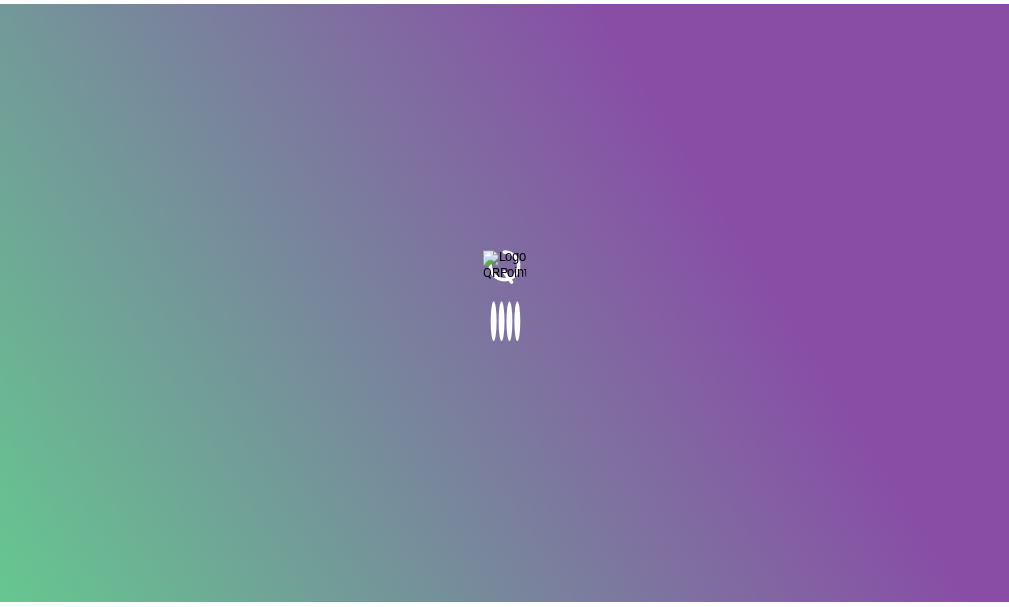 scroll, scrollTop: 0, scrollLeft: 0, axis: both 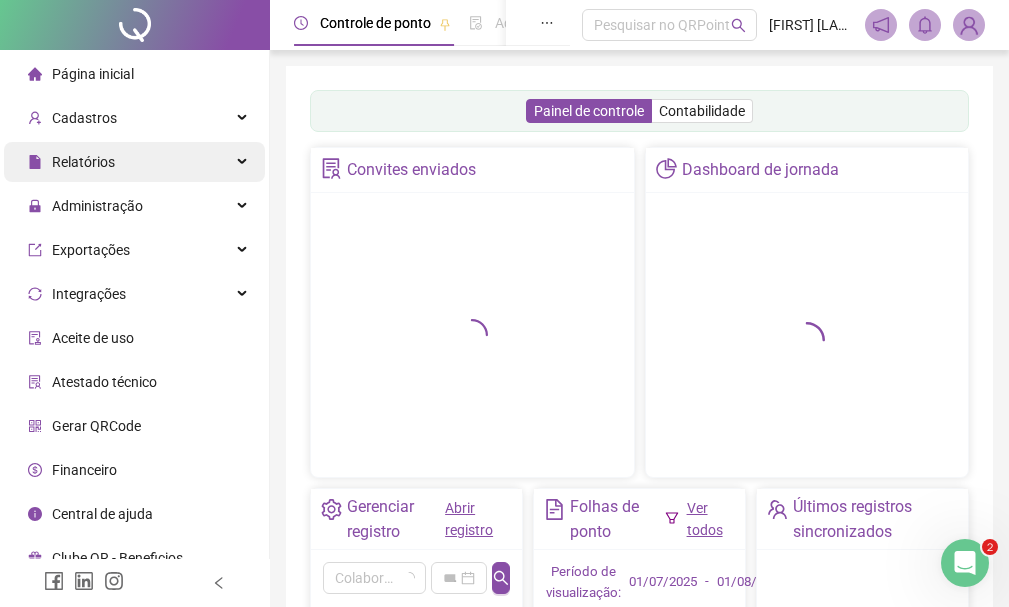 click on "Relatórios" at bounding box center (134, 162) 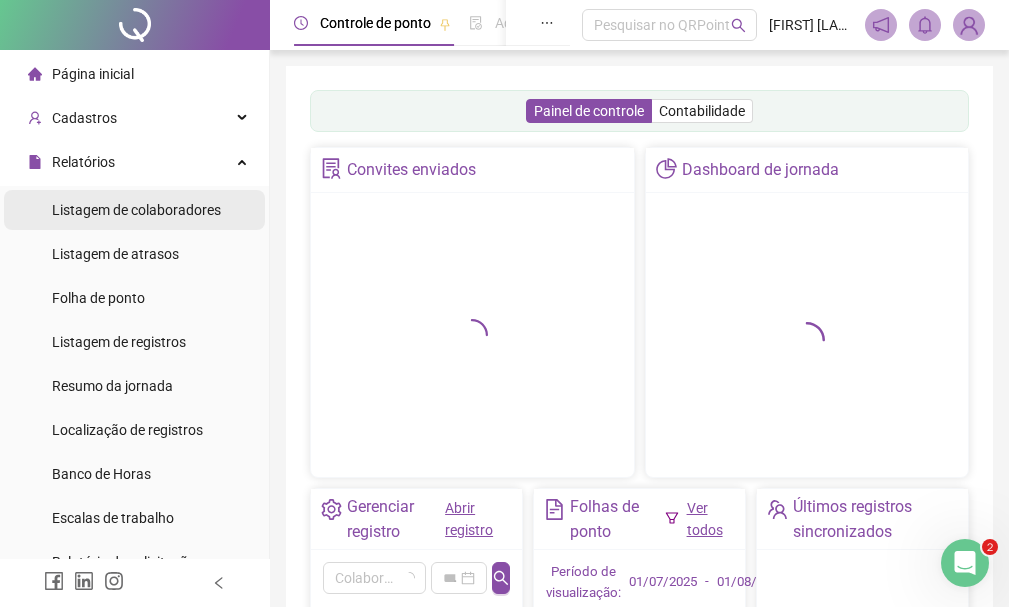 click on "Listagem de colaboradores" at bounding box center (136, 210) 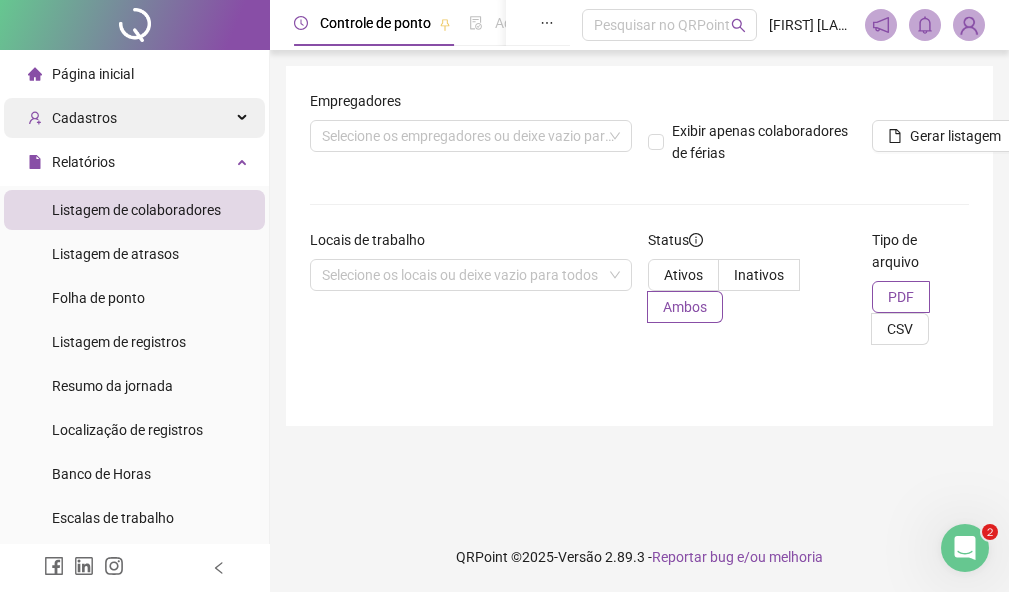 click on "Cadastros" at bounding box center [84, 118] 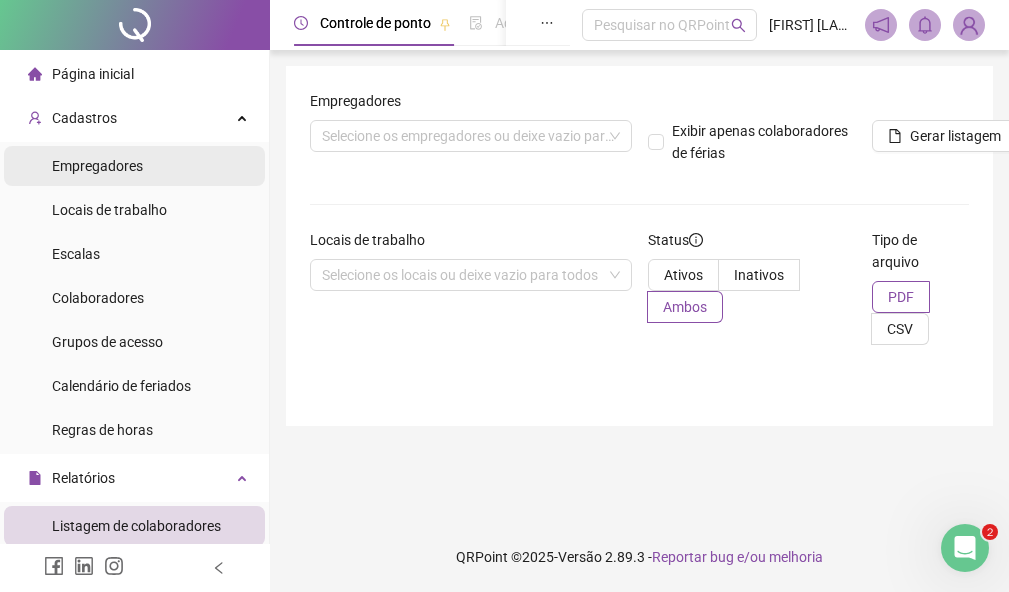 click on "Empregadores" at bounding box center (97, 166) 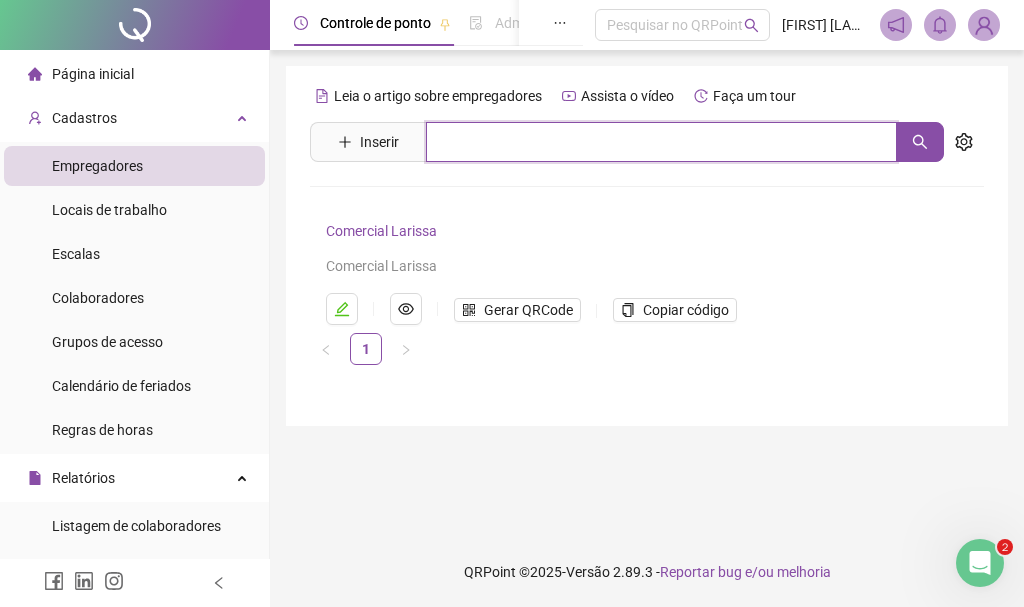 click at bounding box center [661, 142] 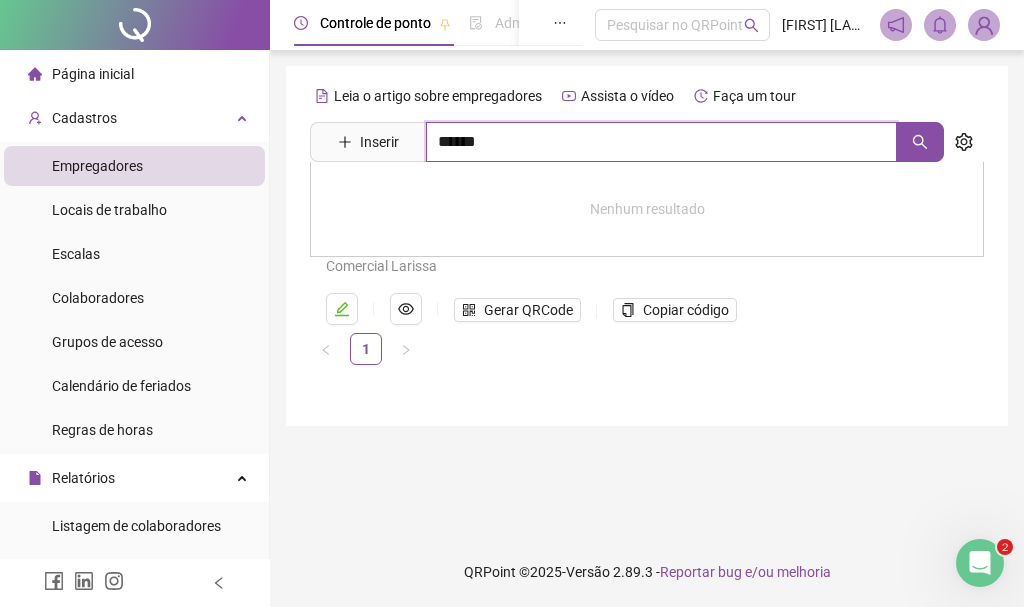 type on "******" 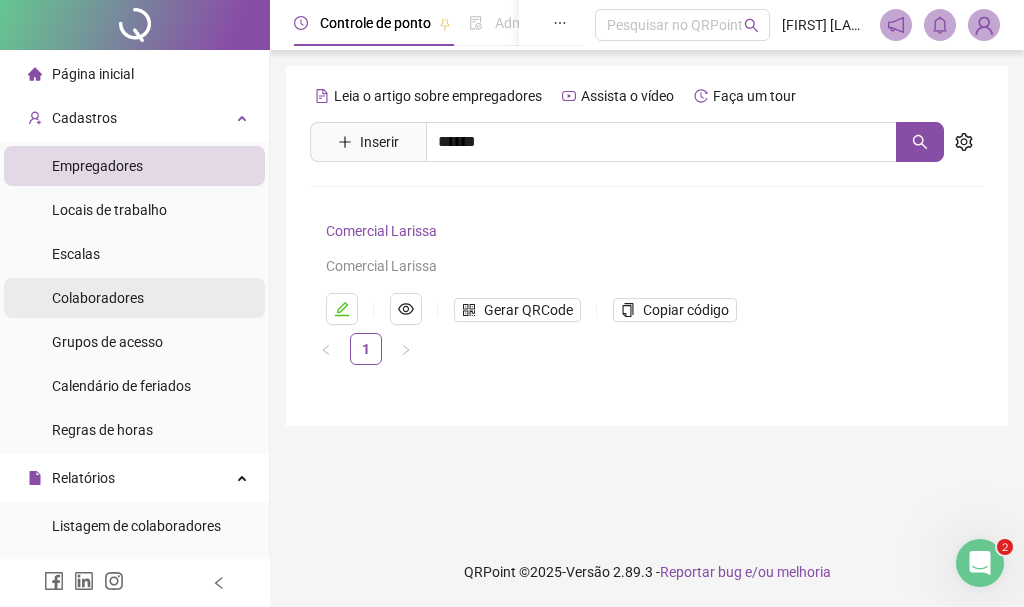 click on "Colaboradores" at bounding box center (98, 298) 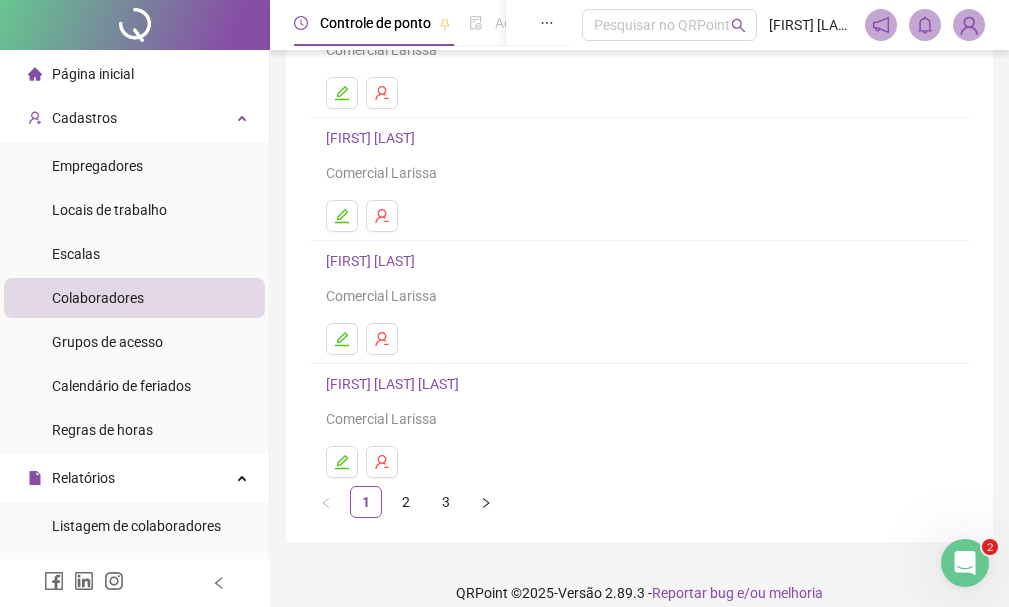 scroll, scrollTop: 360, scrollLeft: 0, axis: vertical 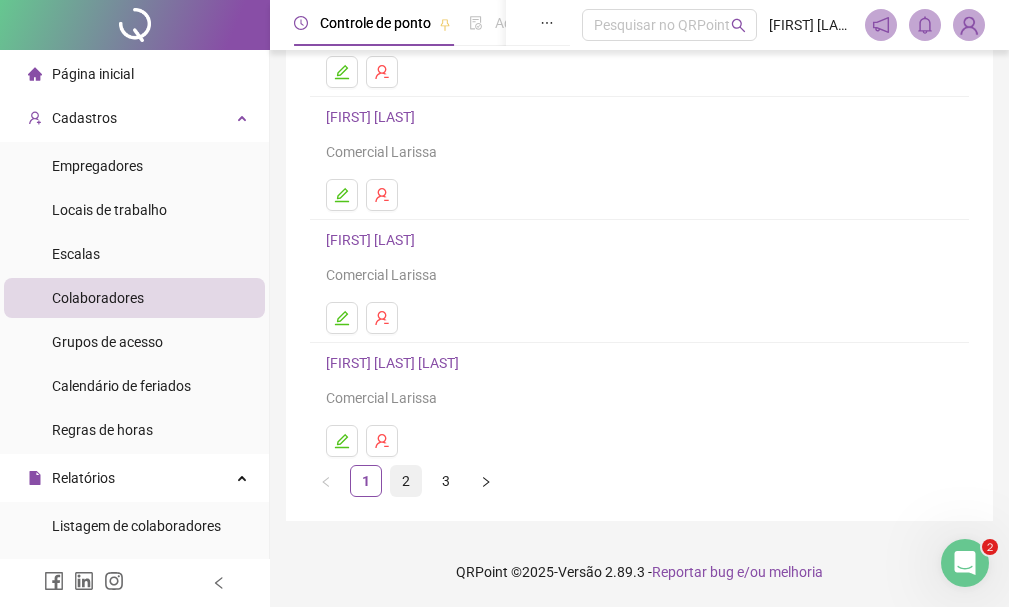 click on "2" at bounding box center (406, 481) 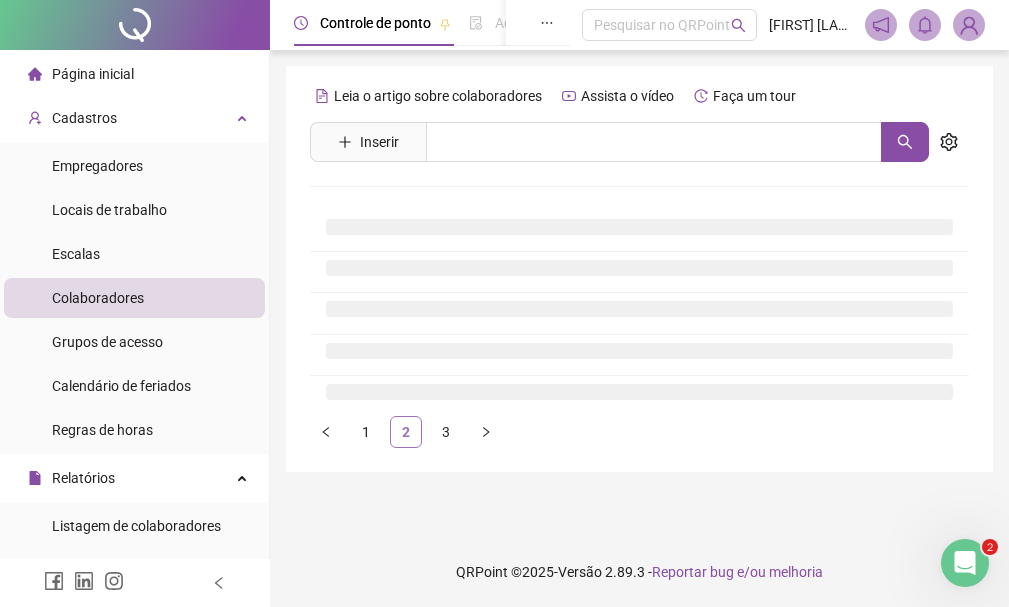 scroll, scrollTop: 0, scrollLeft: 0, axis: both 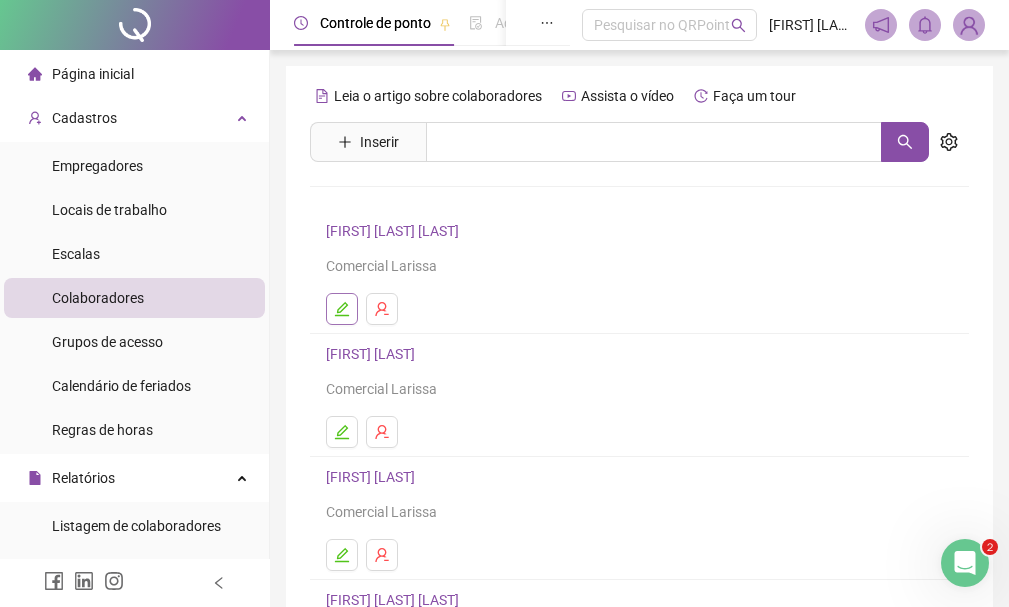click at bounding box center [342, 309] 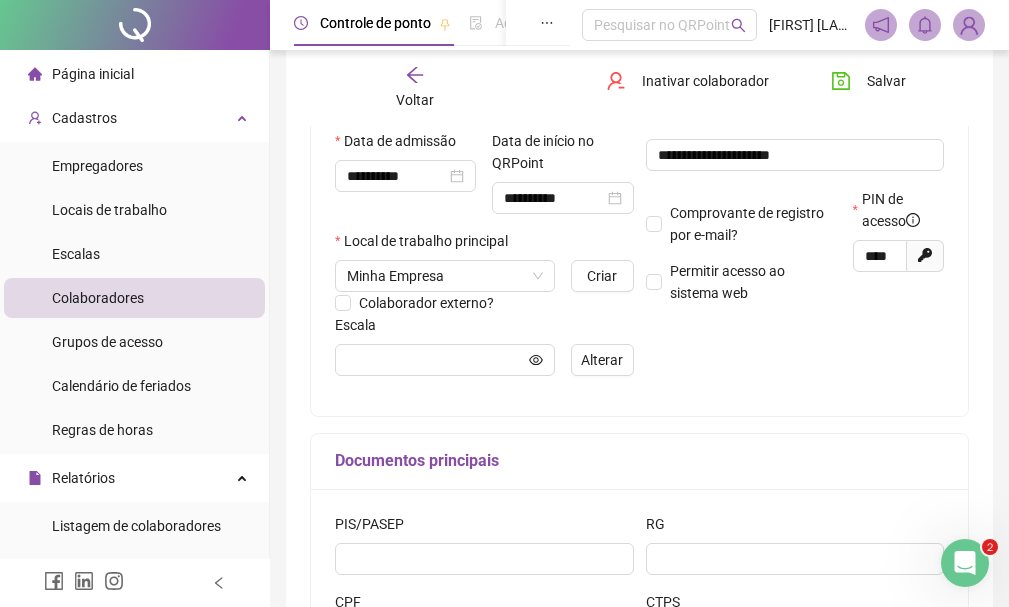 scroll, scrollTop: 400, scrollLeft: 0, axis: vertical 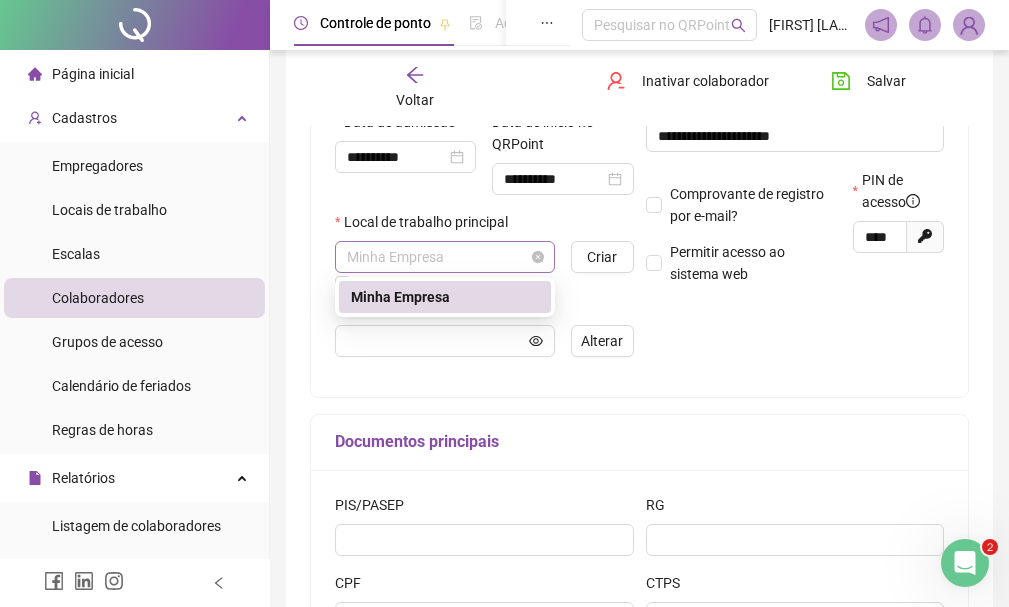 click on "Minha Empresa" at bounding box center (445, 257) 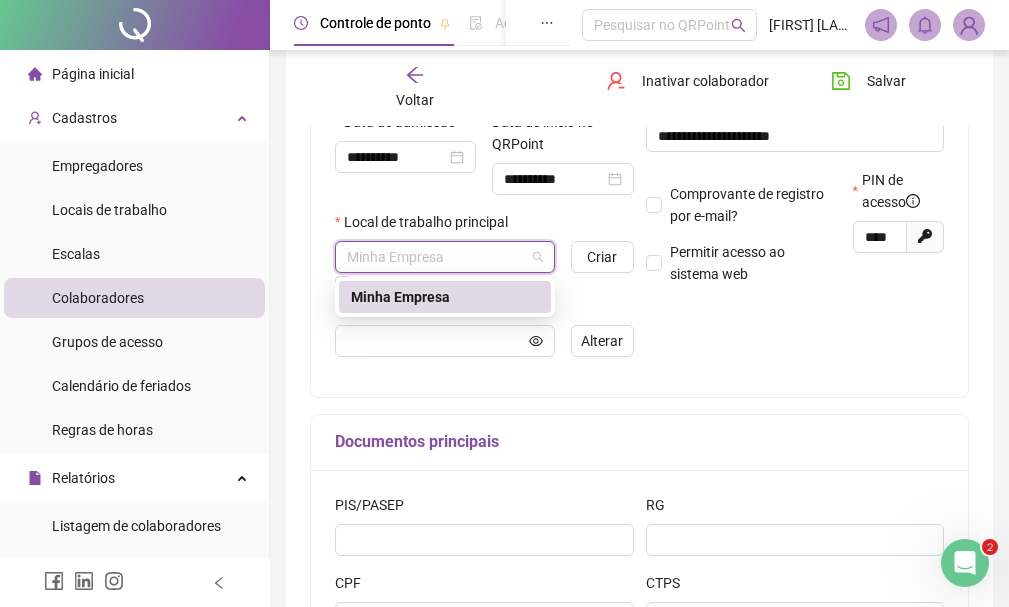 drag, startPoint x: 442, startPoint y: 290, endPoint x: 414, endPoint y: 298, distance: 29.12044 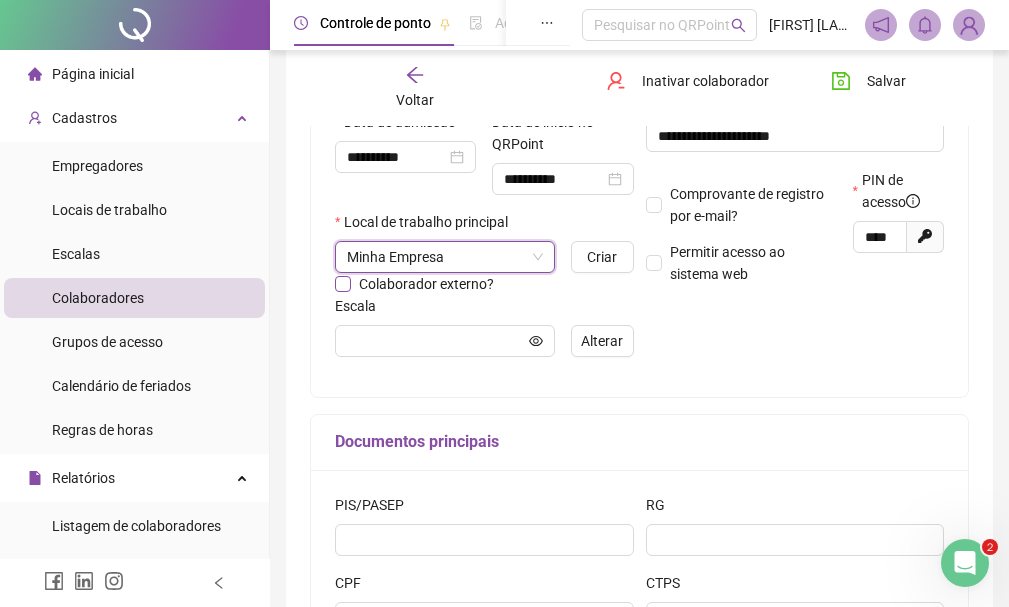click on "Colaborador externo?" at bounding box center [418, 284] 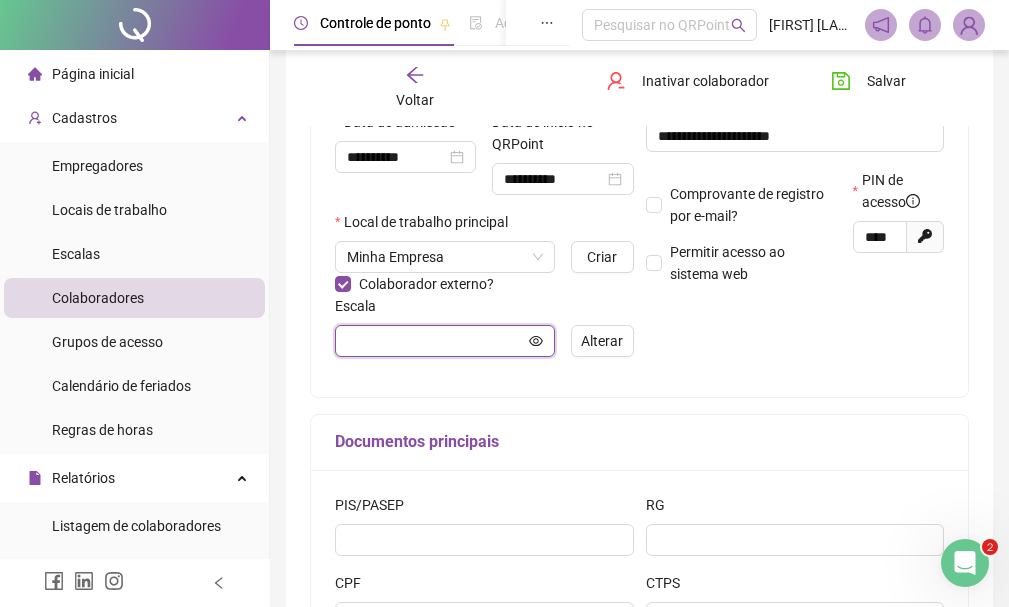 click at bounding box center (436, 341) 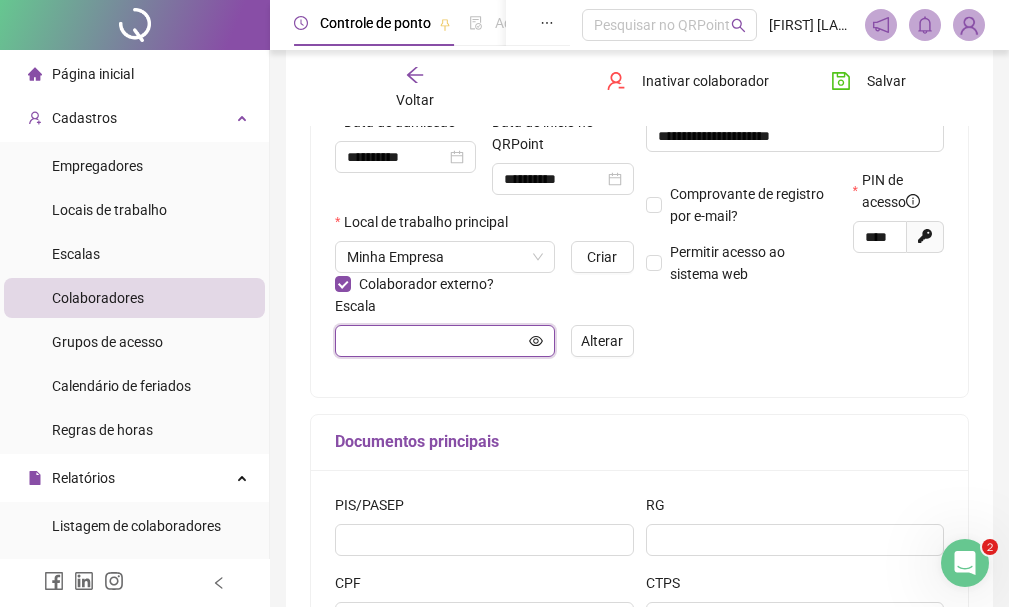 click 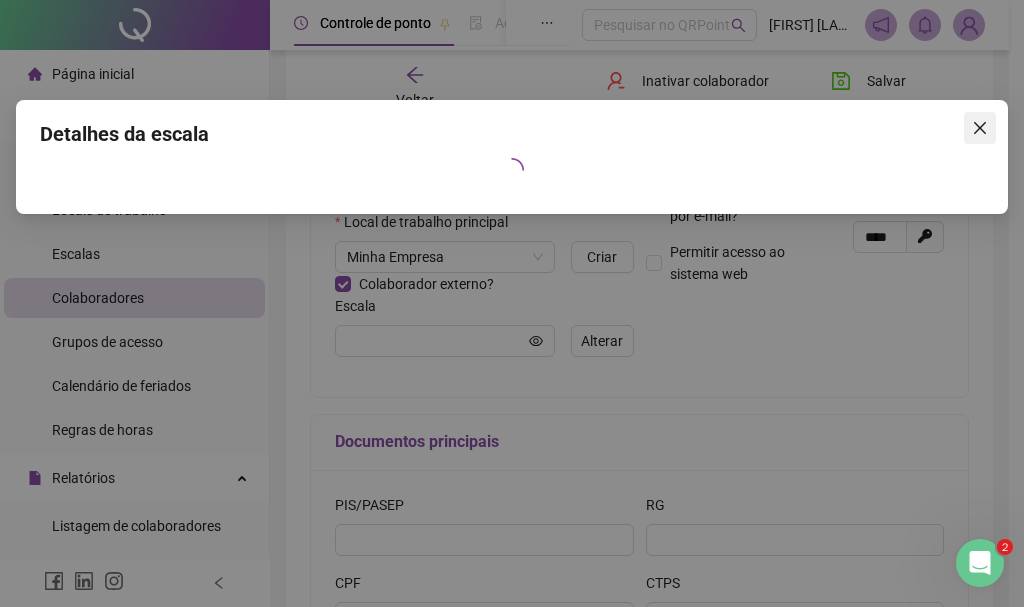 click 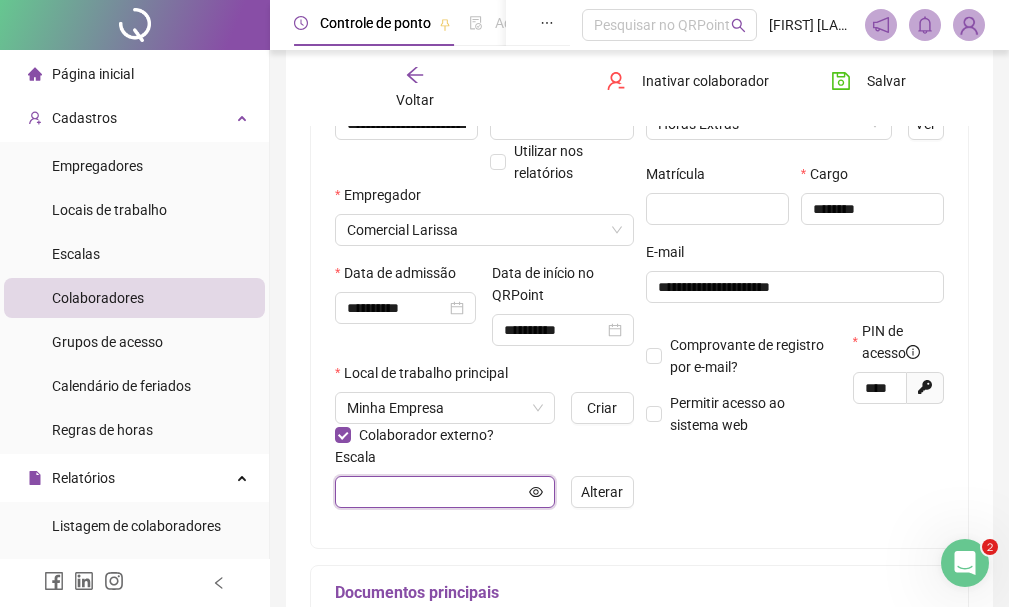 scroll, scrollTop: 178, scrollLeft: 0, axis: vertical 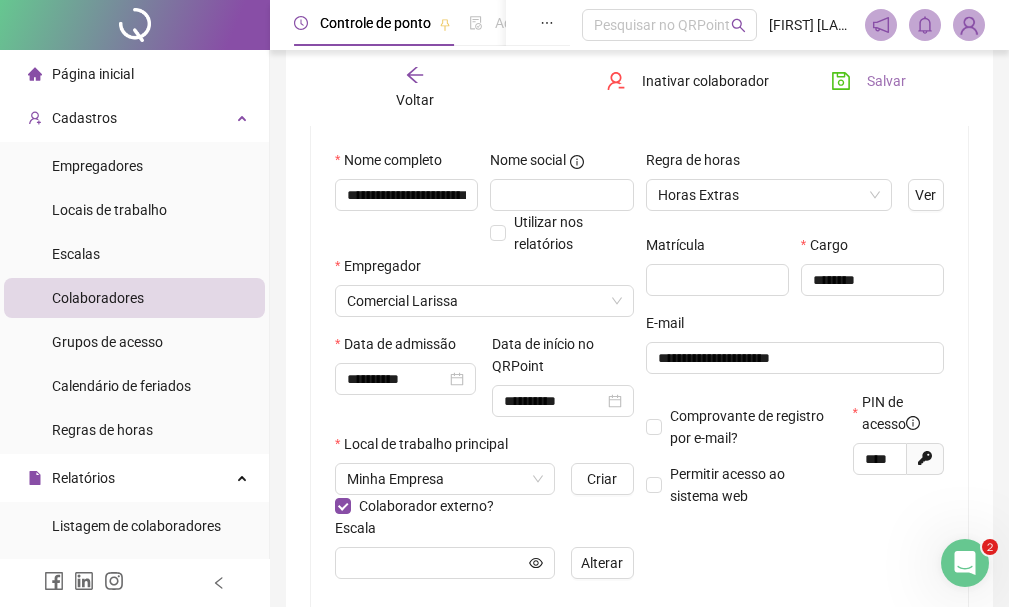 click on "Salvar" at bounding box center [886, 81] 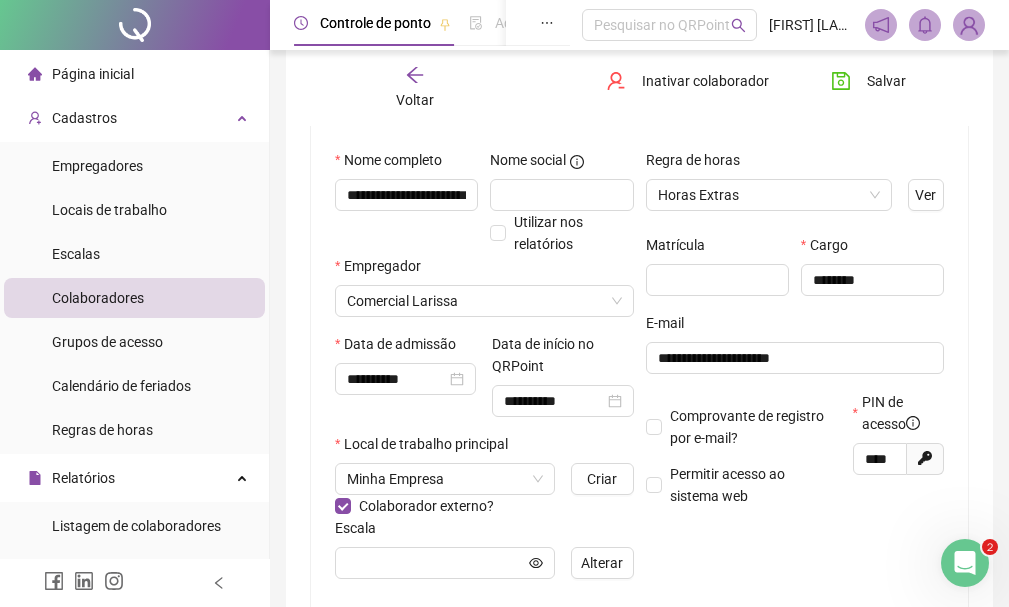 click 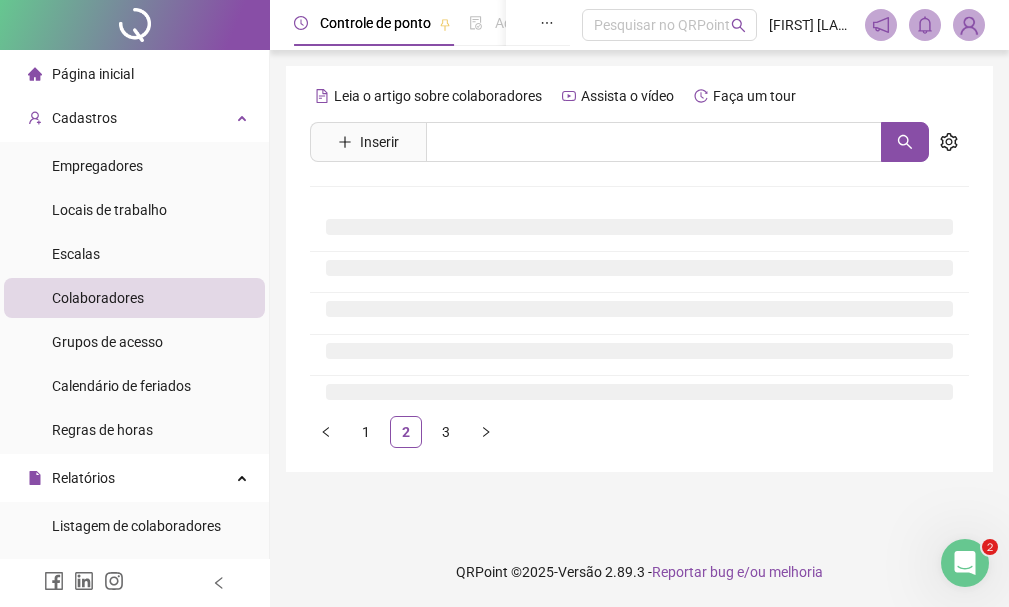 scroll, scrollTop: 0, scrollLeft: 0, axis: both 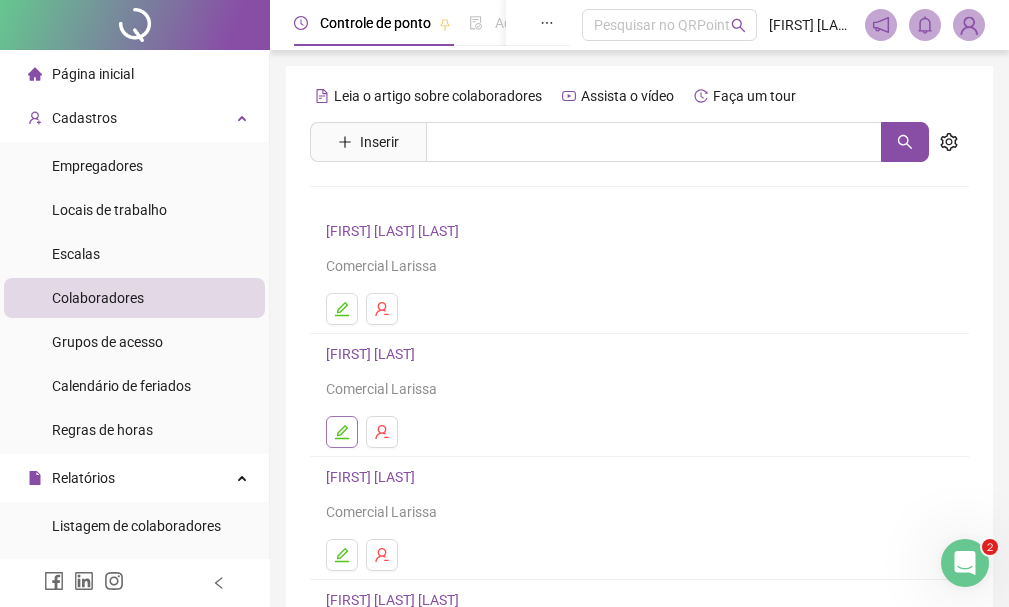click 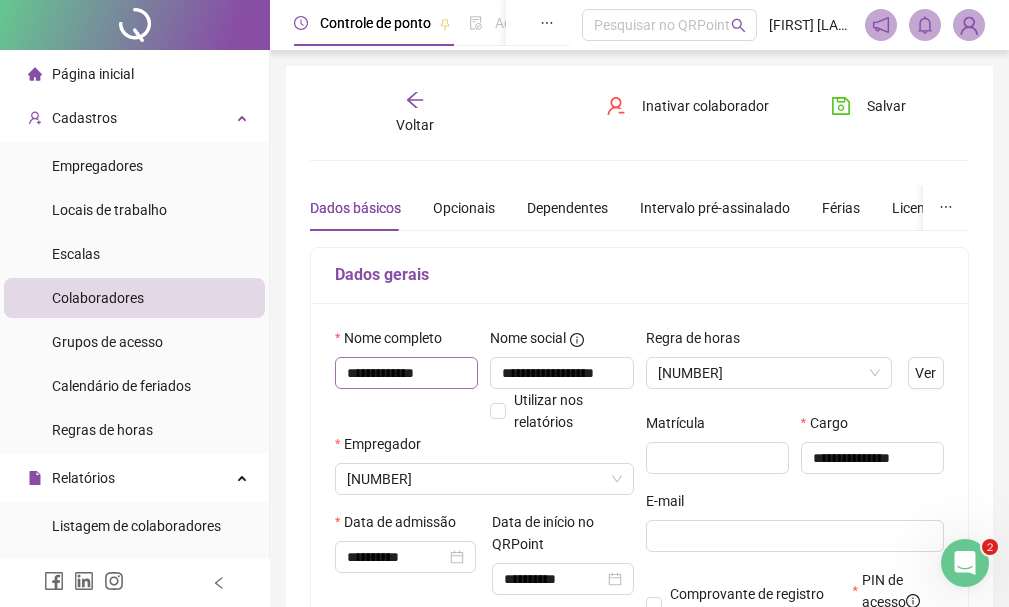 type on "**********" 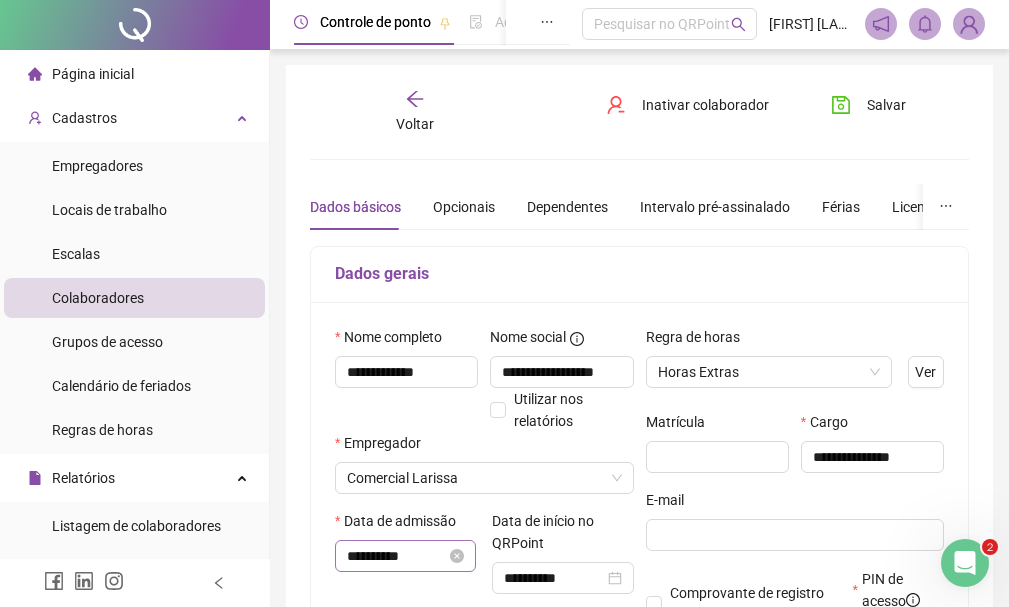 scroll, scrollTop: 0, scrollLeft: 0, axis: both 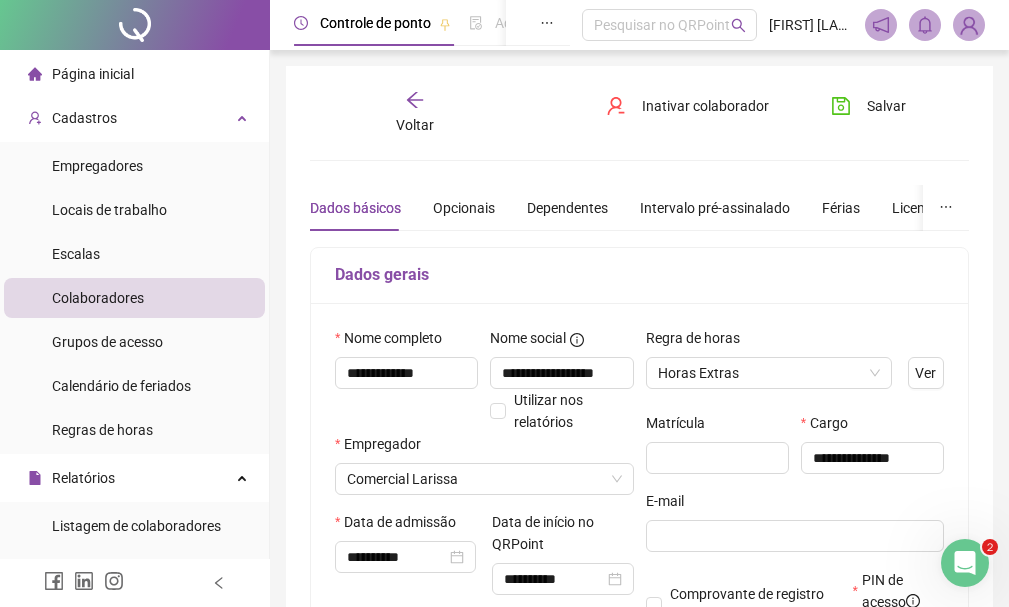 click on "Voltar" at bounding box center [414, 113] 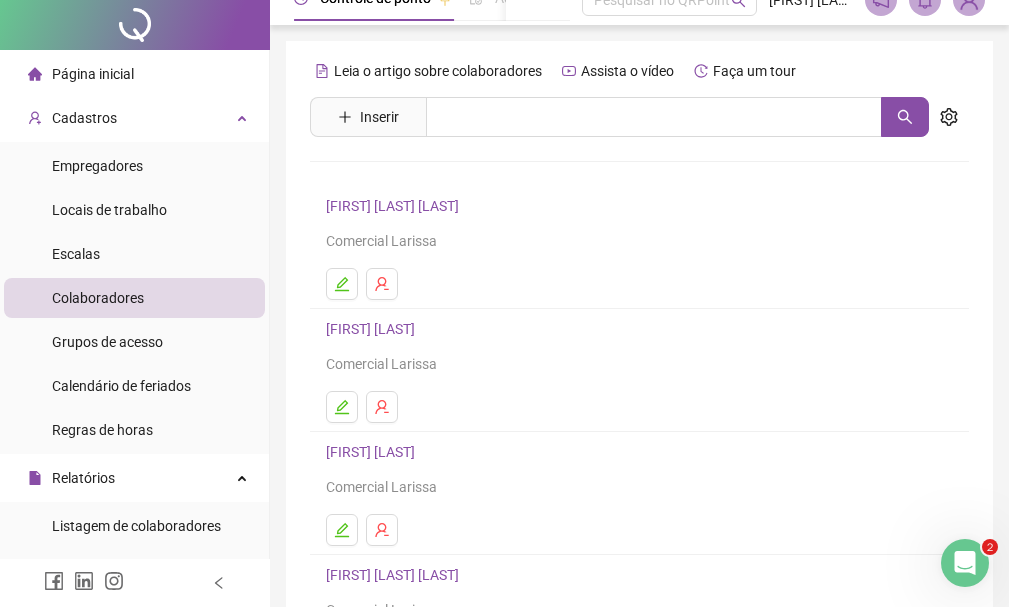 scroll, scrollTop: 100, scrollLeft: 0, axis: vertical 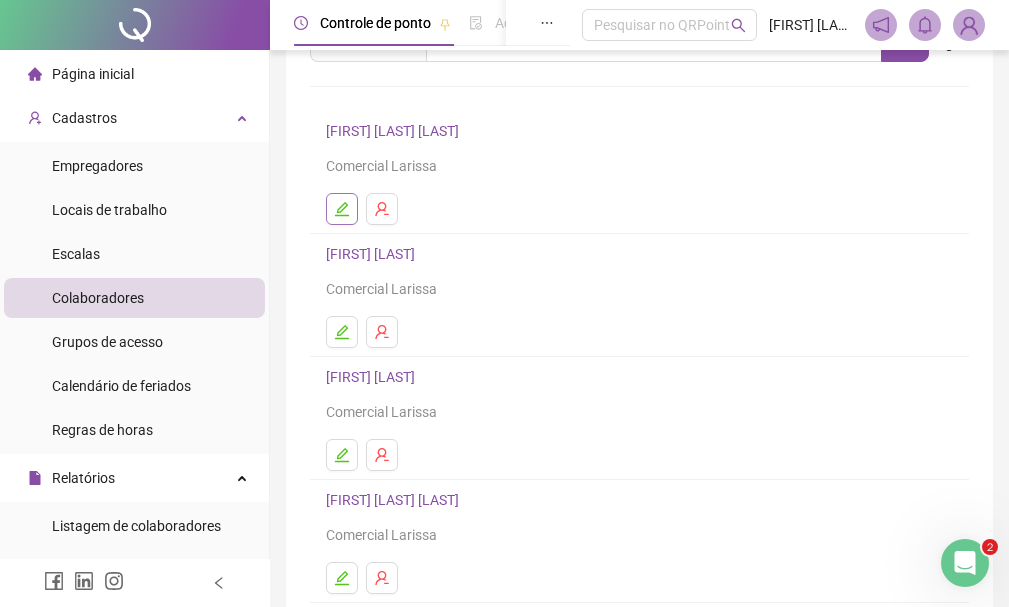 click 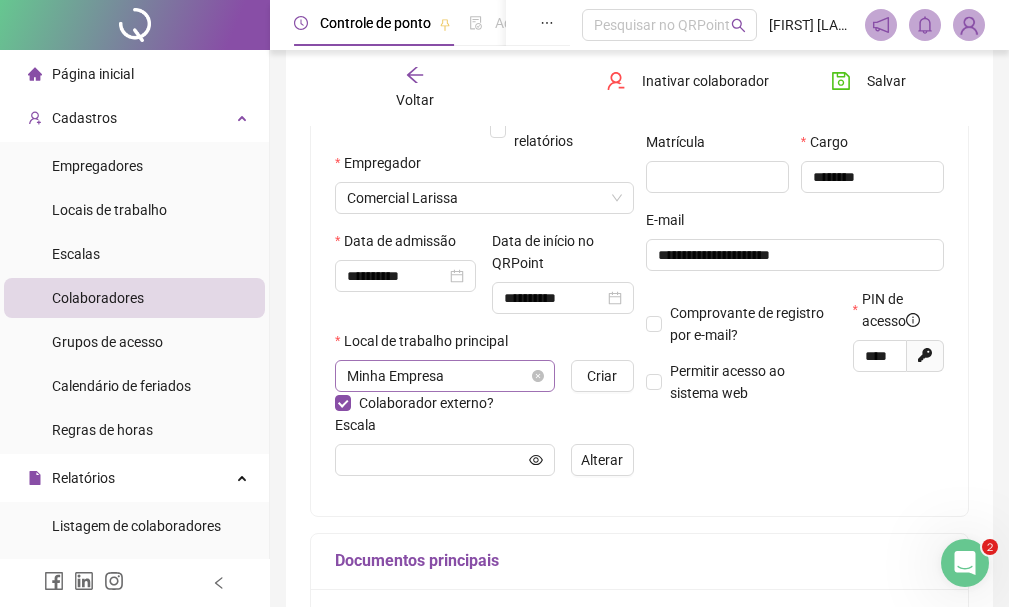 scroll, scrollTop: 410, scrollLeft: 0, axis: vertical 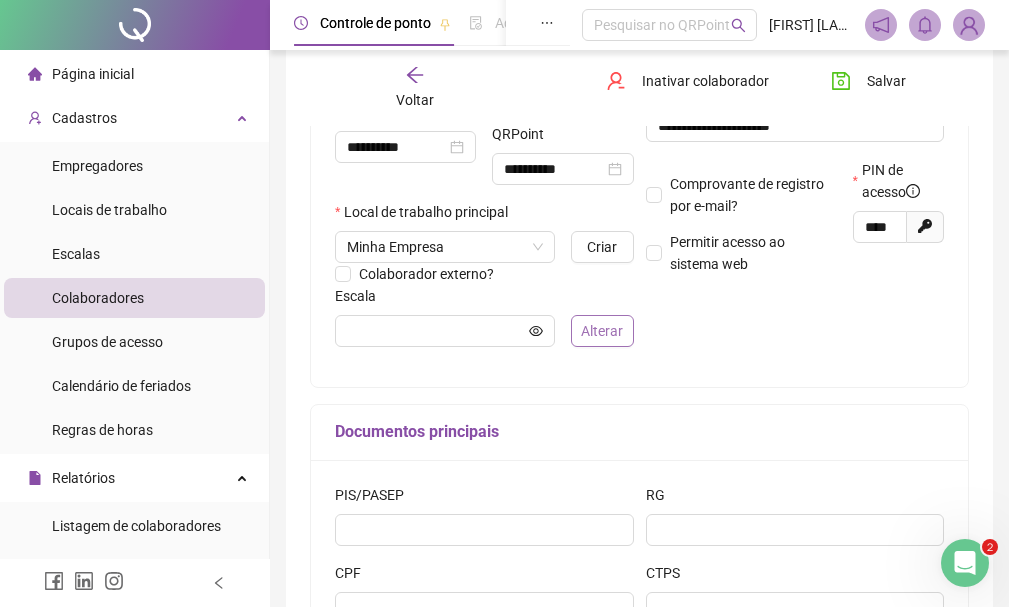 click on "Alterar" at bounding box center (602, 331) 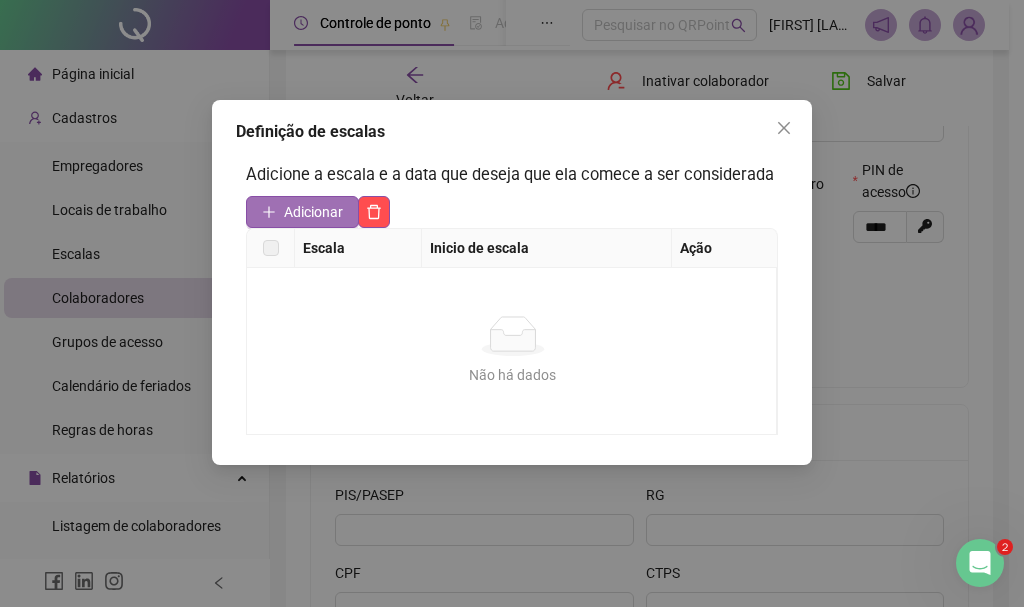 click on "Adicionar" at bounding box center (302, 212) 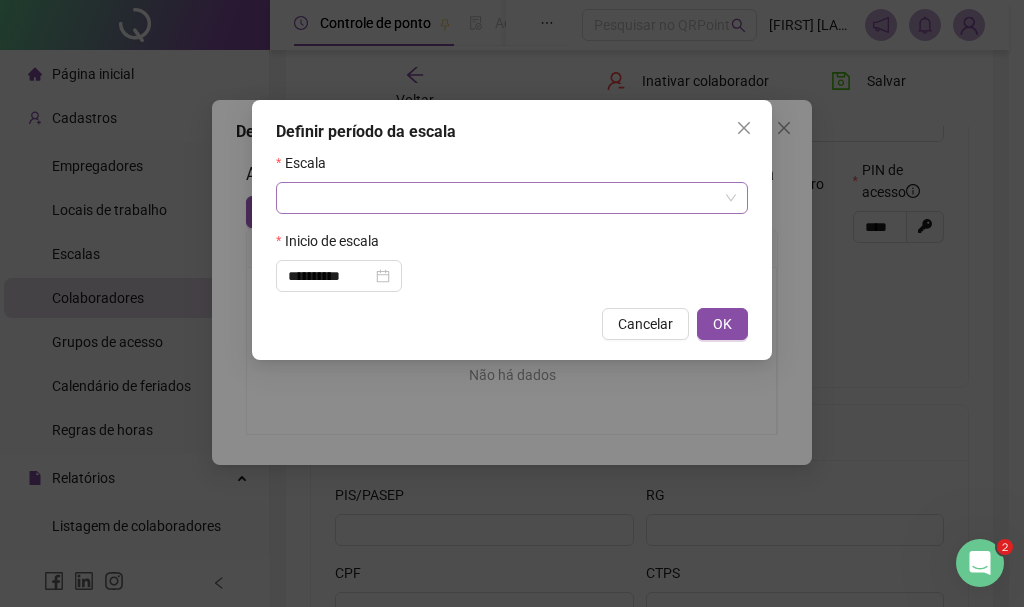 click at bounding box center [503, 198] 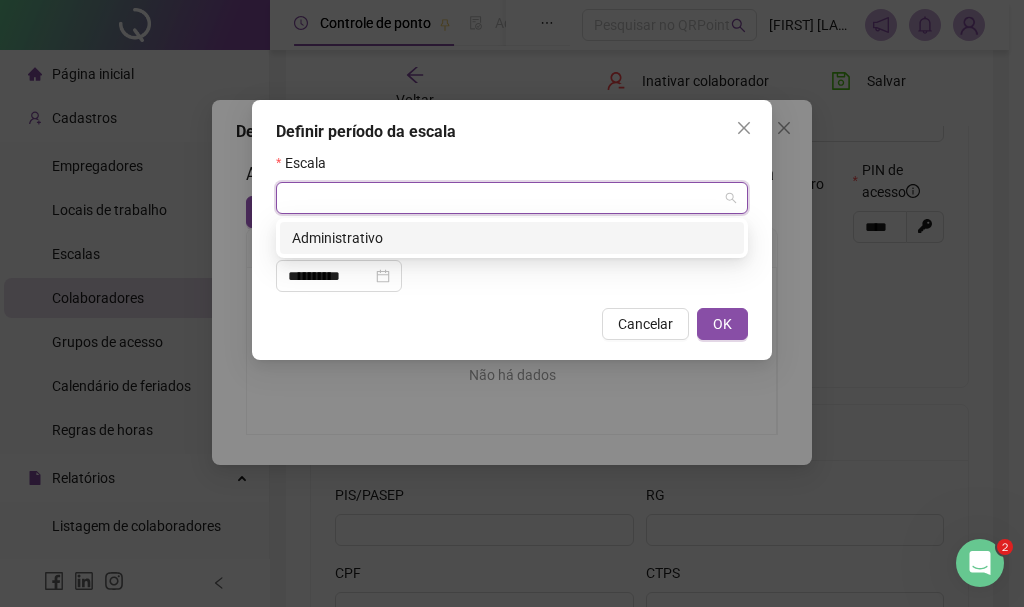 click on "Administrativo" at bounding box center [512, 238] 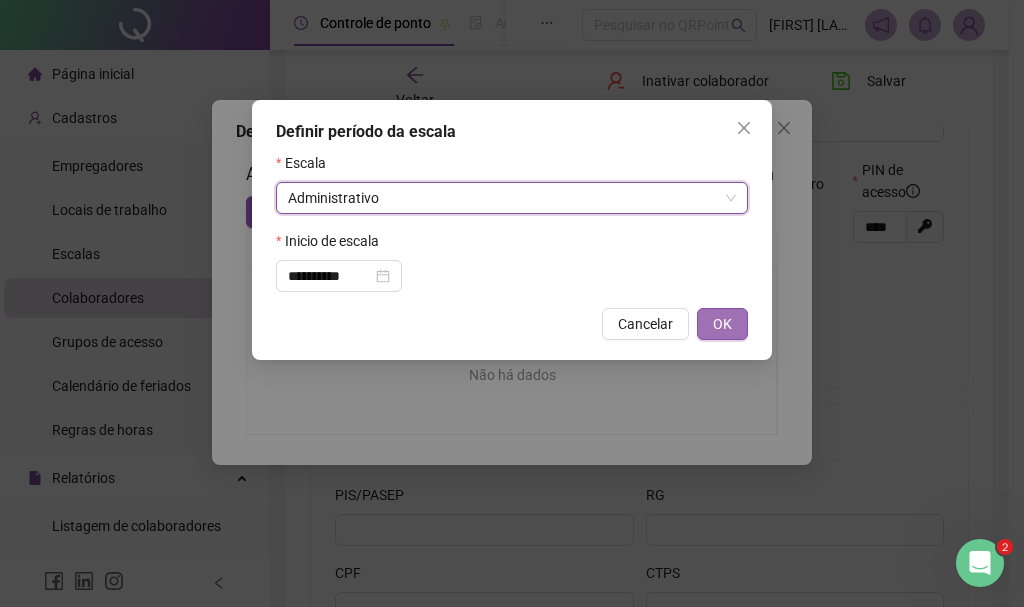click on "OK" at bounding box center (722, 324) 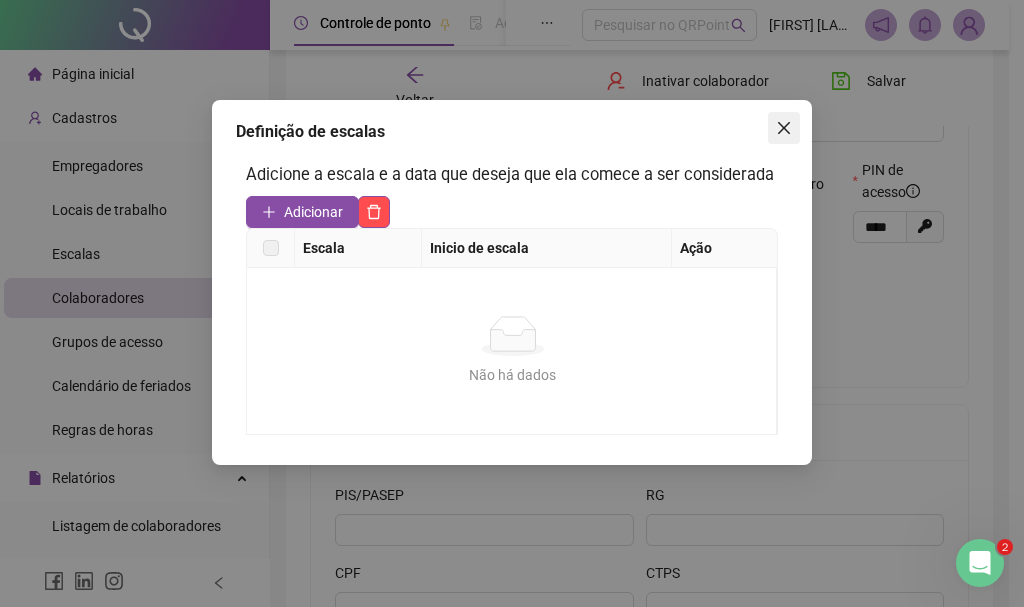 click 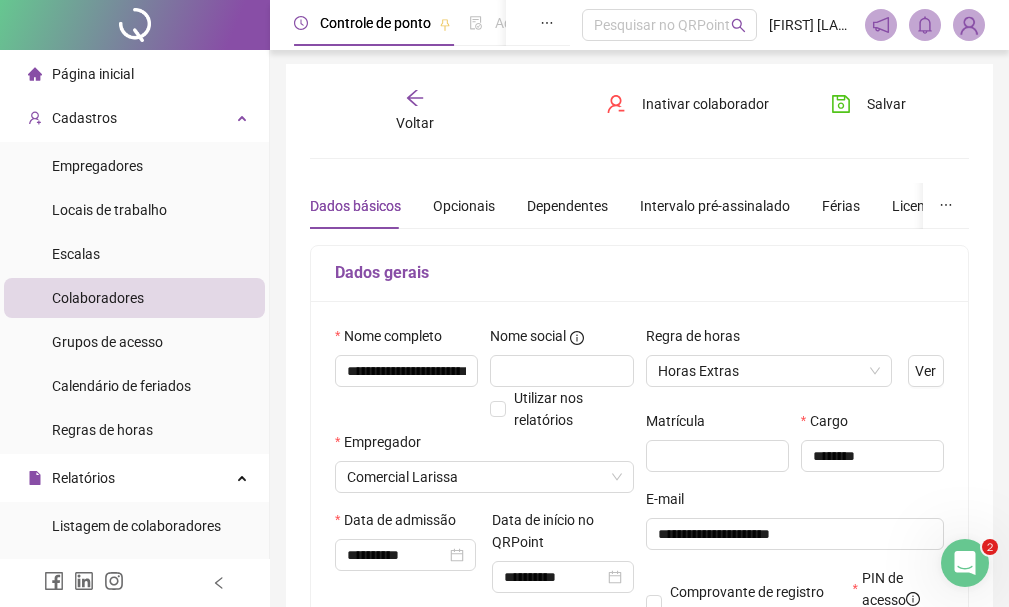 scroll, scrollTop: 0, scrollLeft: 0, axis: both 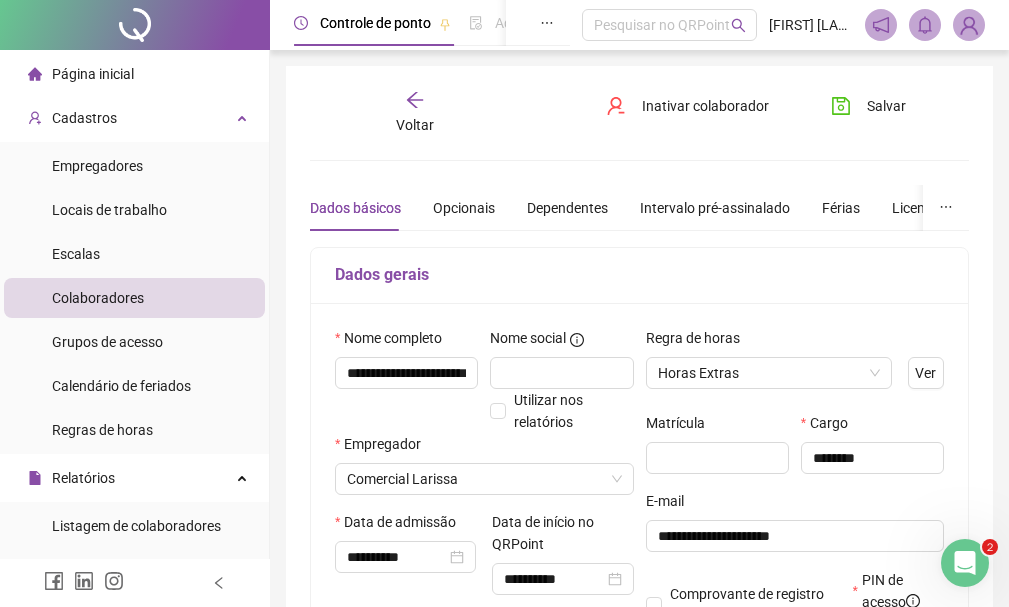 type 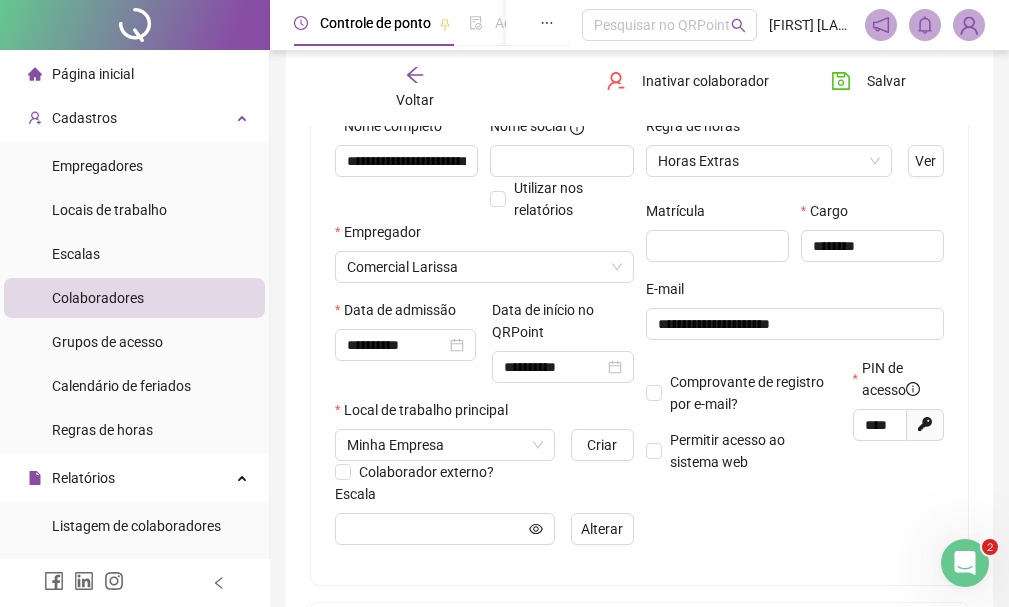 scroll, scrollTop: 78, scrollLeft: 0, axis: vertical 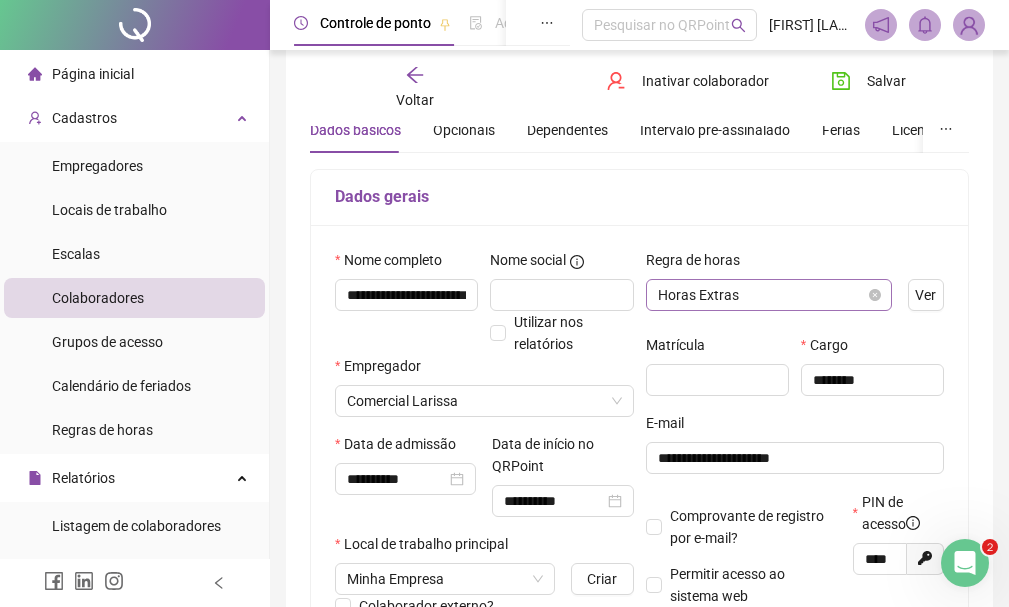 click on "Horas Extras" at bounding box center (769, 295) 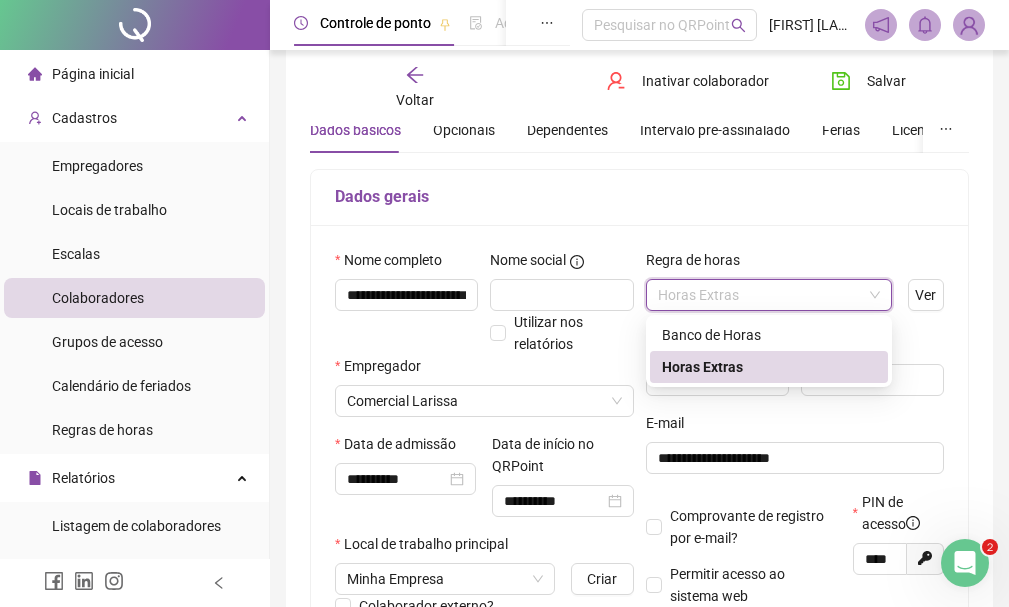 click on "Horas Extras" at bounding box center (769, 367) 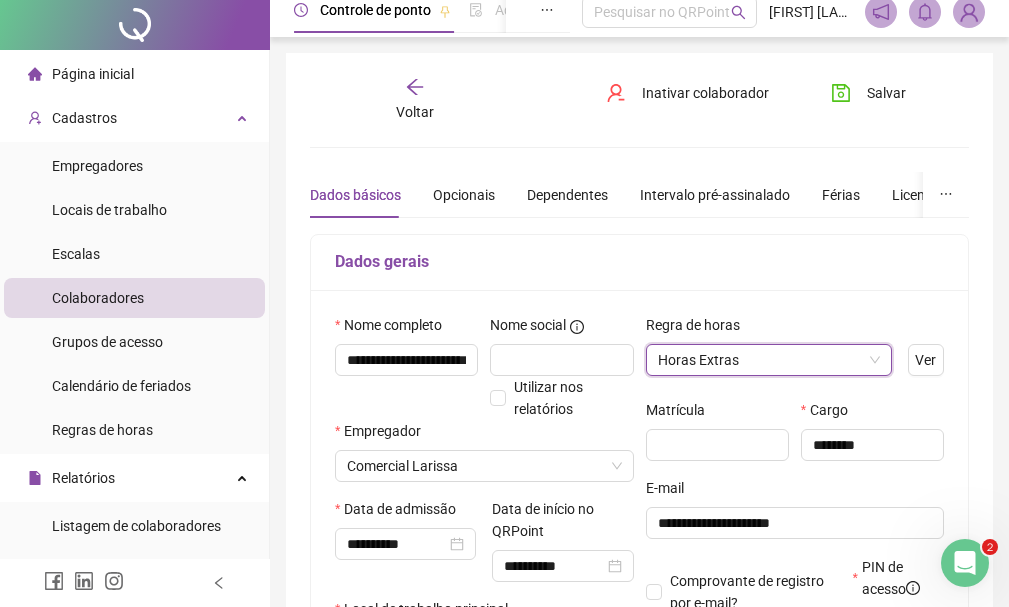 scroll, scrollTop: 0, scrollLeft: 0, axis: both 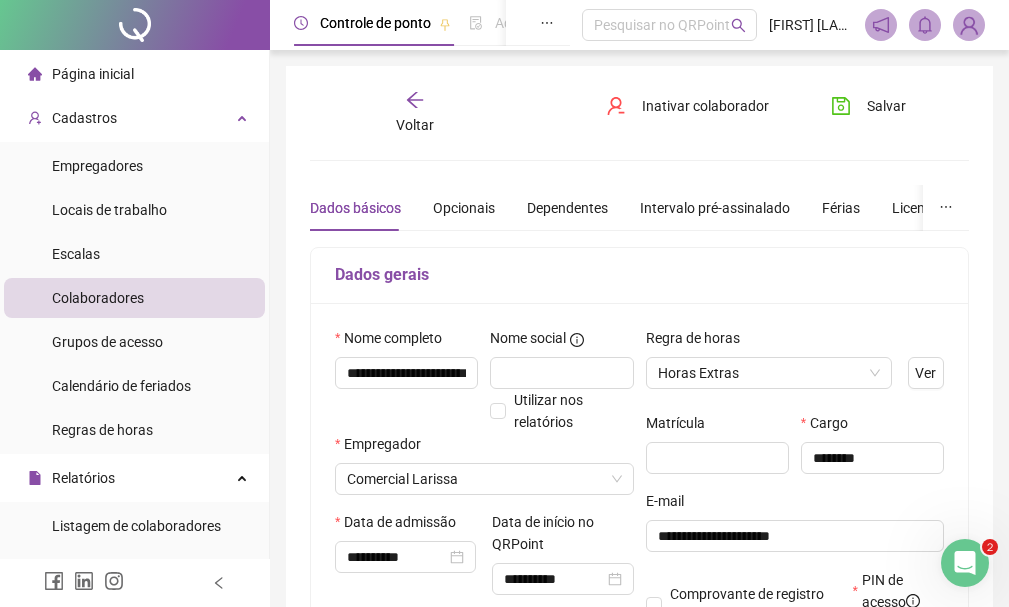 click 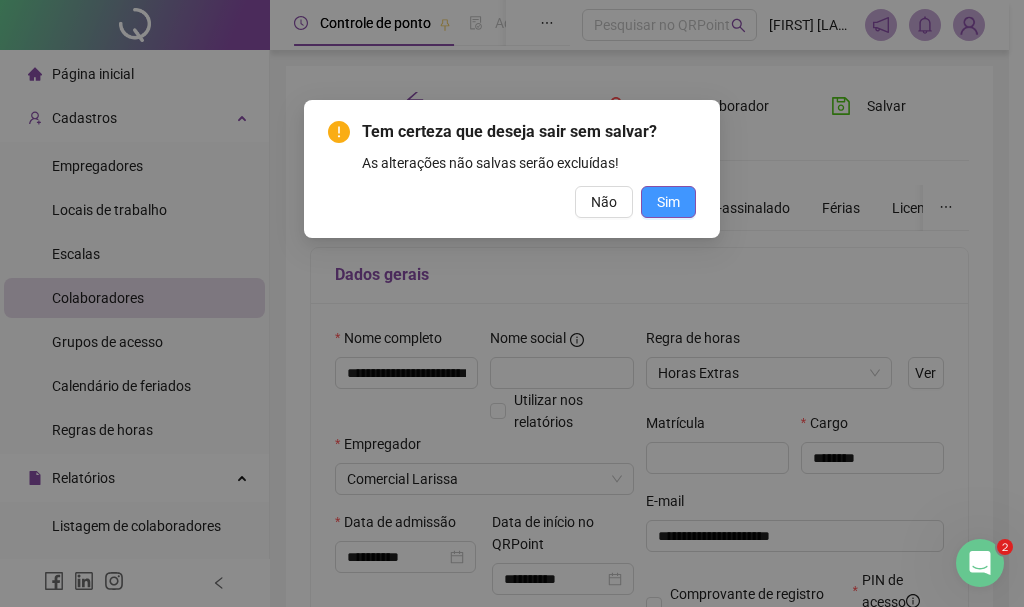 click on "Sim" at bounding box center [668, 202] 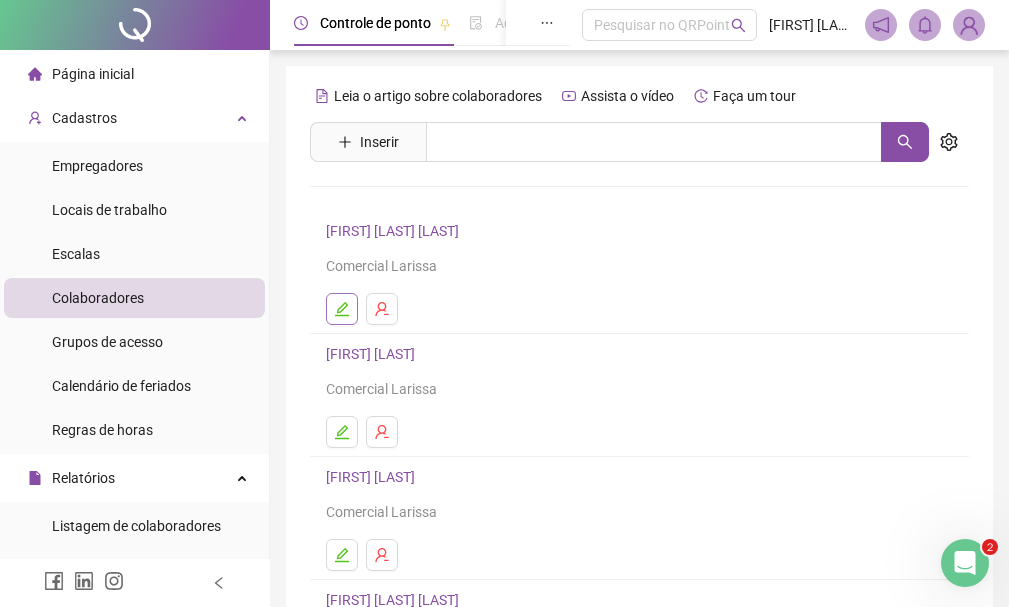 click 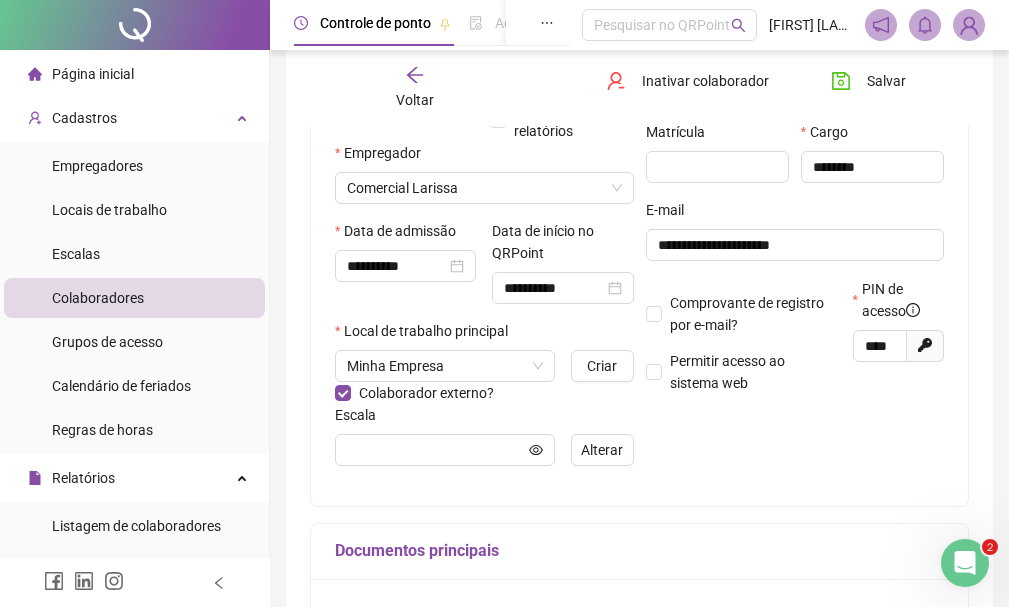 scroll, scrollTop: 300, scrollLeft: 0, axis: vertical 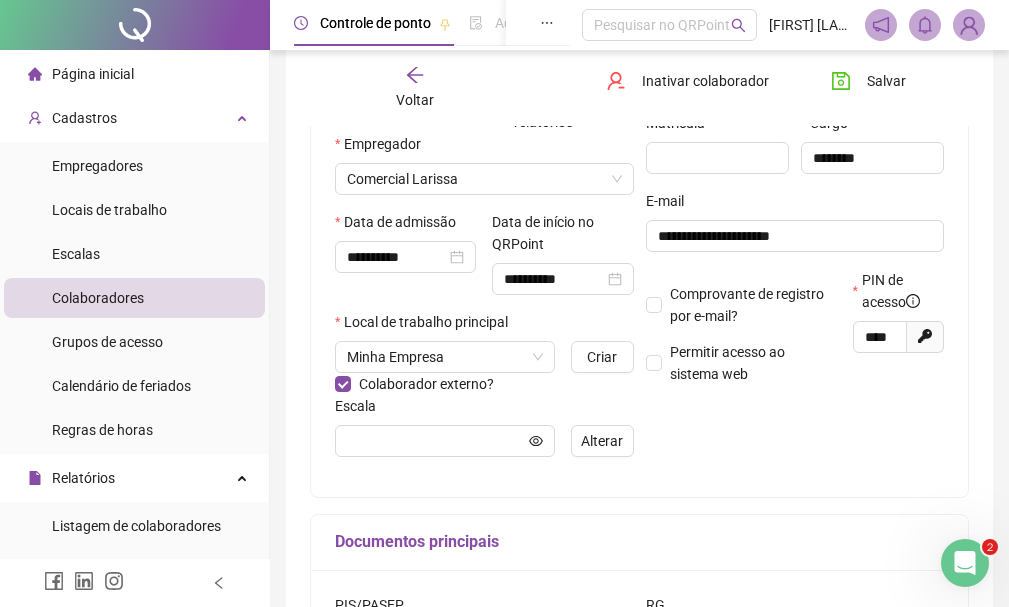 click 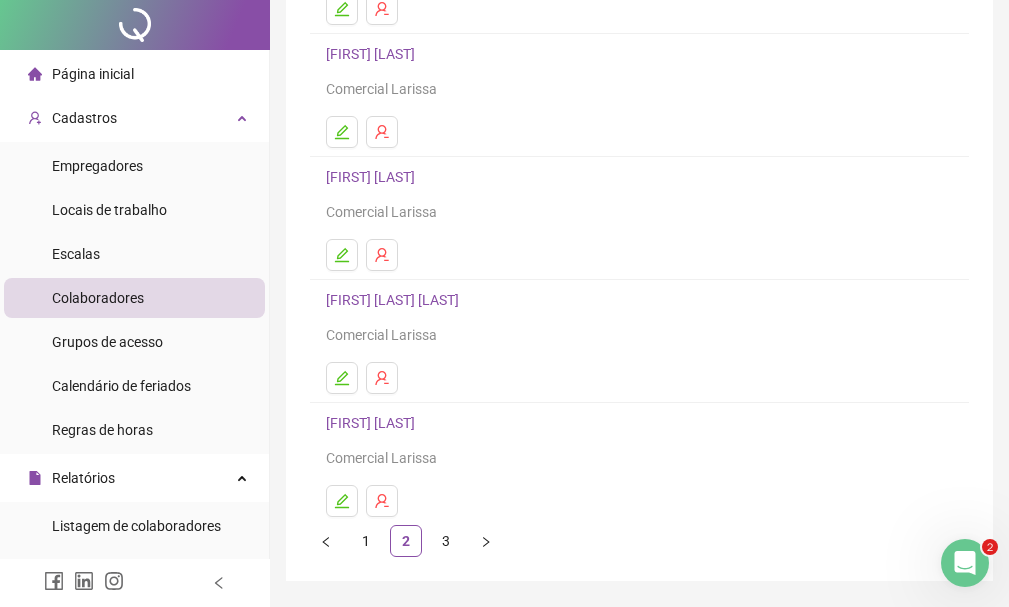 scroll, scrollTop: 0, scrollLeft: 0, axis: both 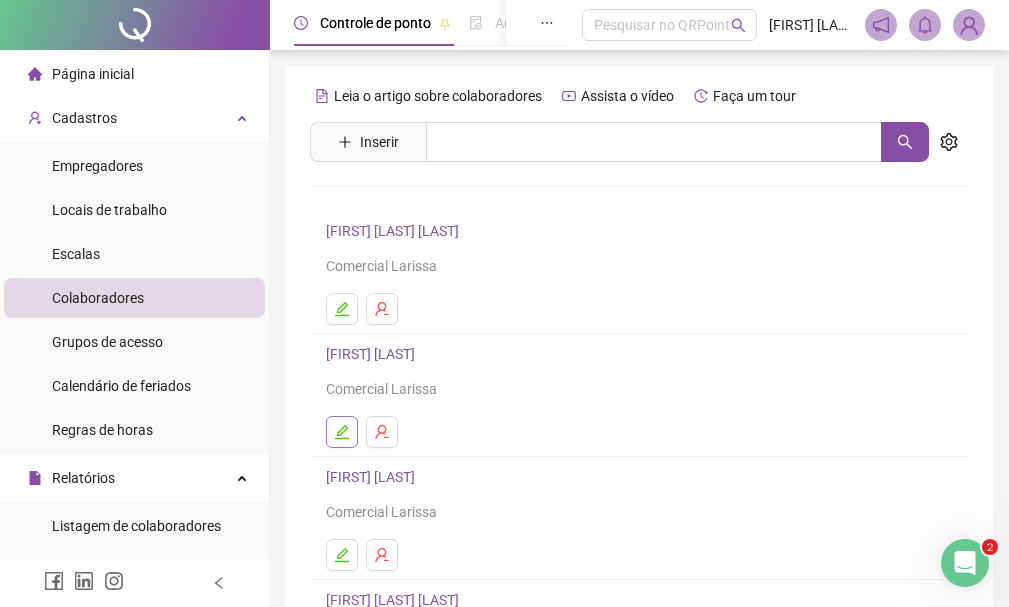 click 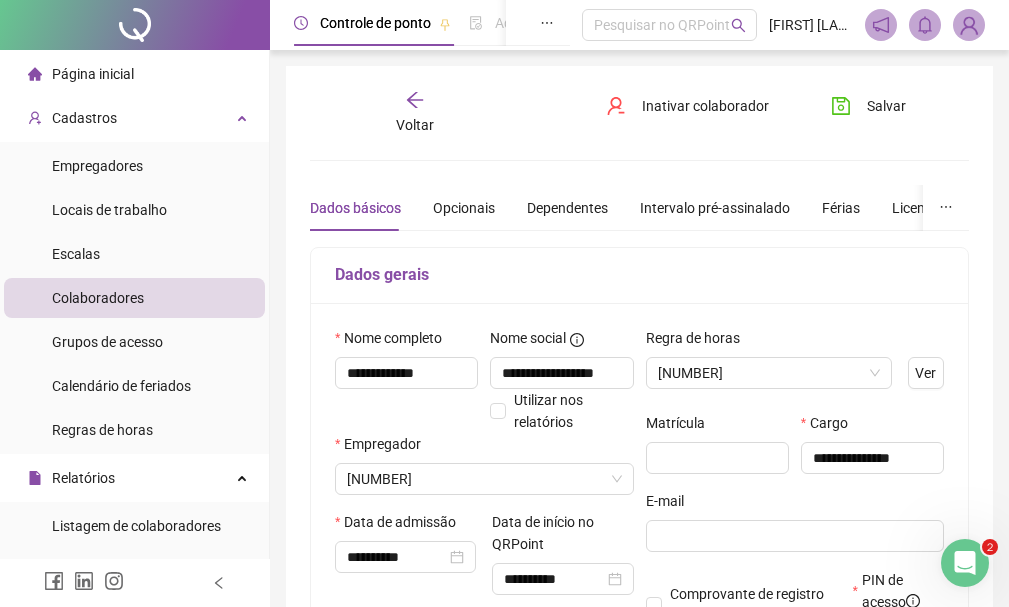type on "**********" 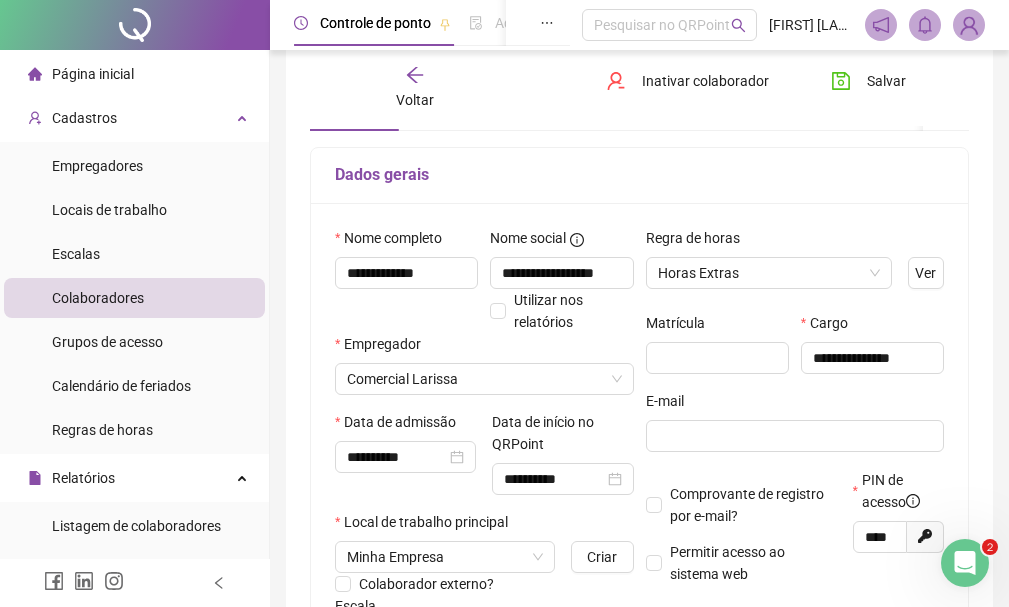 scroll, scrollTop: 300, scrollLeft: 0, axis: vertical 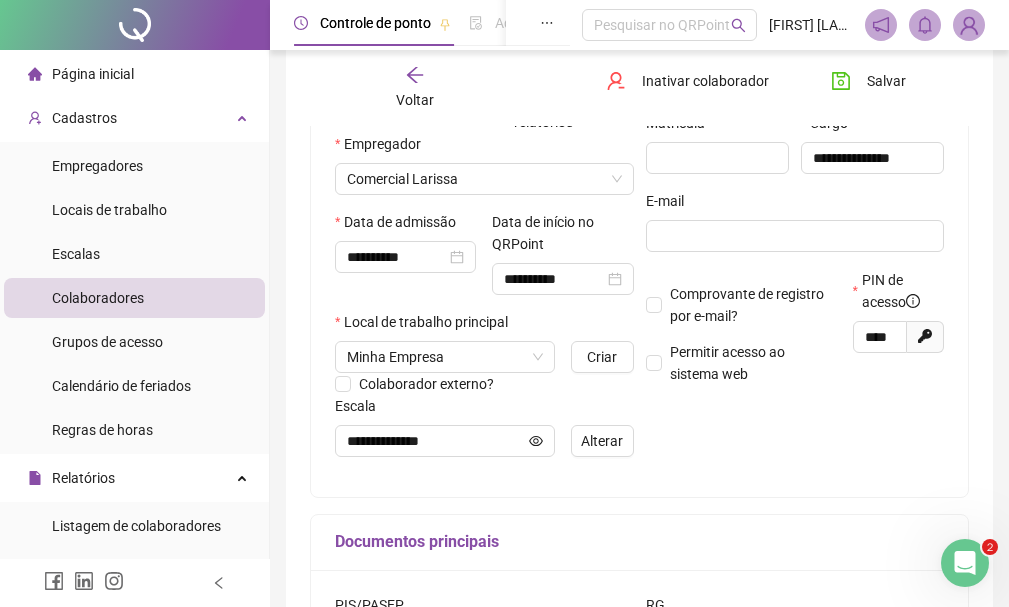 click 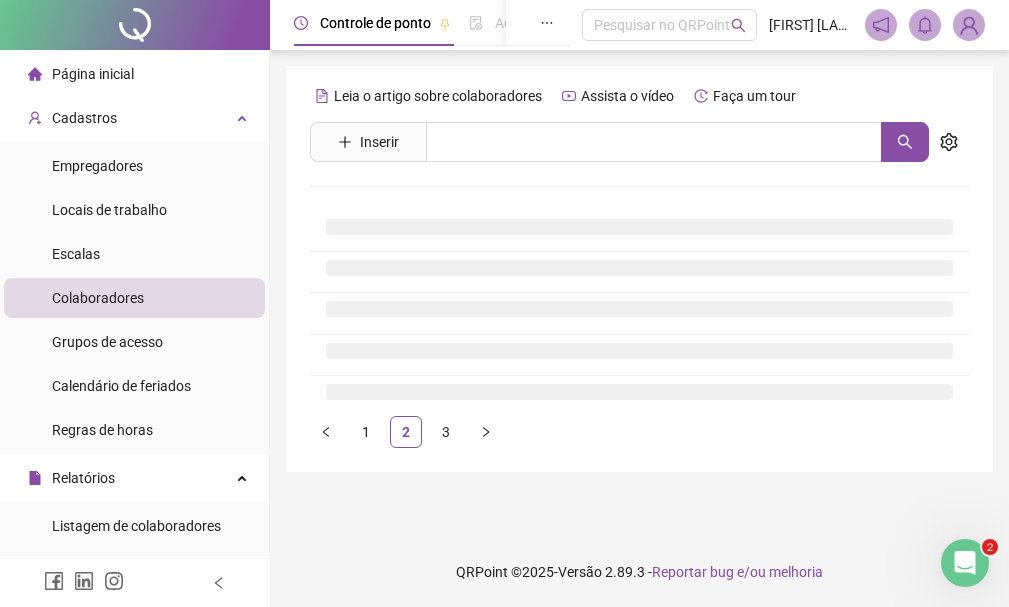scroll, scrollTop: 0, scrollLeft: 0, axis: both 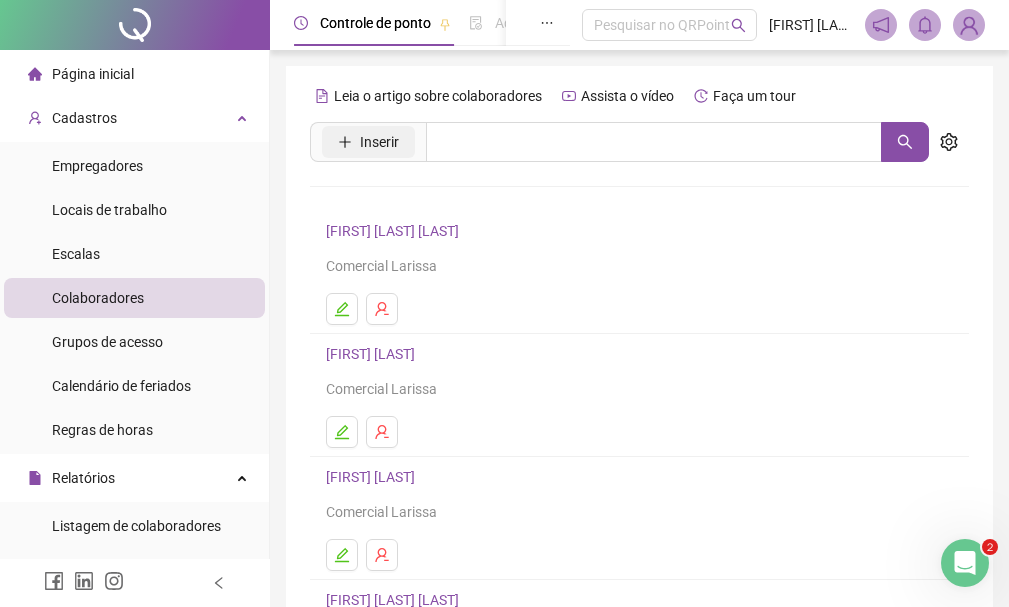 click on "Inserir" at bounding box center [379, 142] 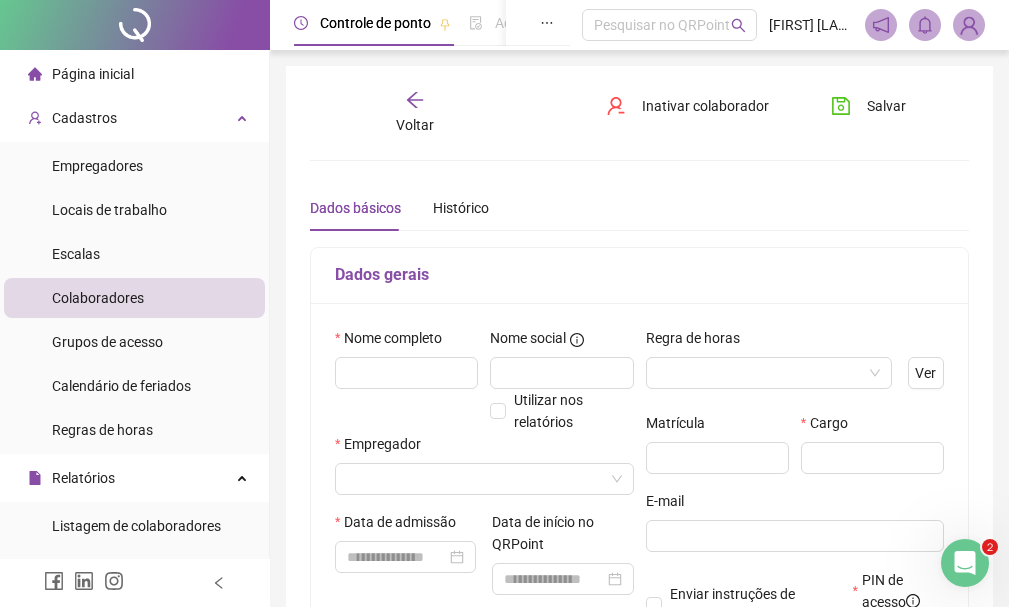 type on "*****" 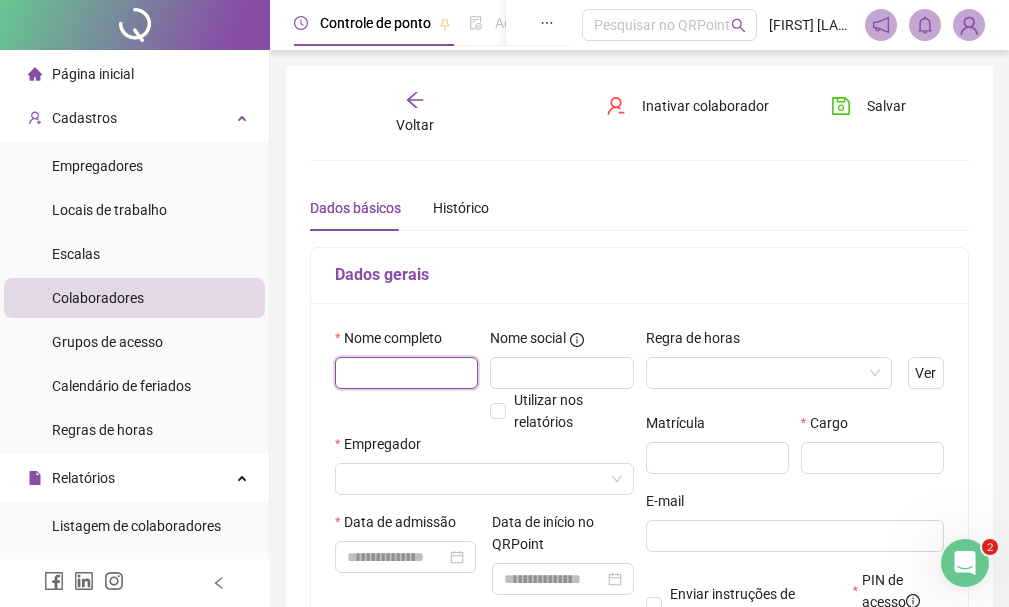 click at bounding box center (406, 373) 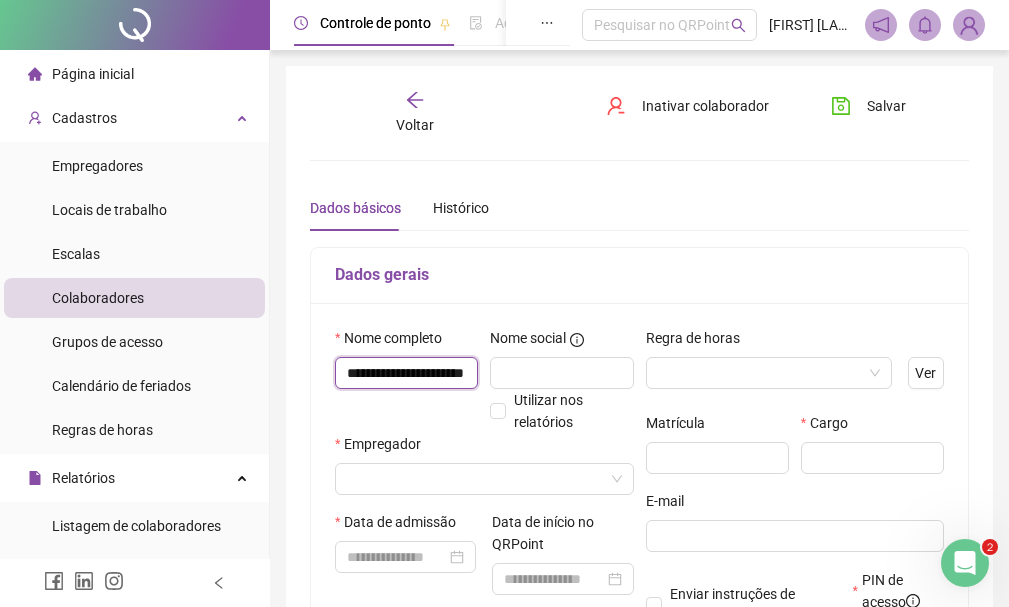 scroll, scrollTop: 0, scrollLeft: 60, axis: horizontal 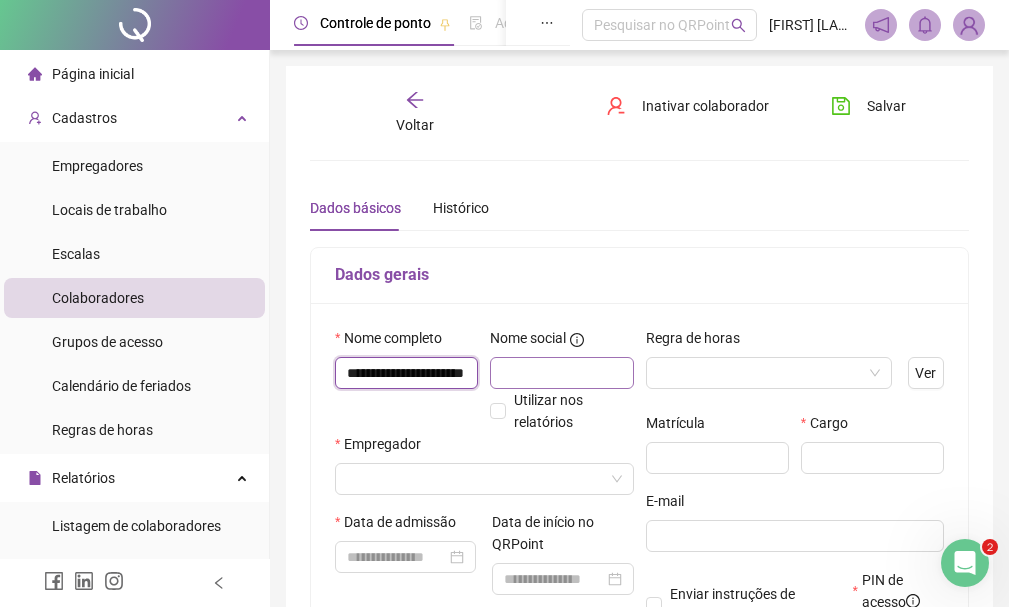 type on "**********" 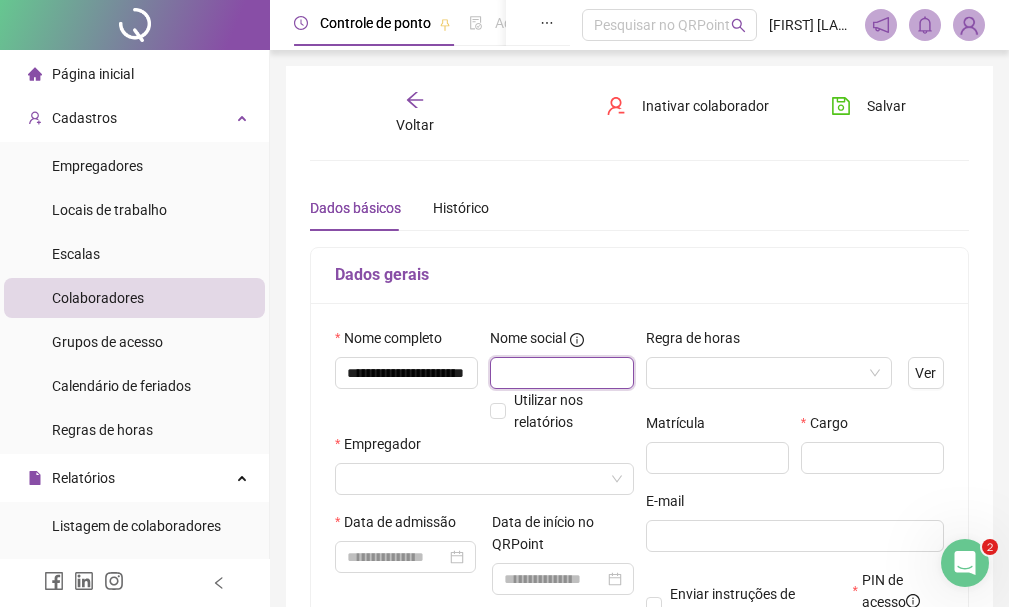 scroll, scrollTop: 0, scrollLeft: 0, axis: both 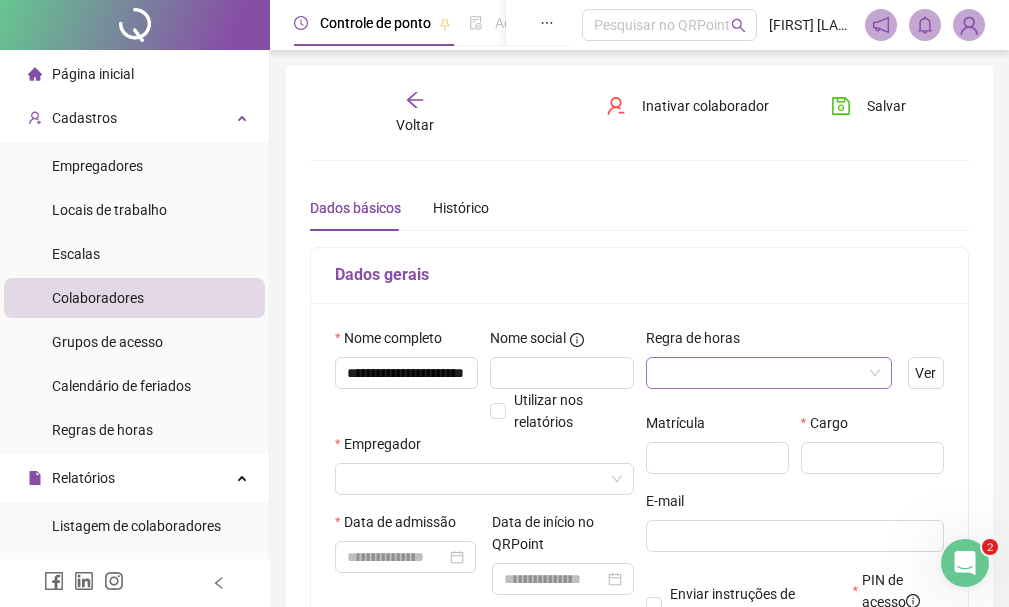 click at bounding box center (760, 373) 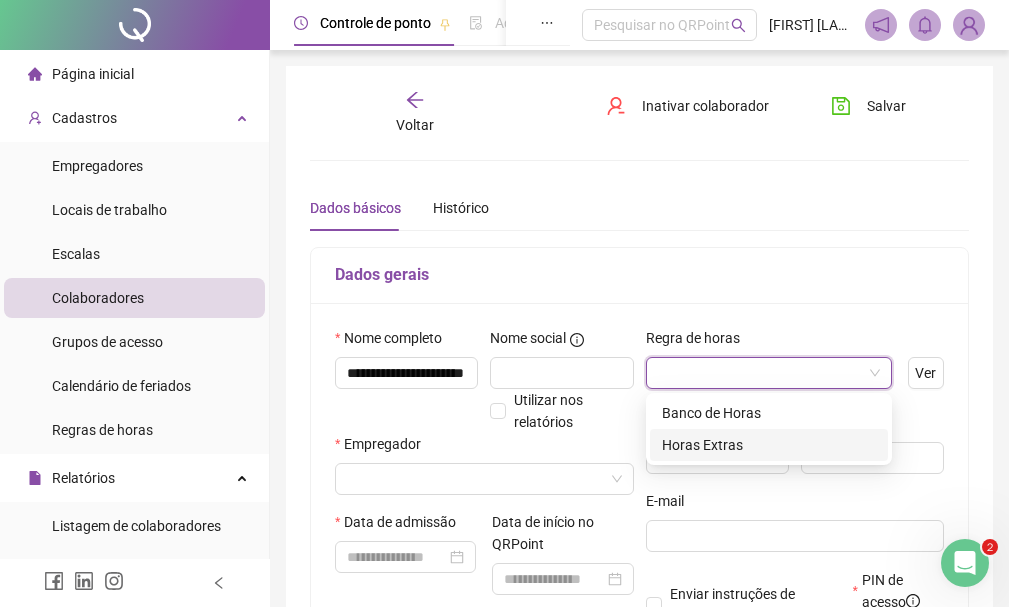 click on "Horas Extras" at bounding box center [769, 445] 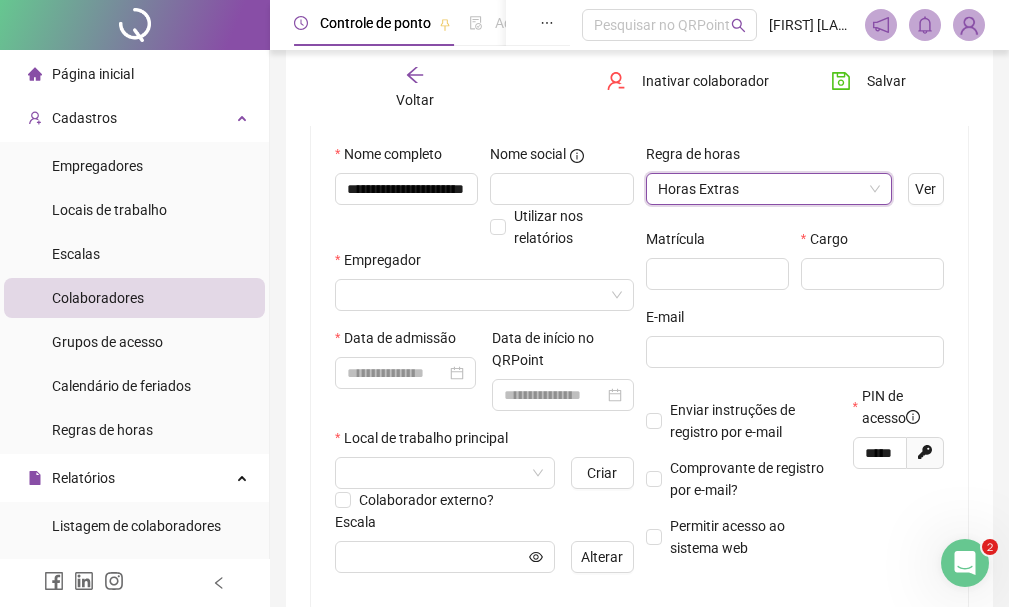 scroll, scrollTop: 200, scrollLeft: 0, axis: vertical 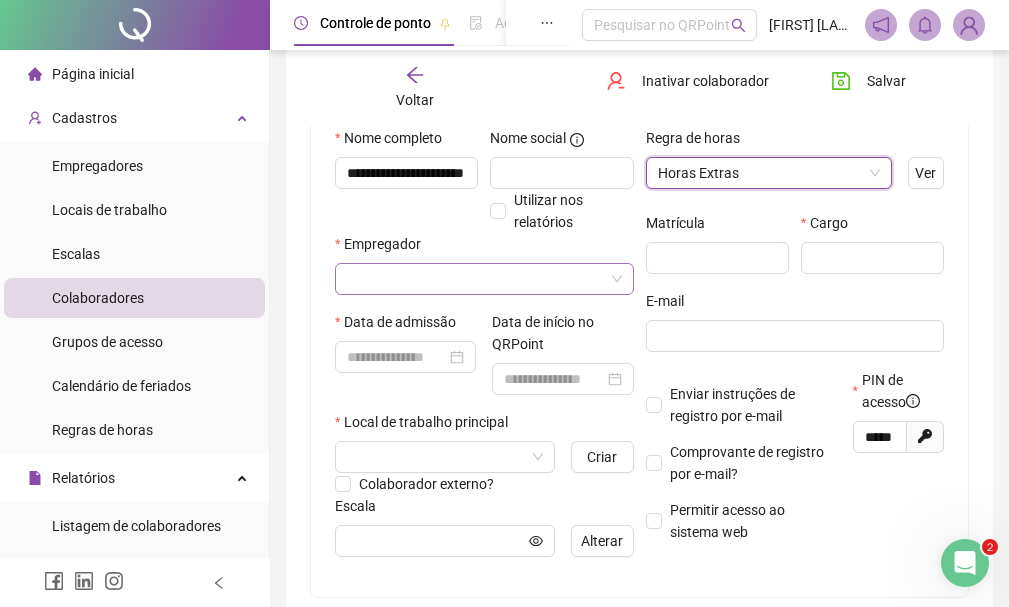 click on "Empregador" at bounding box center [484, 272] 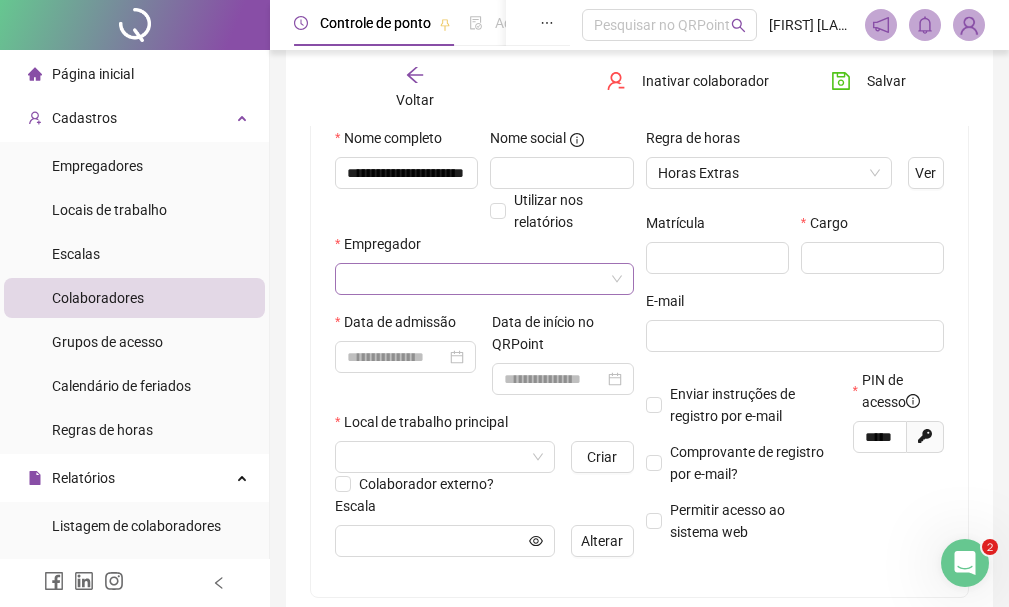 click at bounding box center [475, 279] 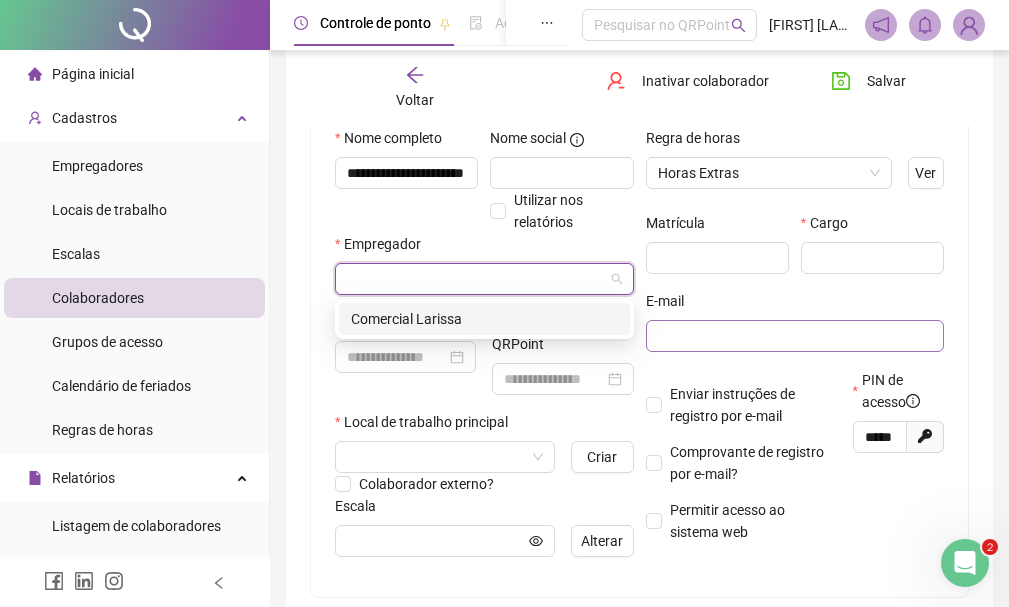 drag, startPoint x: 408, startPoint y: 316, endPoint x: 677, endPoint y: 320, distance: 269.02972 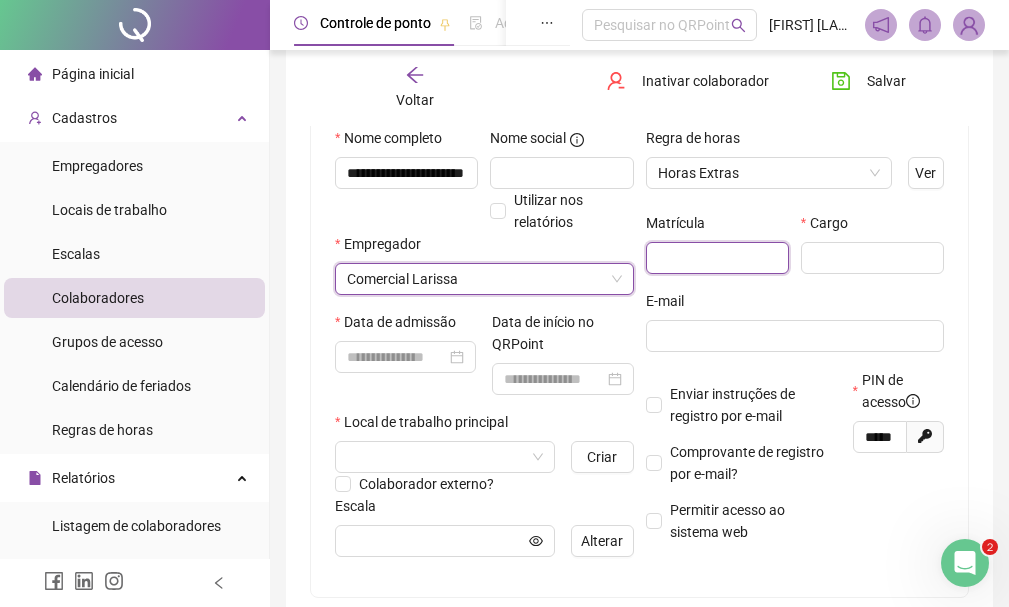 click at bounding box center [717, 258] 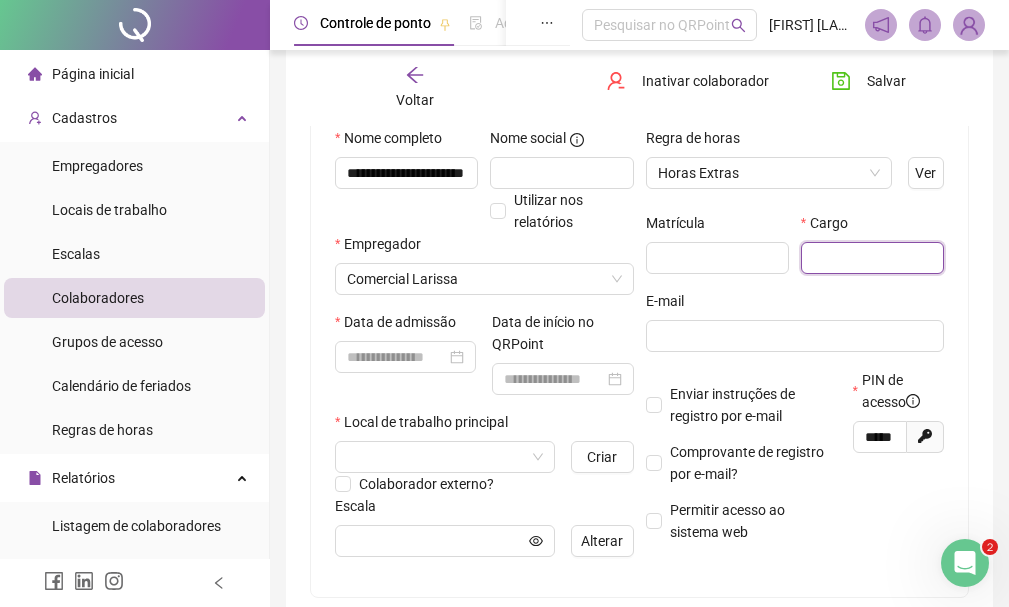 click at bounding box center (872, 258) 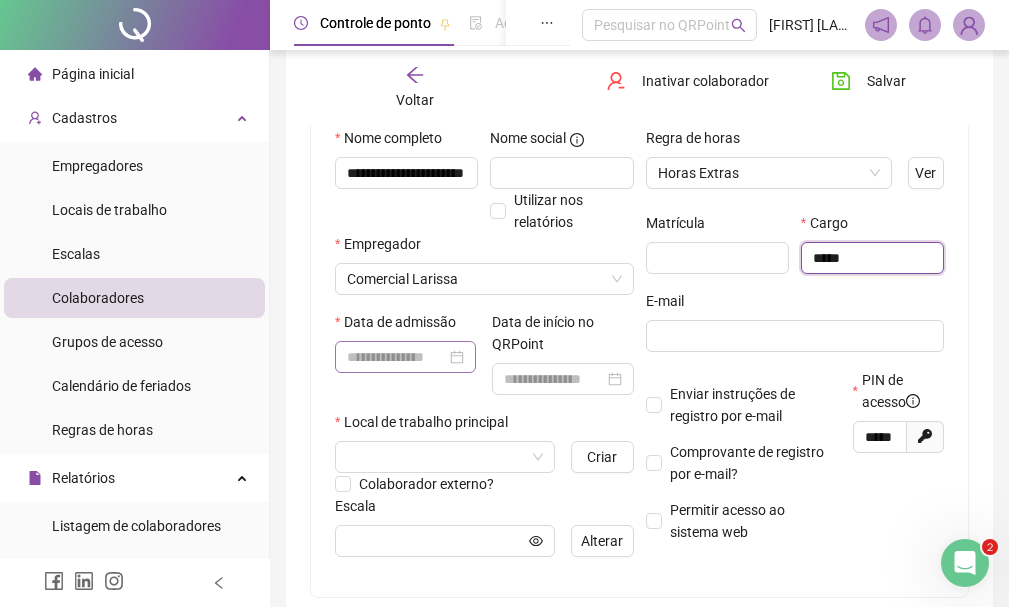 type on "*****" 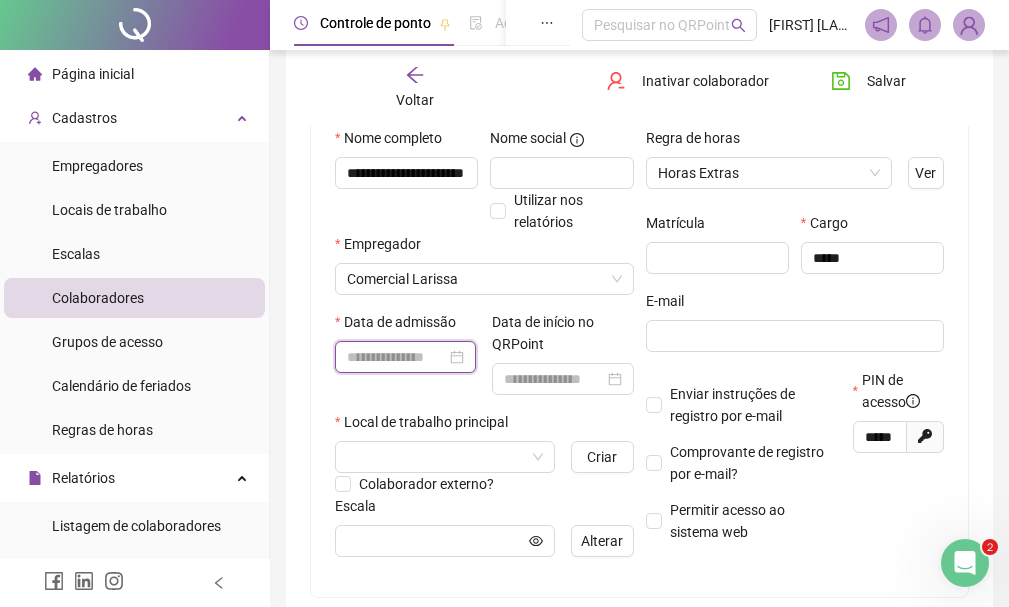 click at bounding box center (396, 357) 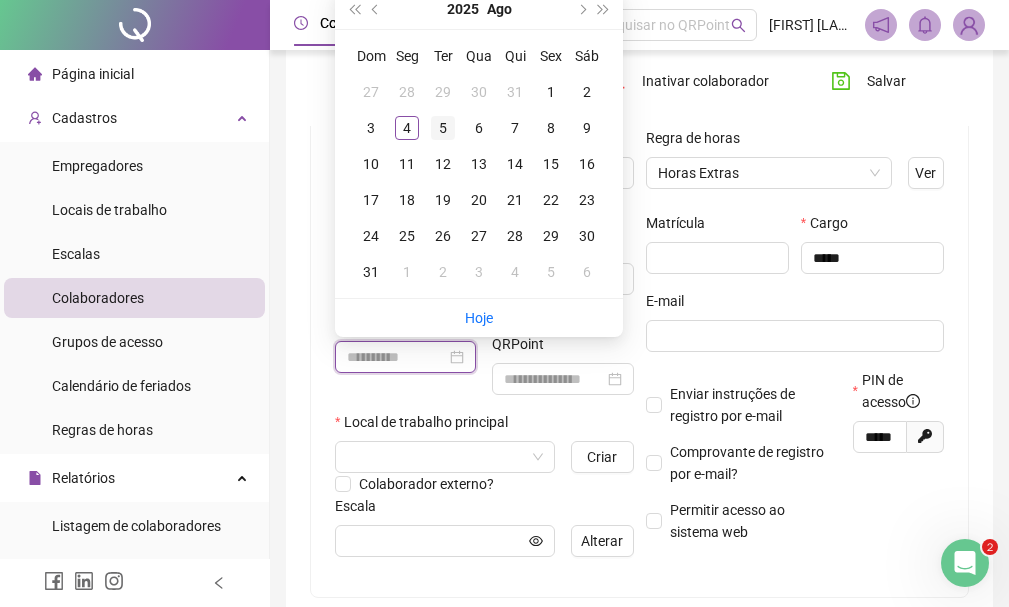 type on "**********" 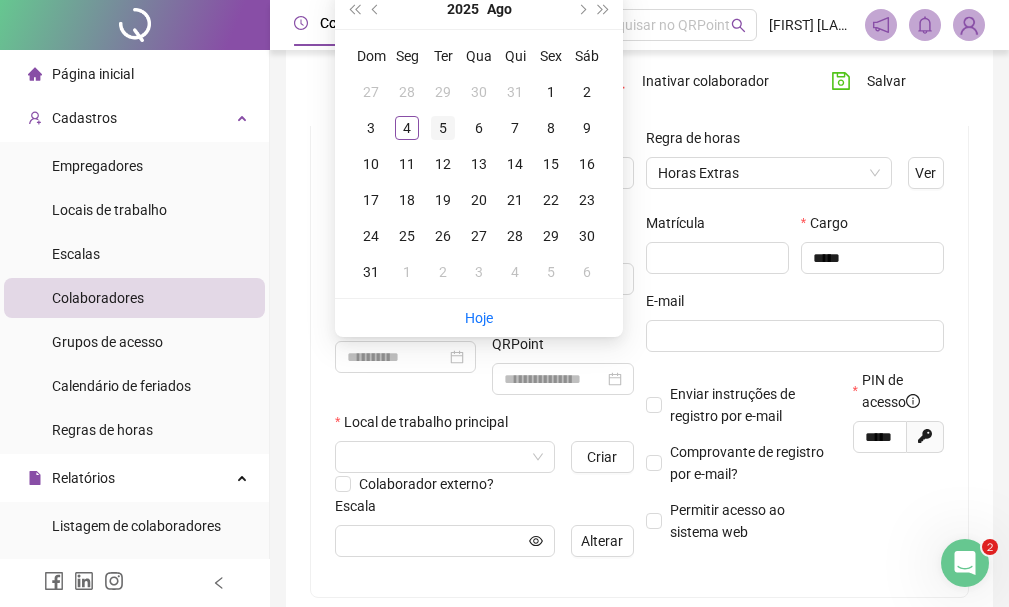 click on "5" at bounding box center (443, 128) 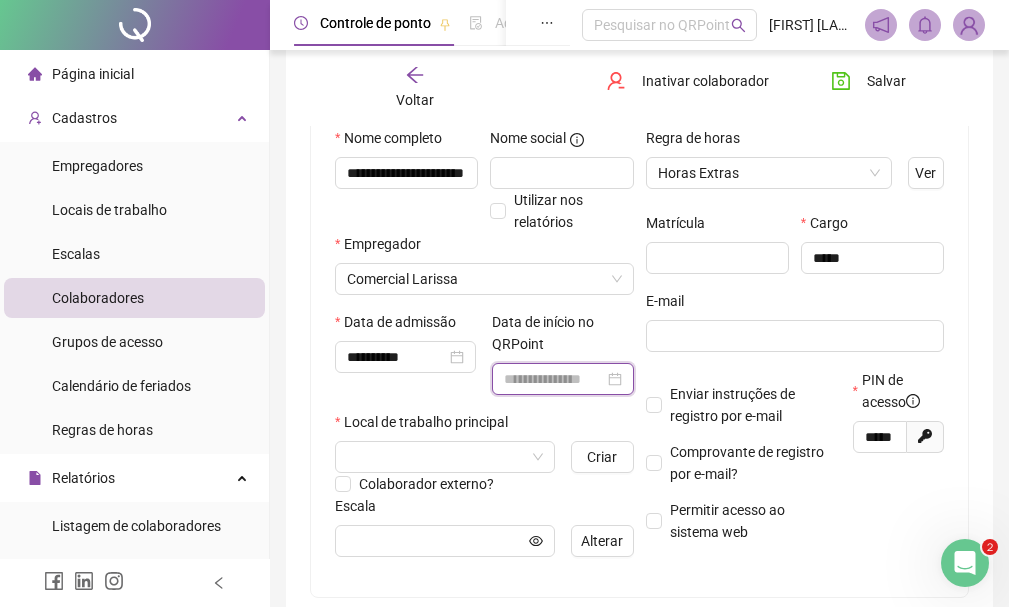 click at bounding box center (553, 379) 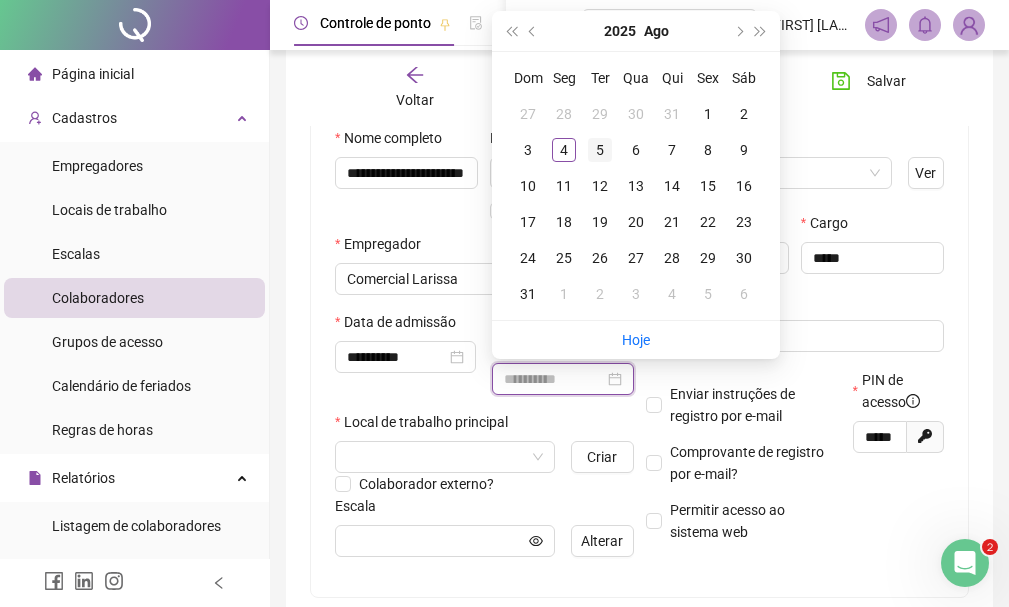 type on "**********" 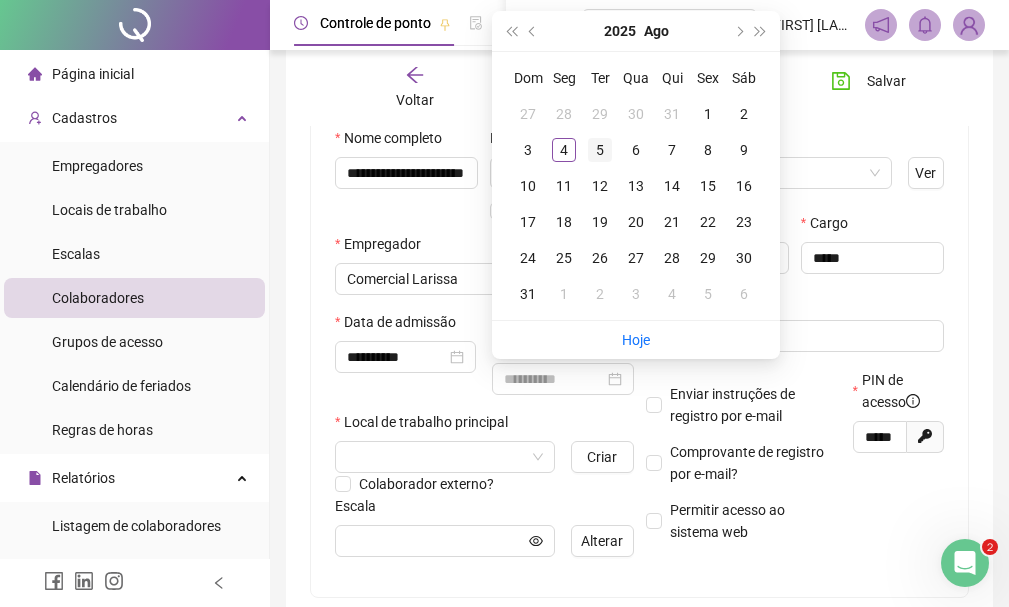 click on "5" at bounding box center (600, 150) 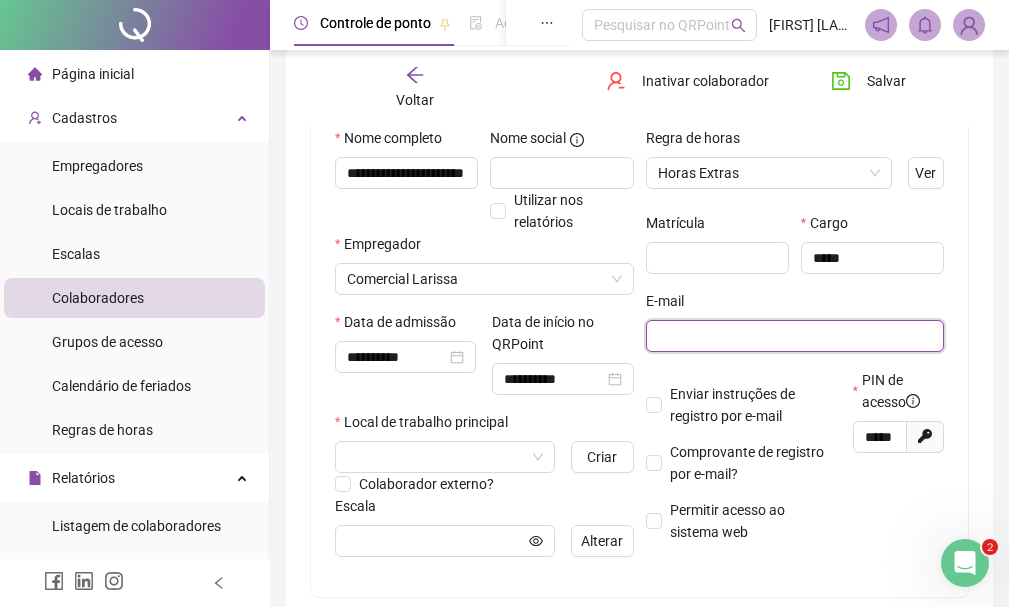 click at bounding box center [793, 336] 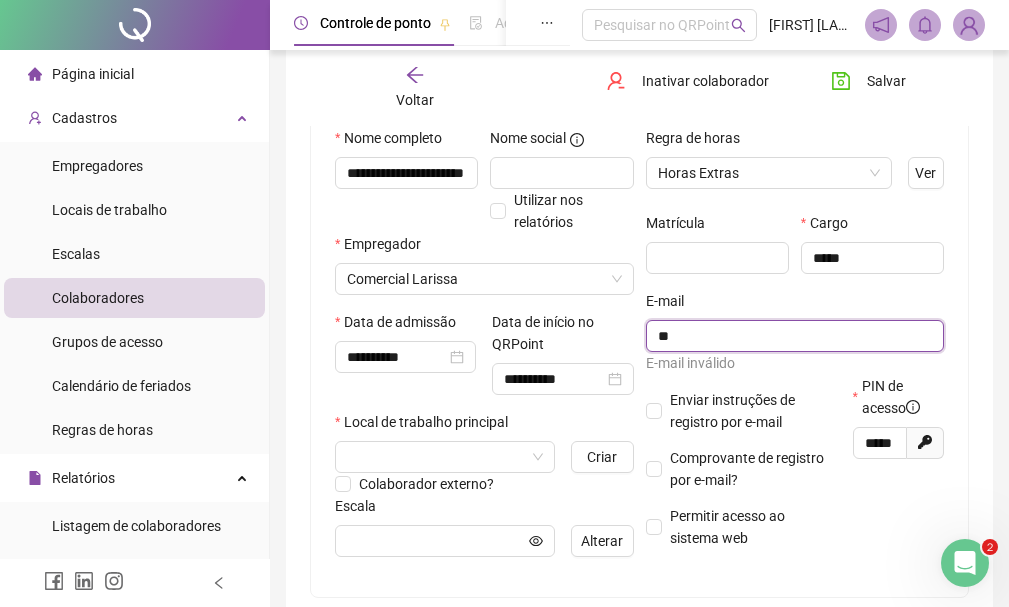 type on "*" 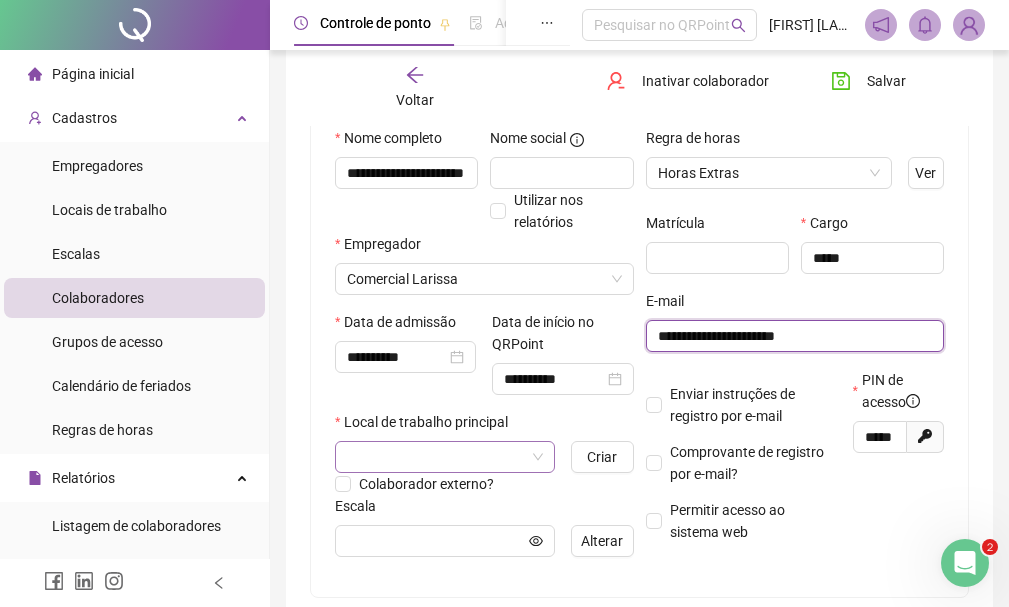 type on "**********" 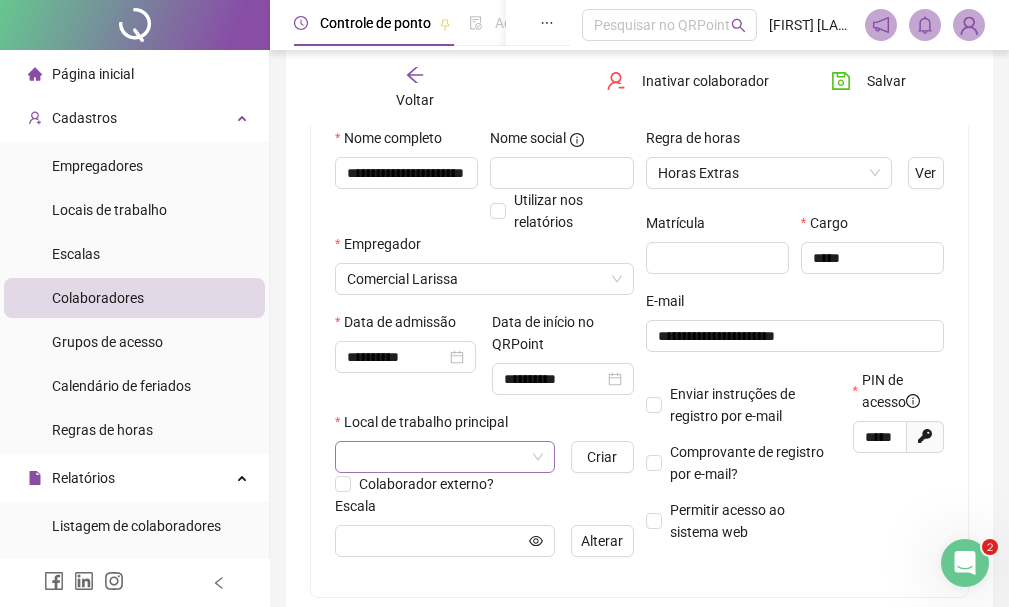 click at bounding box center [436, 457] 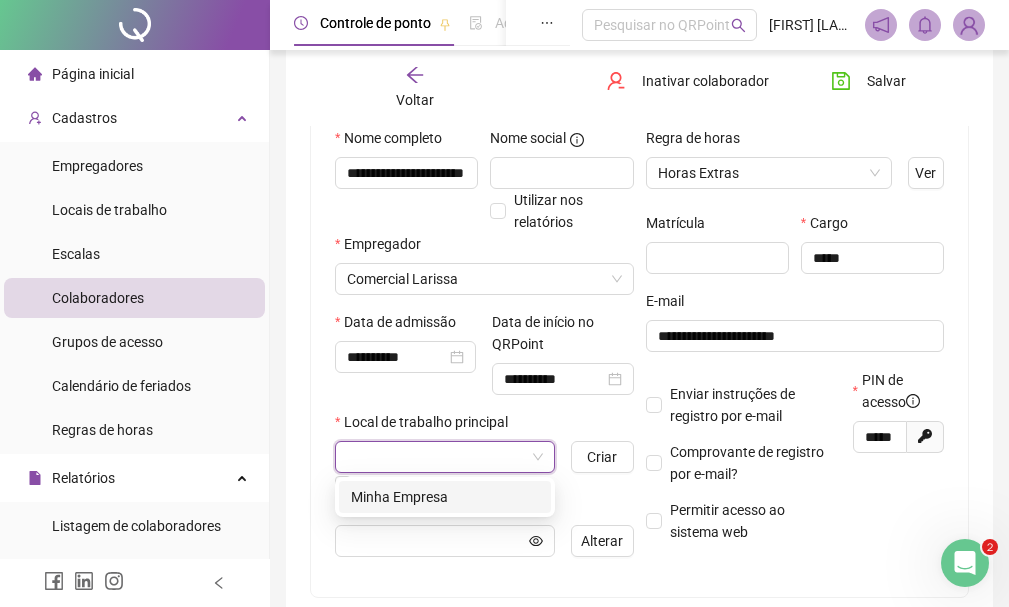 drag, startPoint x: 553, startPoint y: 460, endPoint x: 513, endPoint y: 461, distance: 40.012497 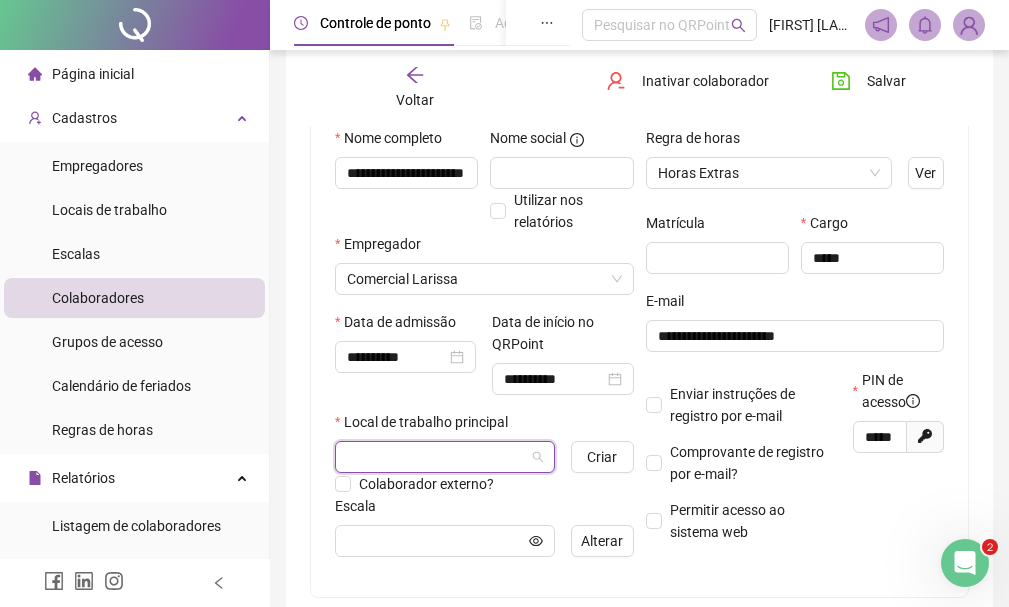 click at bounding box center [436, 457] 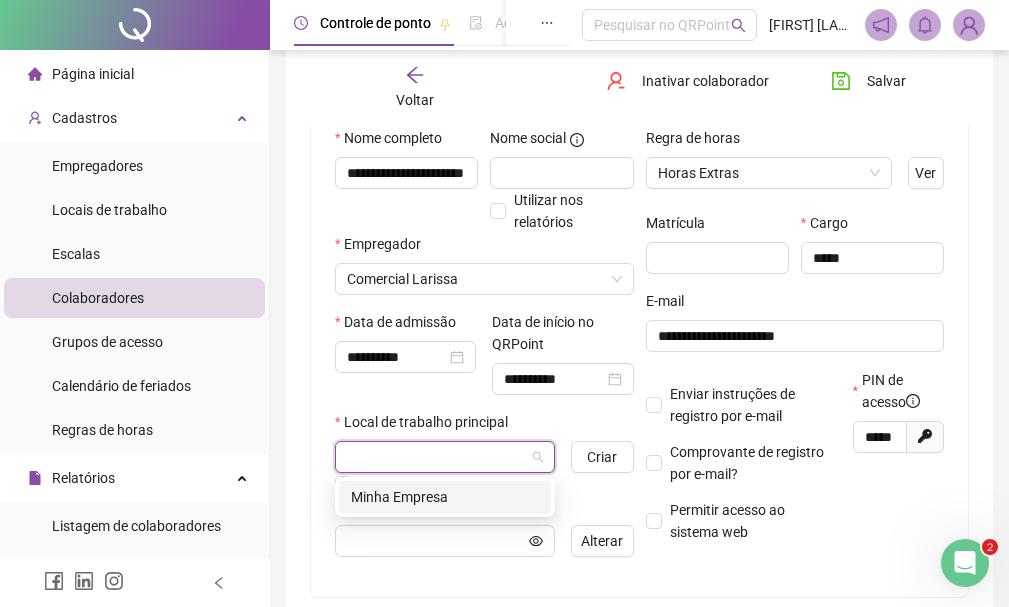 click on "Minha Empresa" at bounding box center [445, 497] 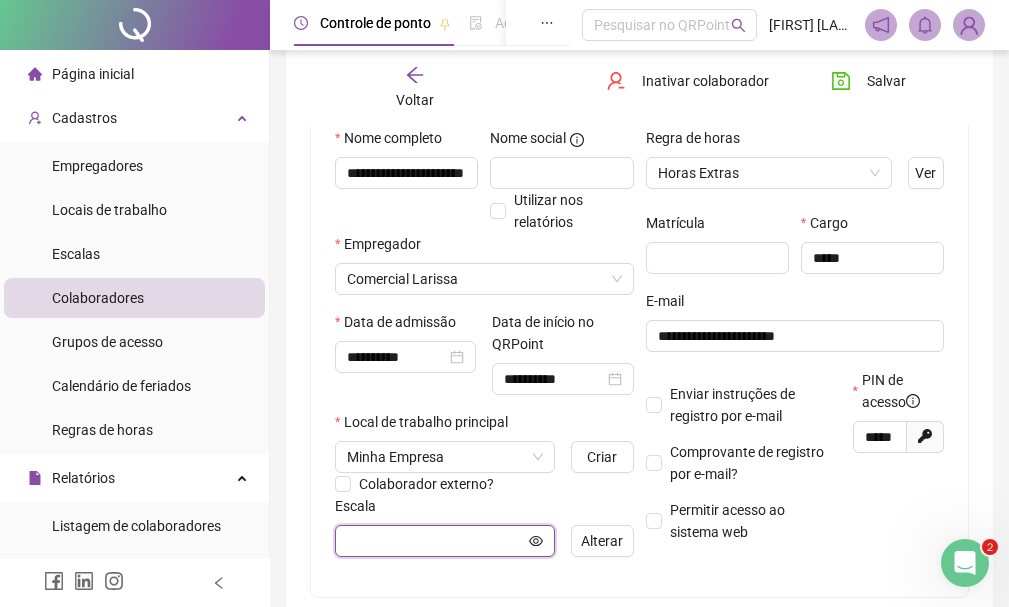click at bounding box center [436, 541] 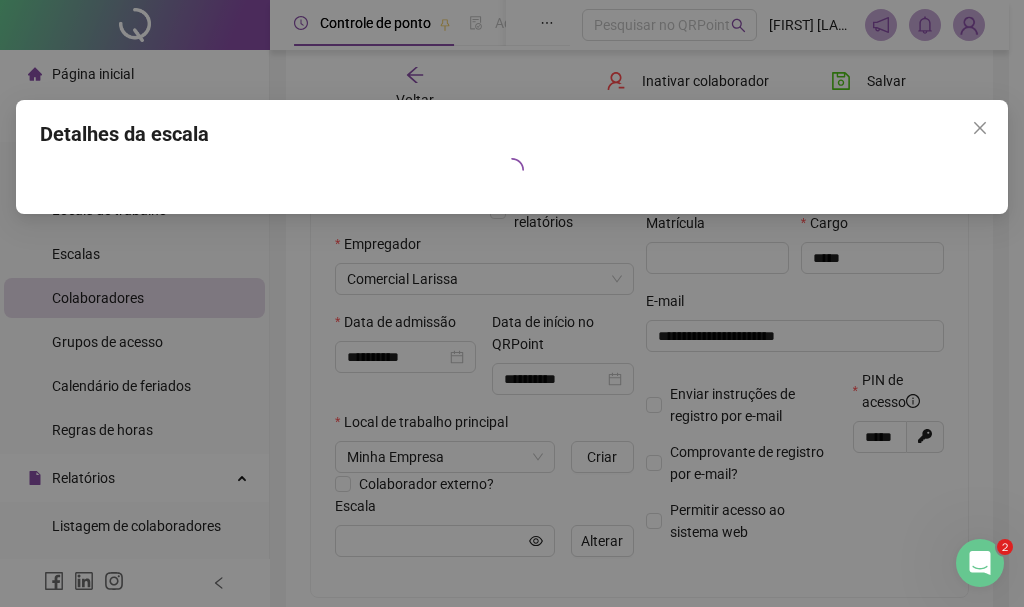 drag, startPoint x: 990, startPoint y: 125, endPoint x: 977, endPoint y: 133, distance: 15.264338 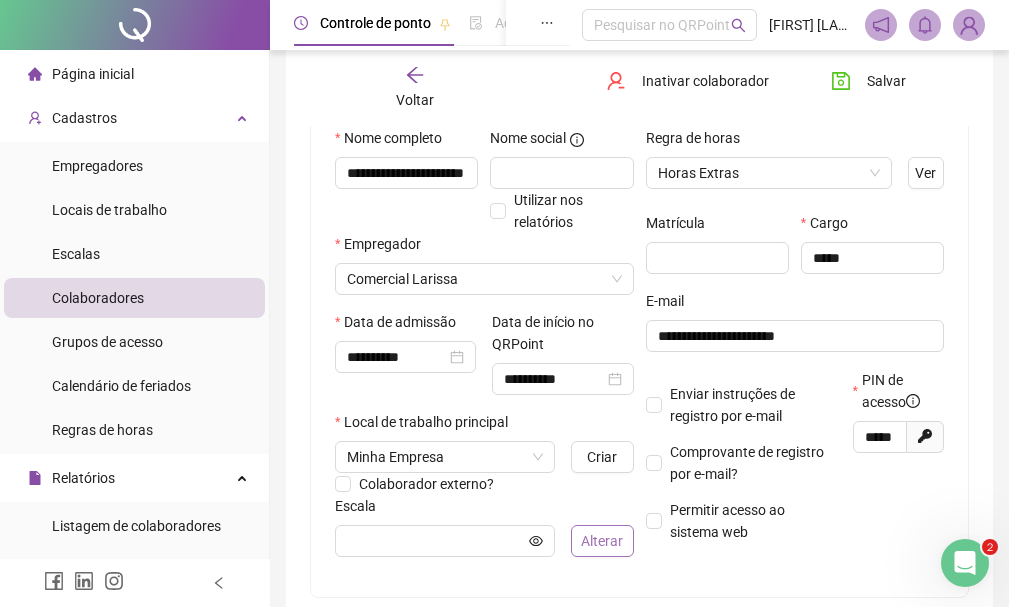 click on "Alterar" at bounding box center [602, 541] 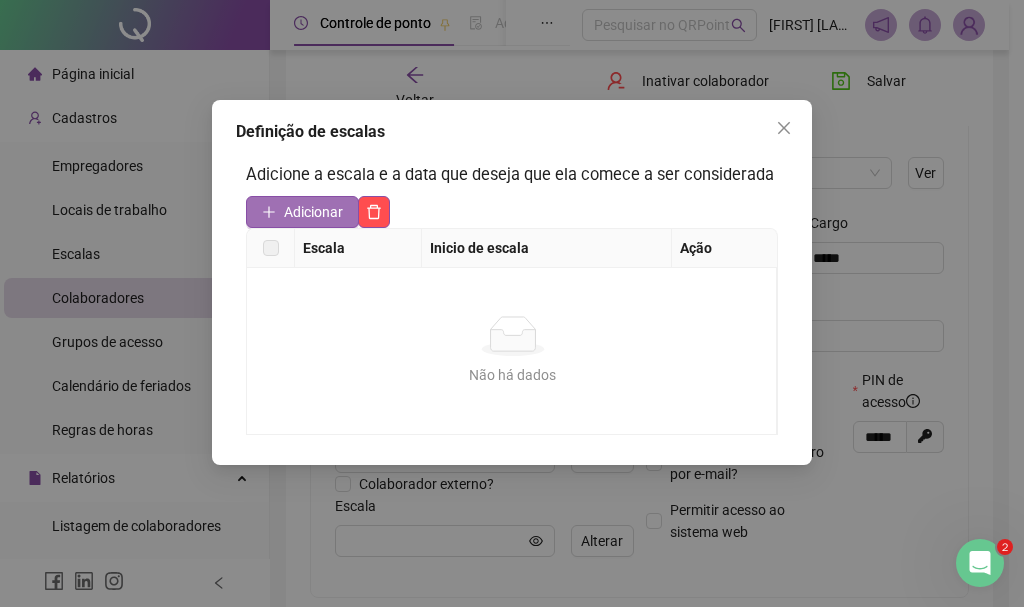 click on "Adicionar" at bounding box center [313, 212] 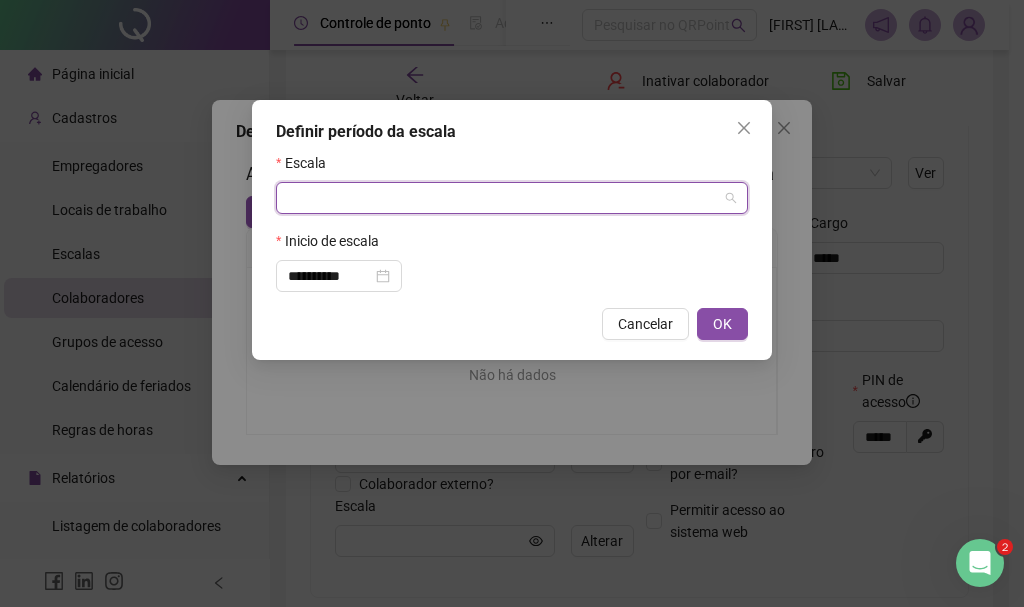 click at bounding box center [503, 198] 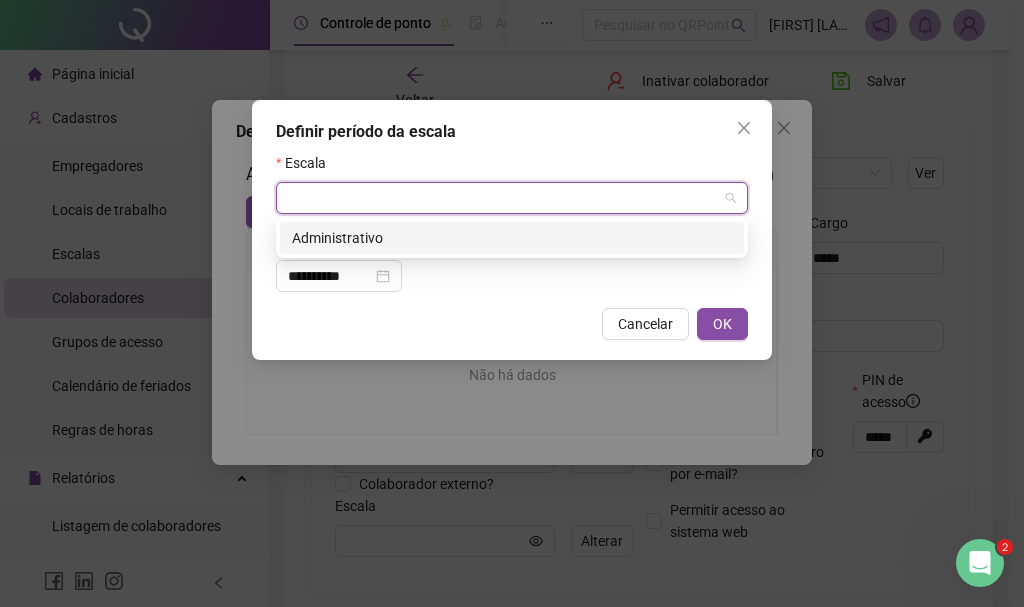 click on "Administrativo" at bounding box center (512, 238) 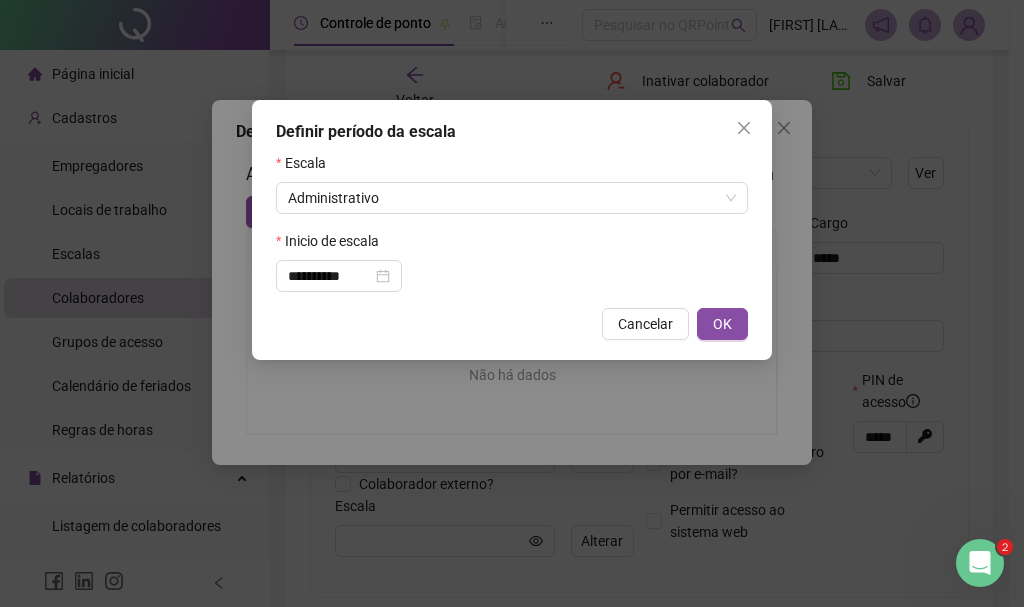 click on "OK" at bounding box center [722, 324] 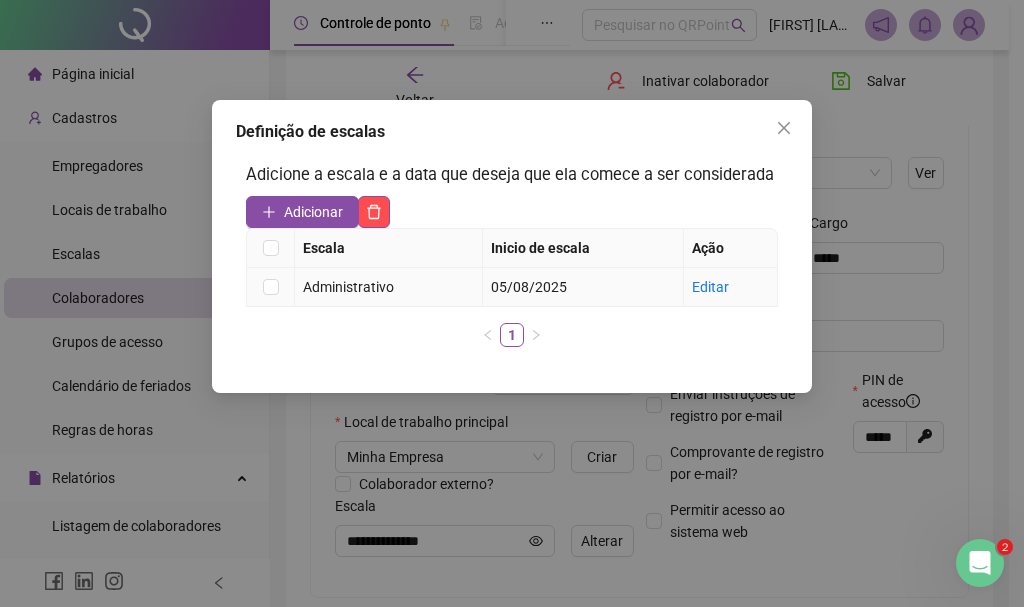 click at bounding box center [271, 287] 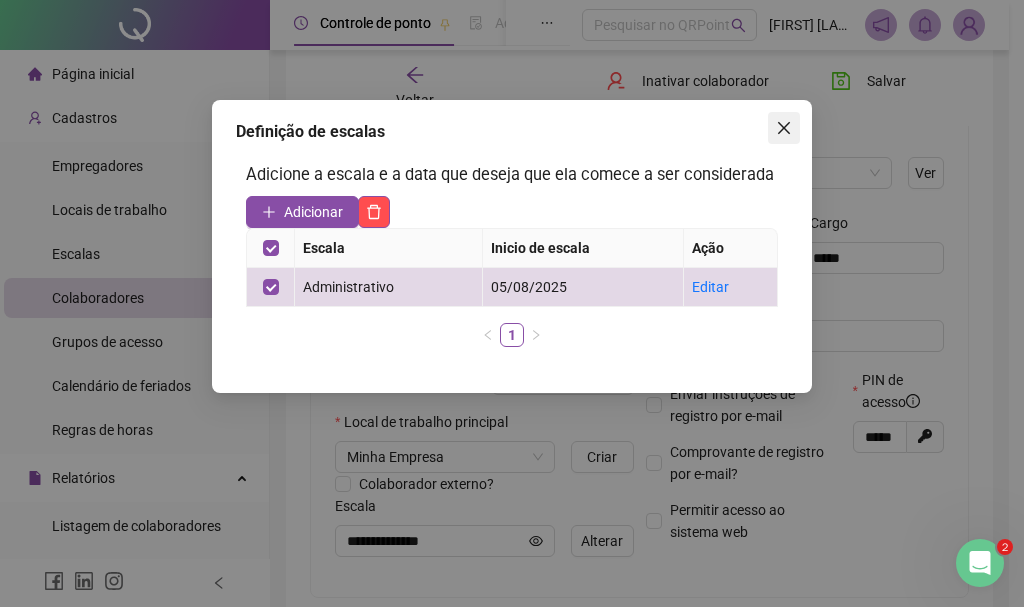 click 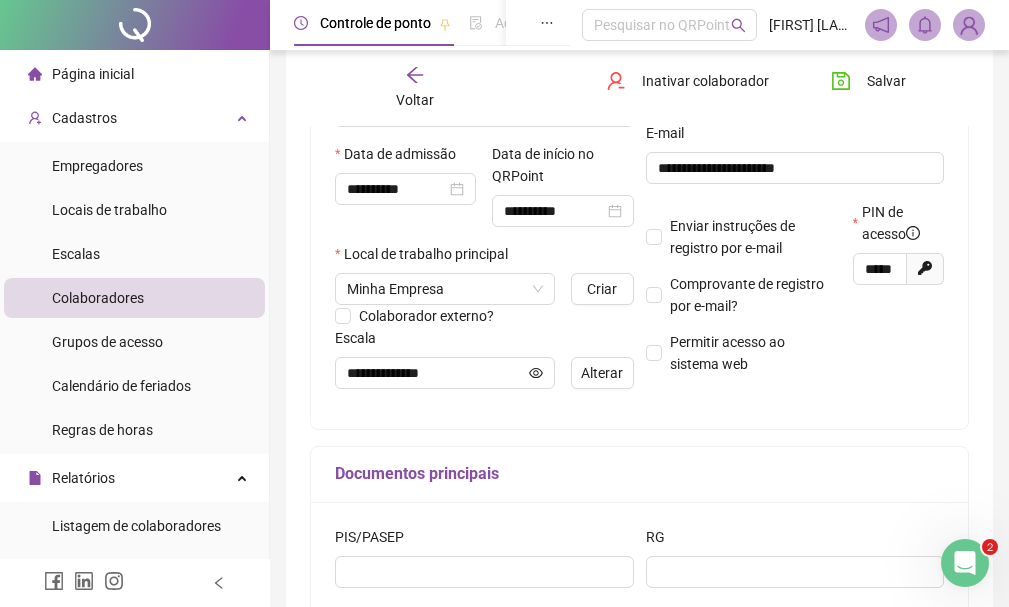 scroll, scrollTop: 400, scrollLeft: 0, axis: vertical 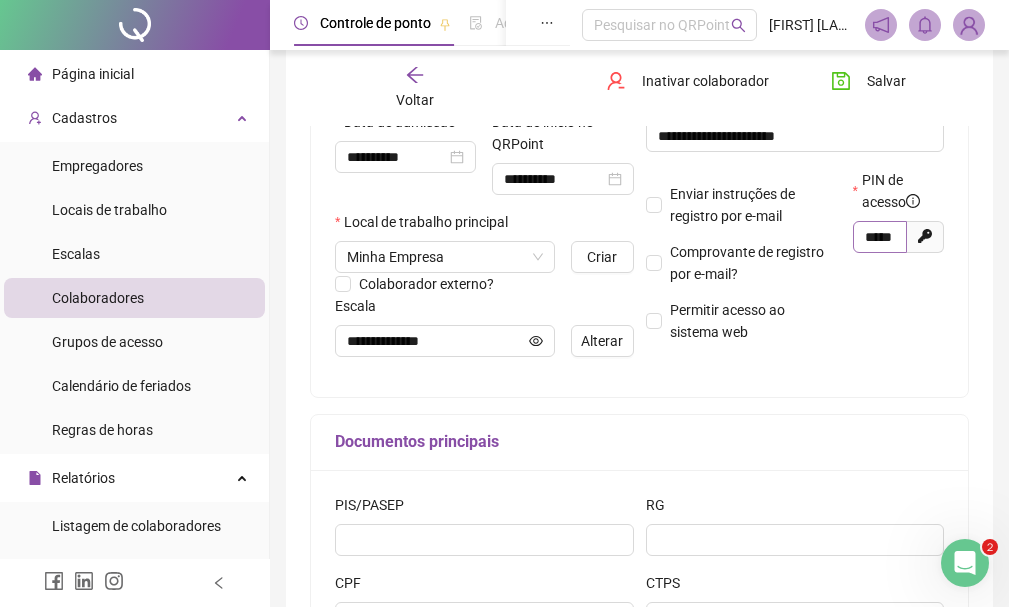 click on "*****" at bounding box center (880, 237) 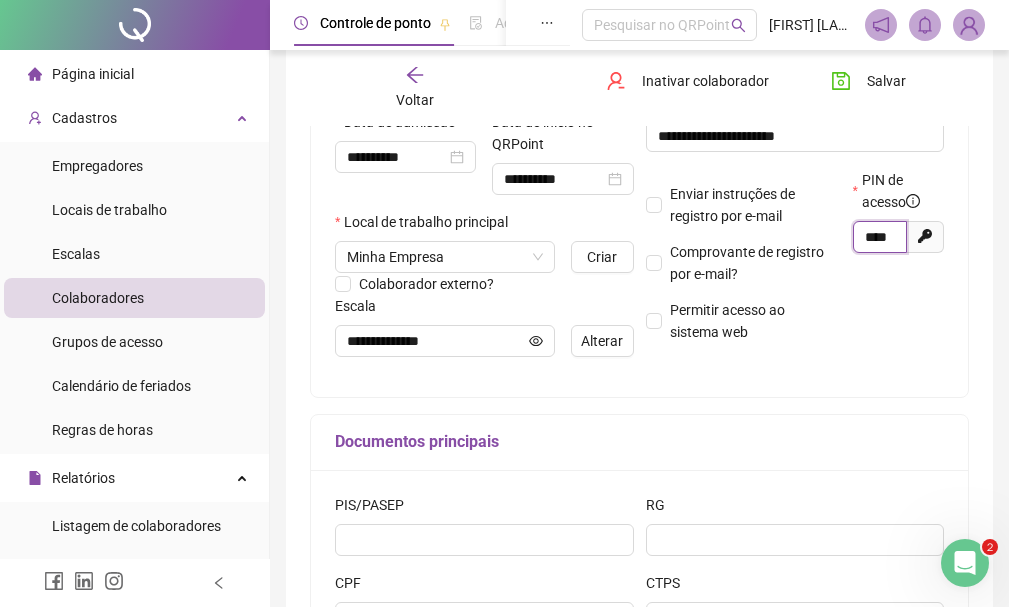 scroll, scrollTop: 0, scrollLeft: 3, axis: horizontal 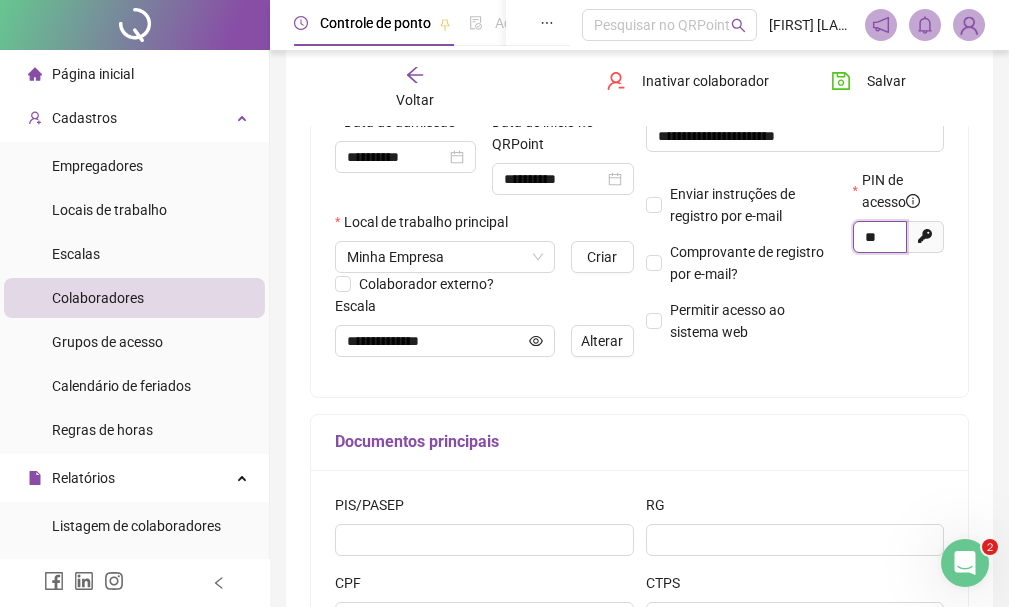 type on "*" 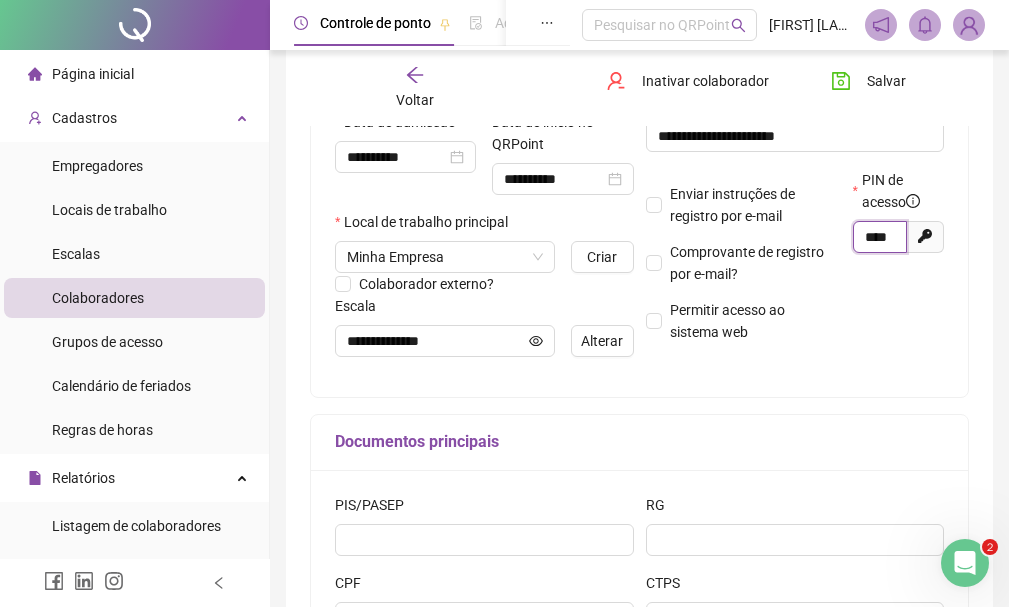 scroll, scrollTop: 0, scrollLeft: 3, axis: horizontal 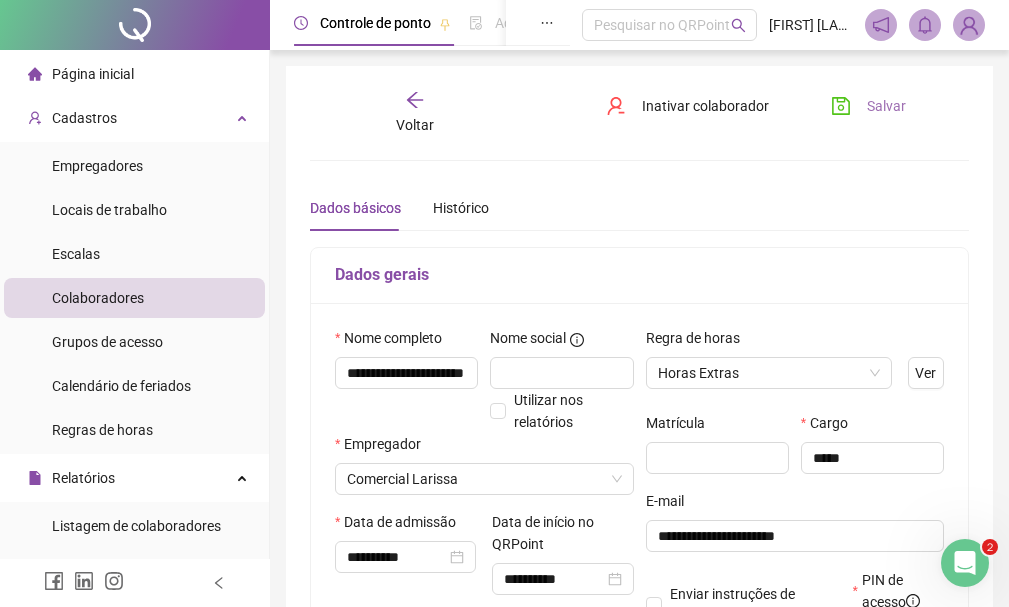 type on "****" 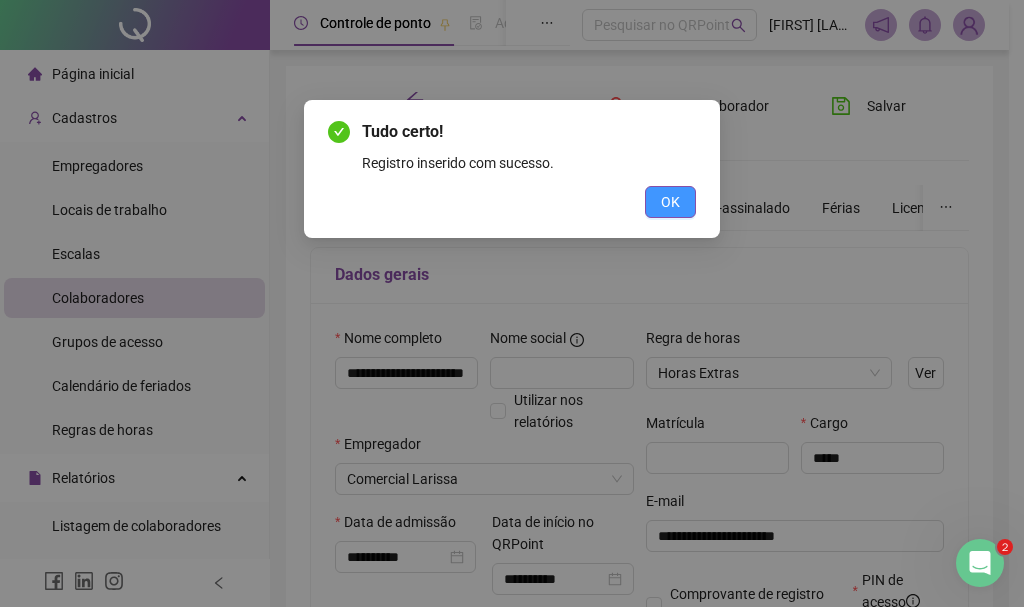 click on "OK" at bounding box center (670, 202) 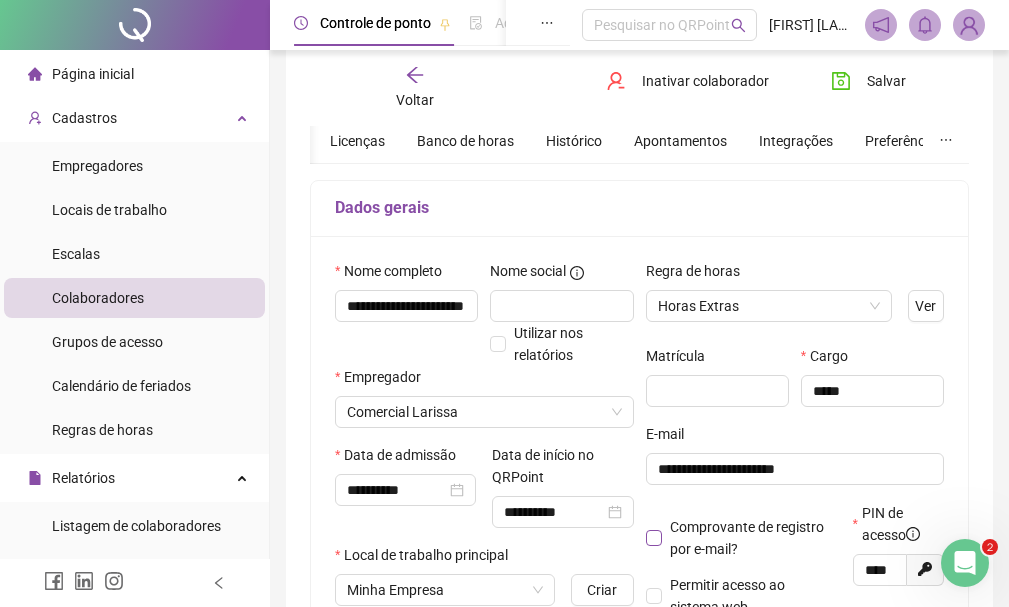 scroll, scrollTop: 200, scrollLeft: 0, axis: vertical 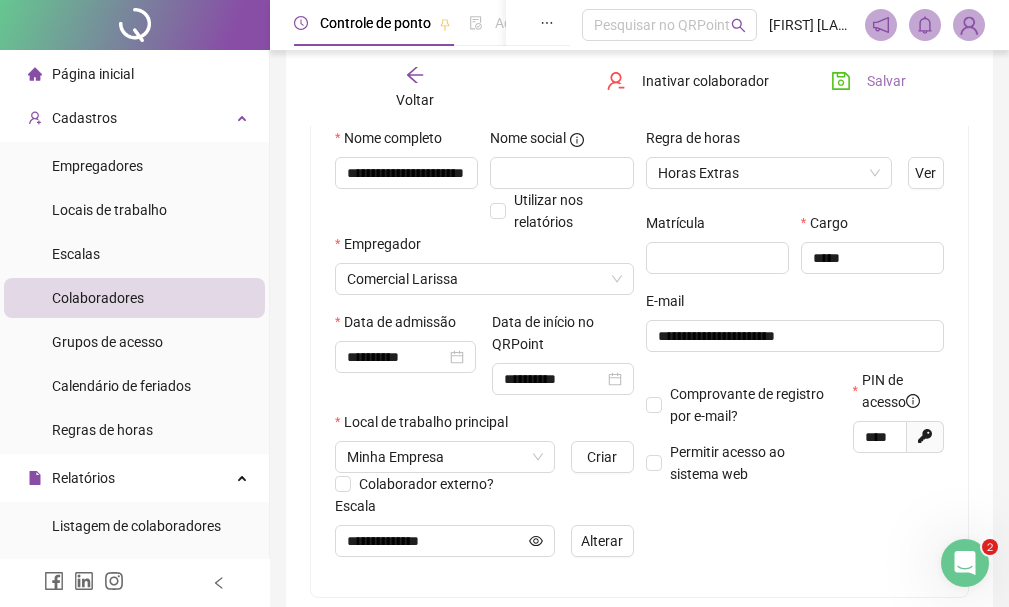 click on "Salvar" at bounding box center [868, 81] 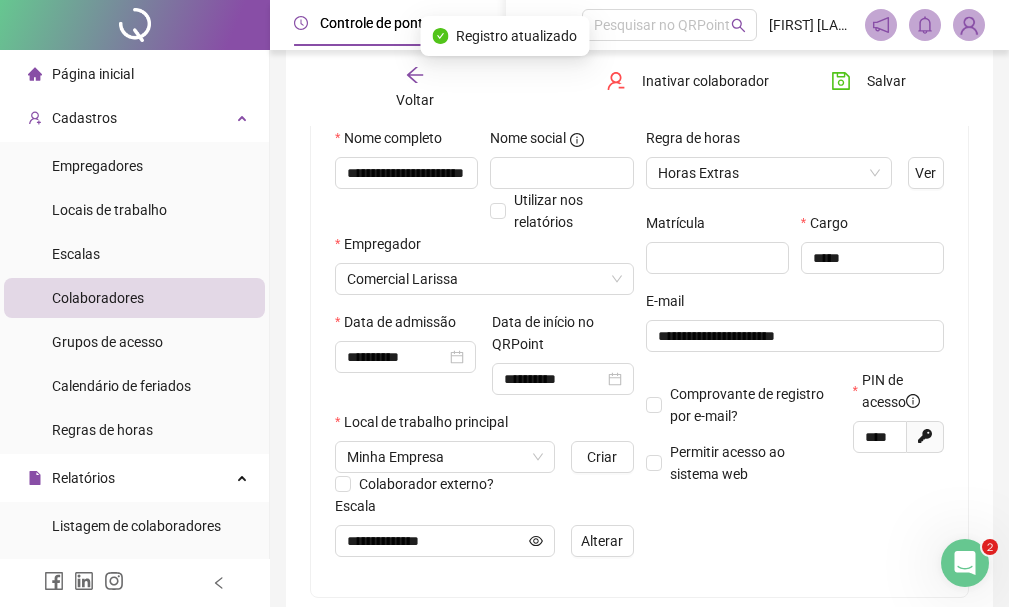 scroll, scrollTop: 100, scrollLeft: 0, axis: vertical 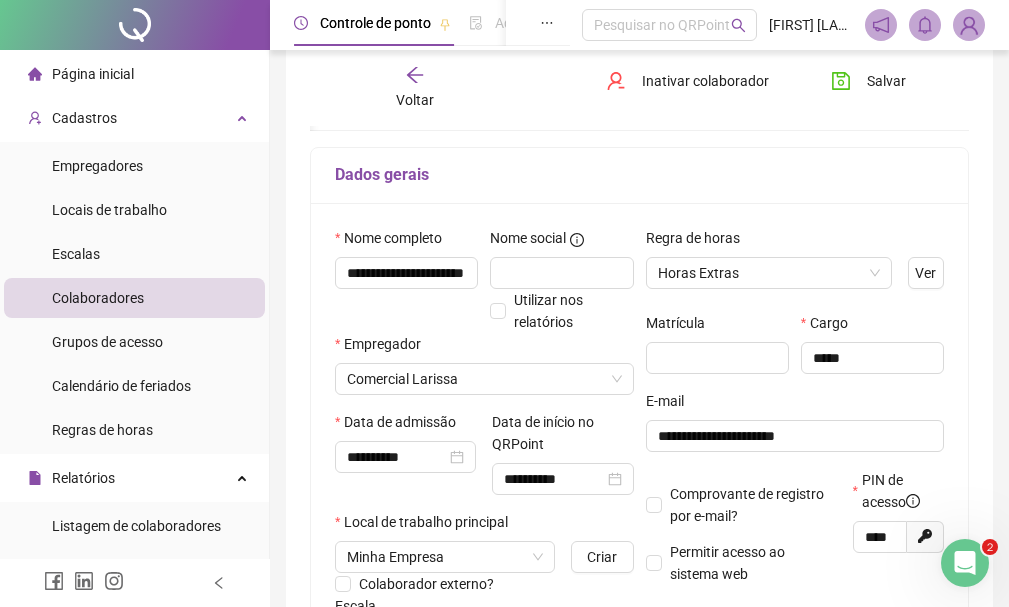 click 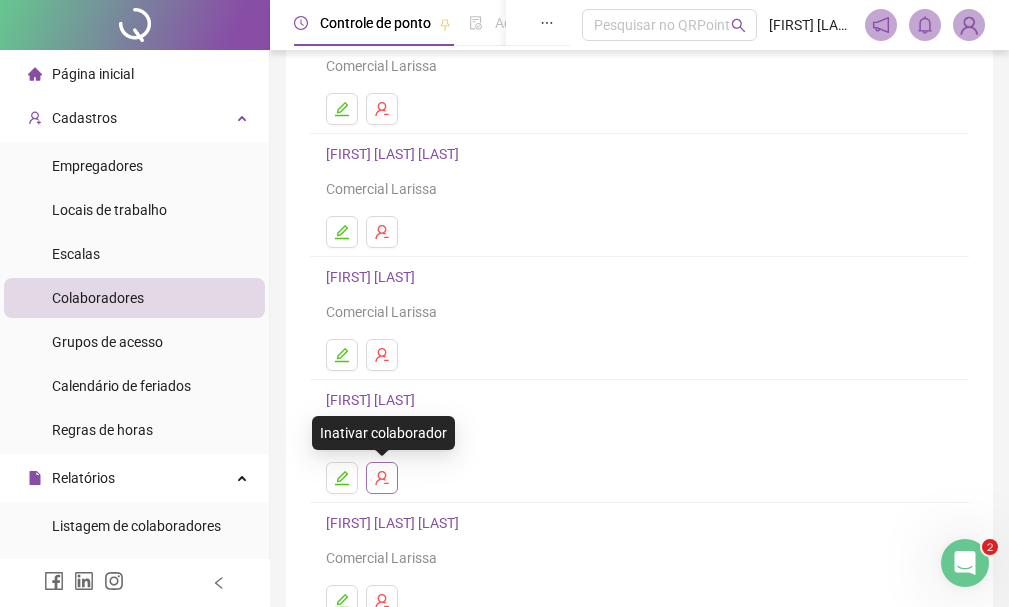 scroll, scrollTop: 300, scrollLeft: 0, axis: vertical 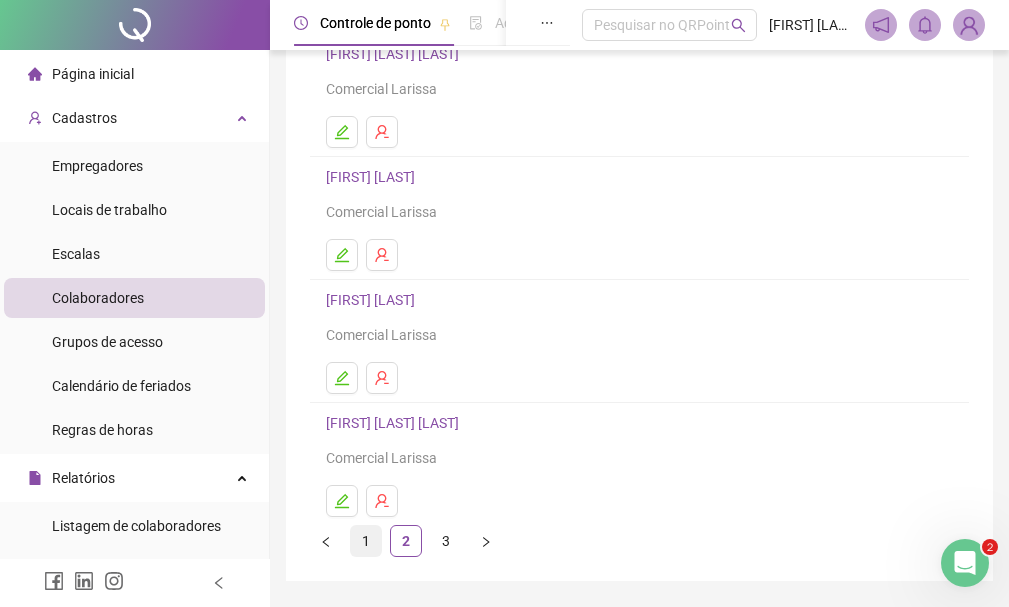 click on "1" at bounding box center [366, 541] 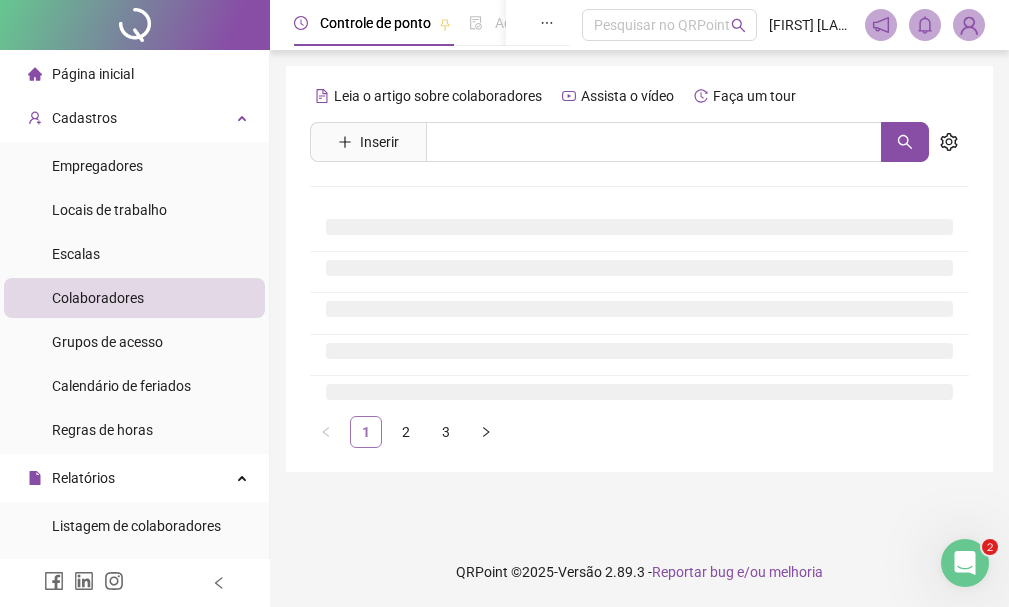 scroll, scrollTop: 0, scrollLeft: 0, axis: both 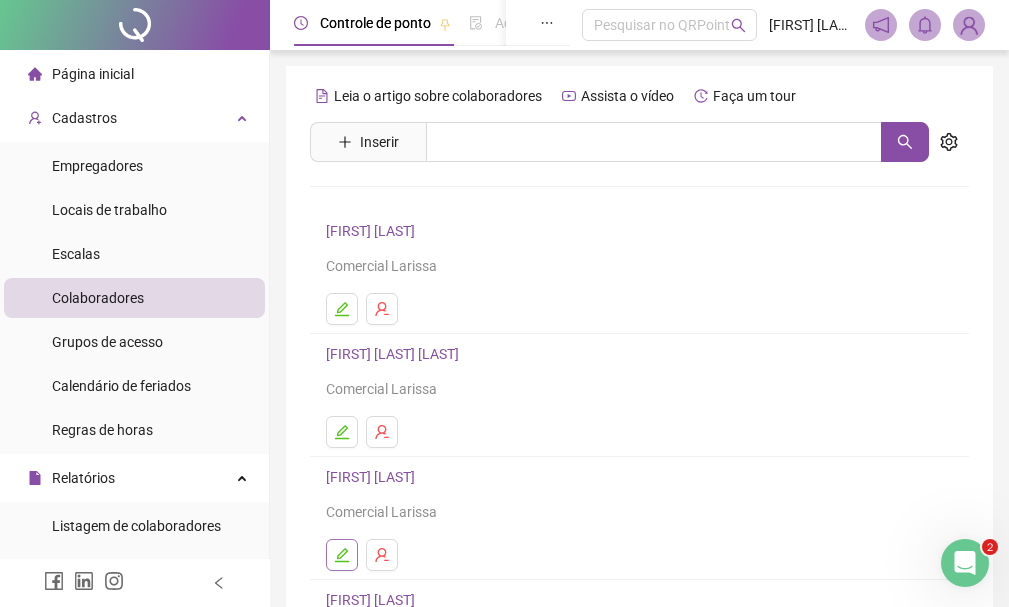 click 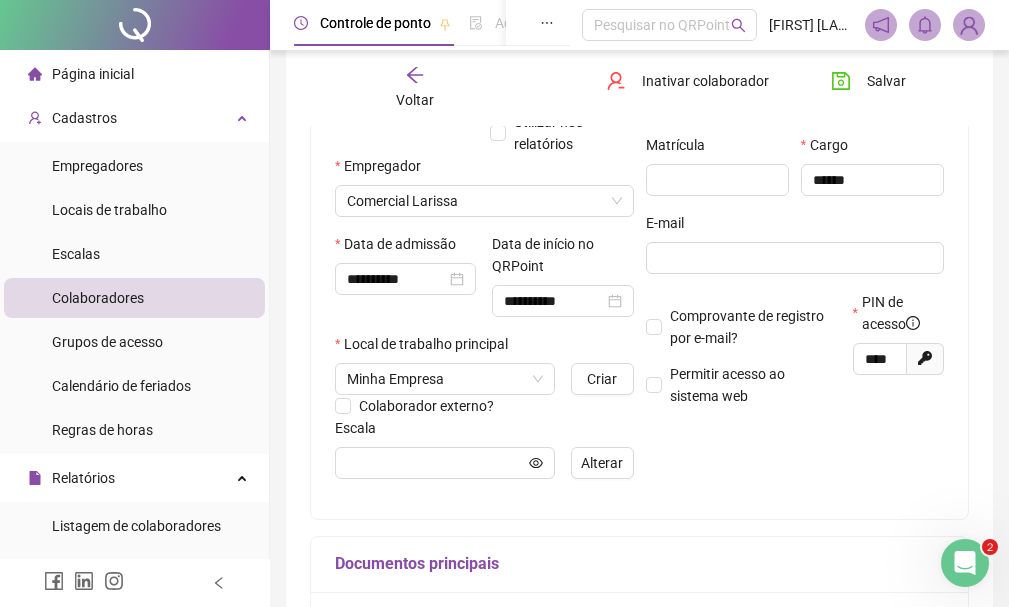 scroll, scrollTop: 300, scrollLeft: 0, axis: vertical 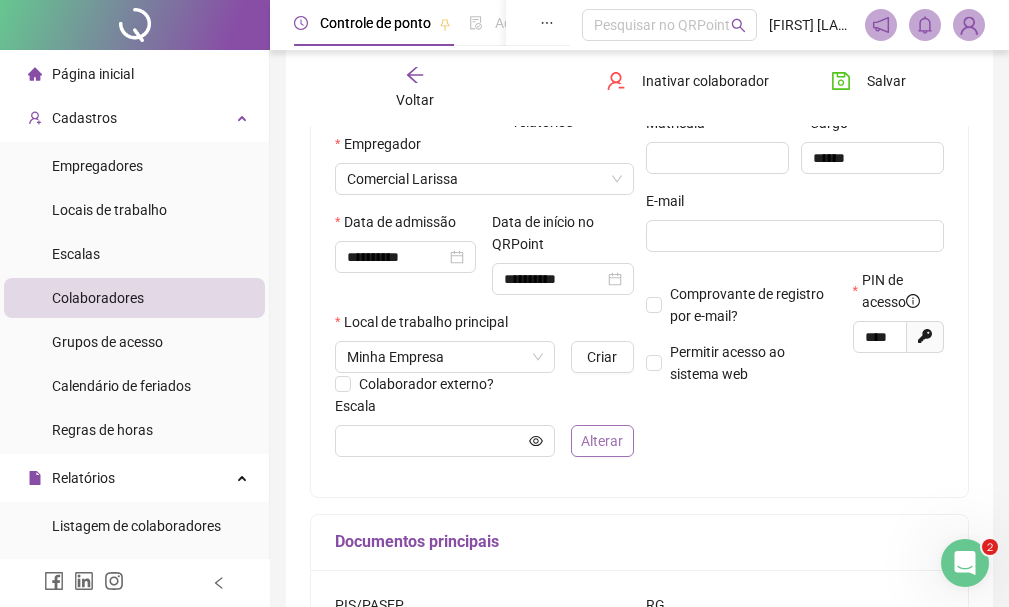 click on "Alterar" at bounding box center (602, 441) 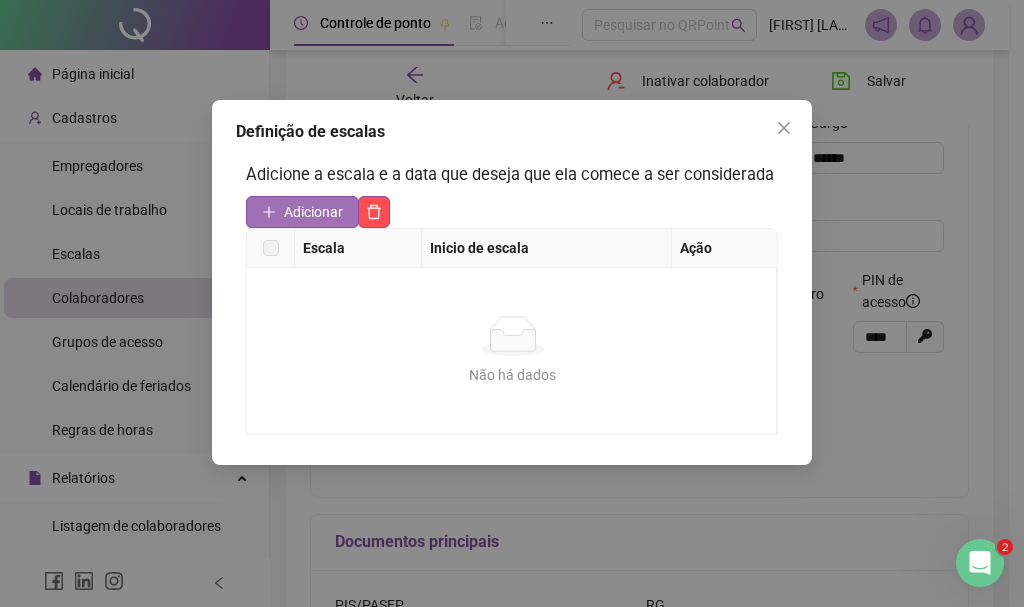 click on "Adicionar" at bounding box center (302, 212) 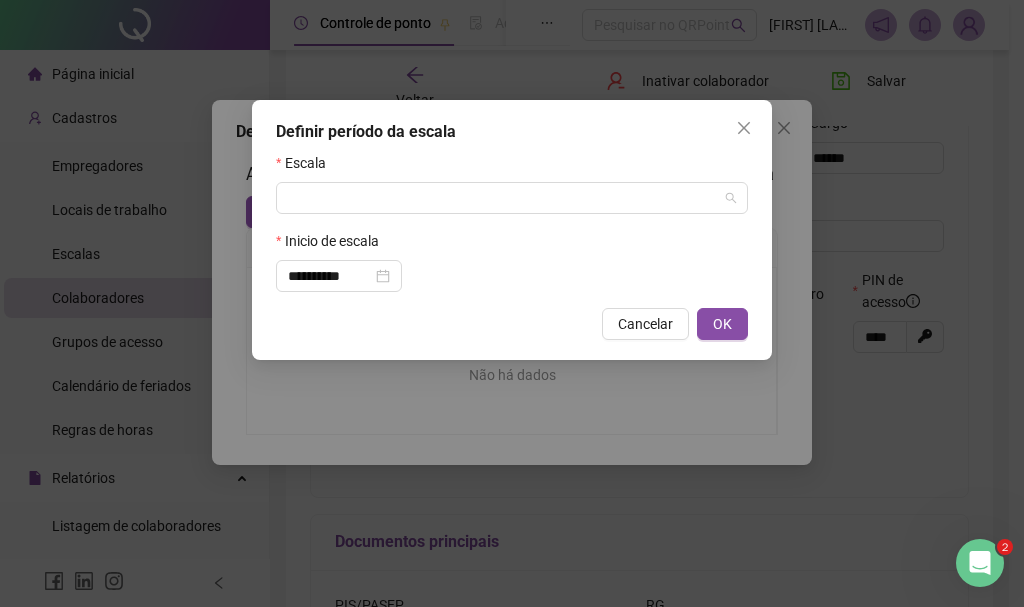 drag, startPoint x: 422, startPoint y: 199, endPoint x: 419, endPoint y: 214, distance: 15.297058 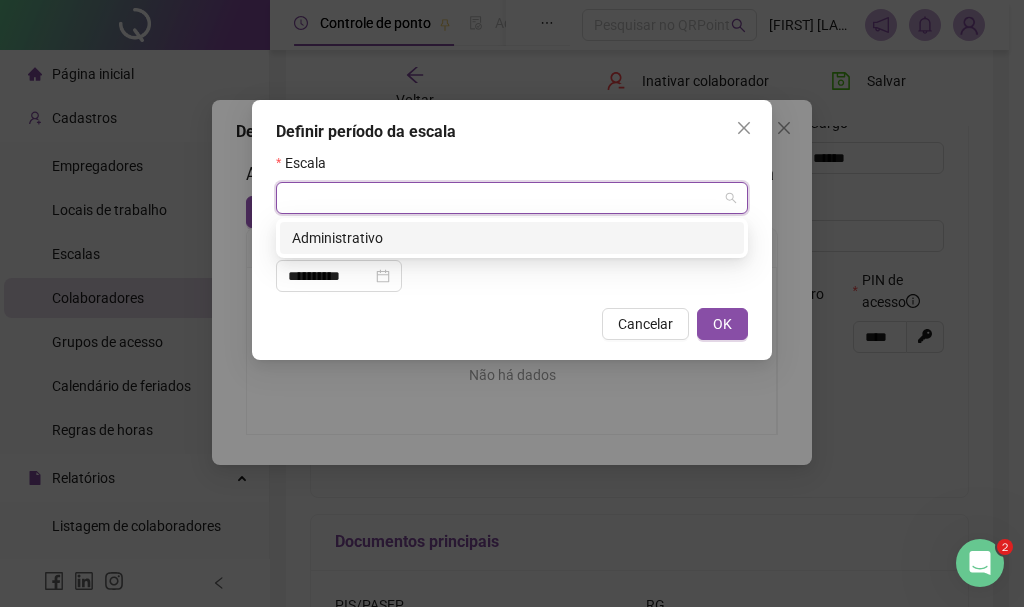 click on "Administrativo" at bounding box center [512, 238] 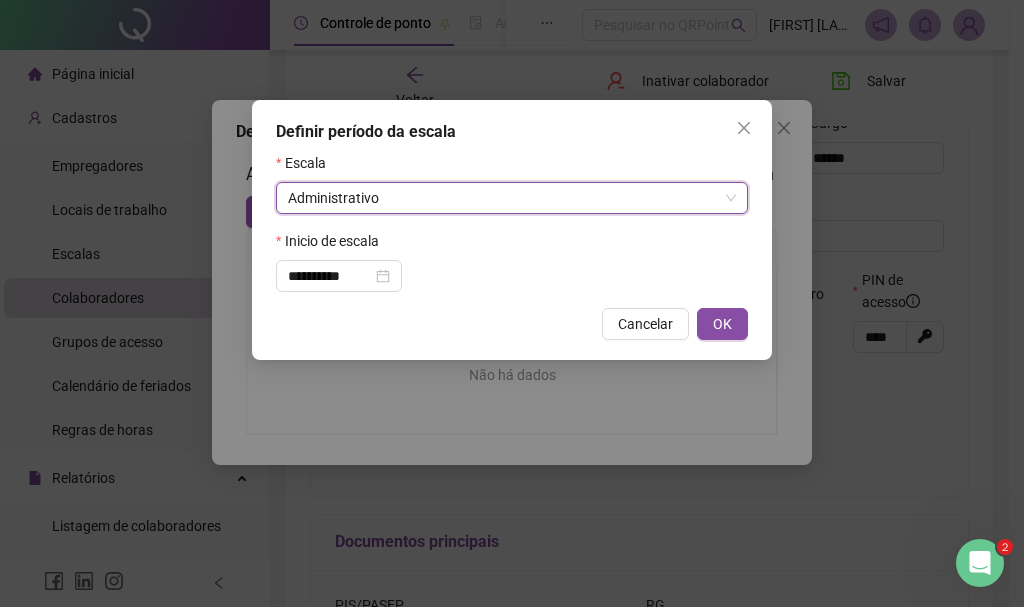 click on "**********" at bounding box center (512, 230) 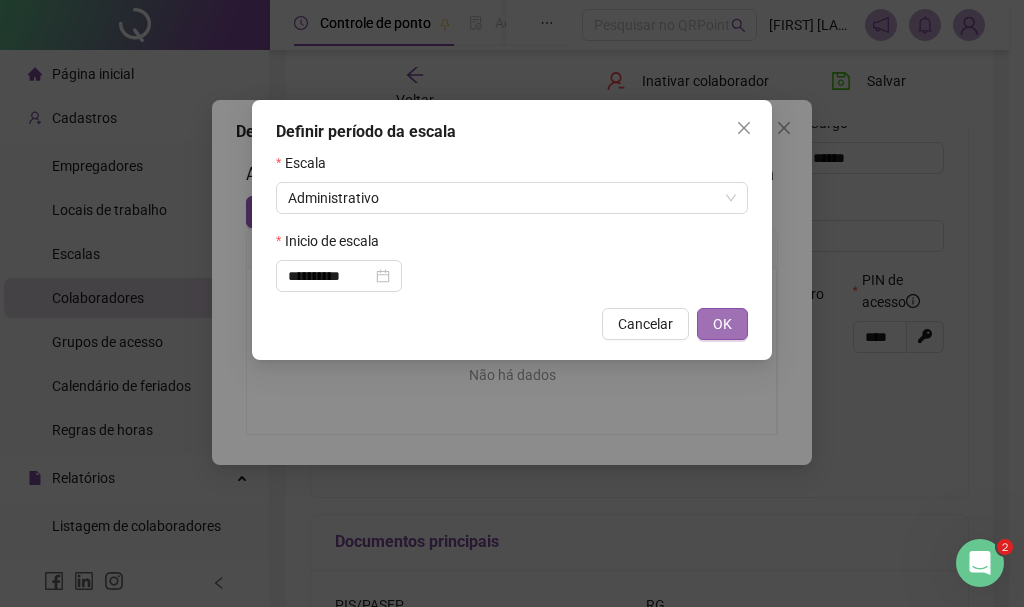 click on "OK" at bounding box center (722, 324) 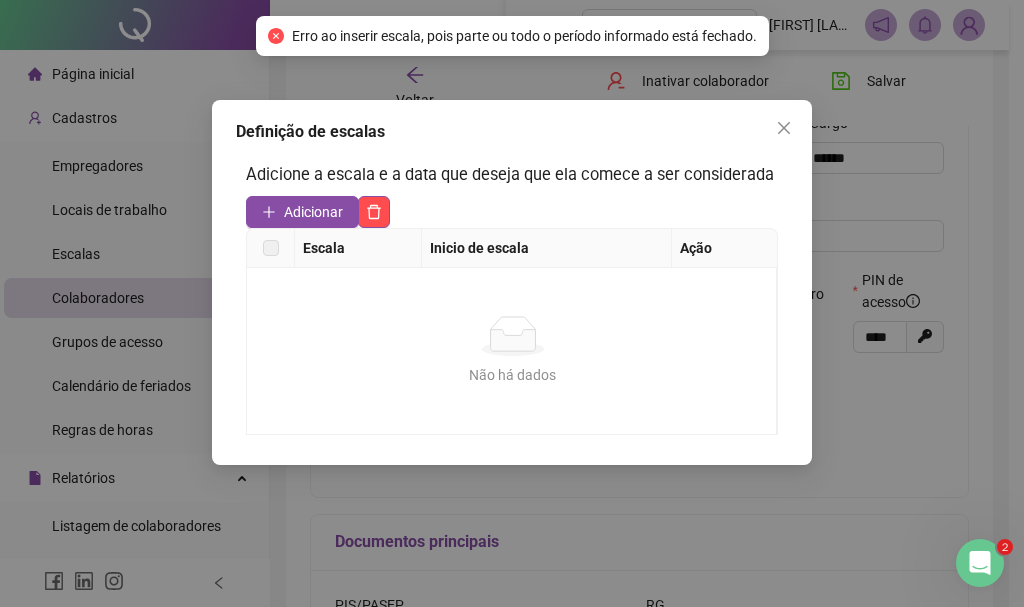 click on "Ação" at bounding box center (725, 248) 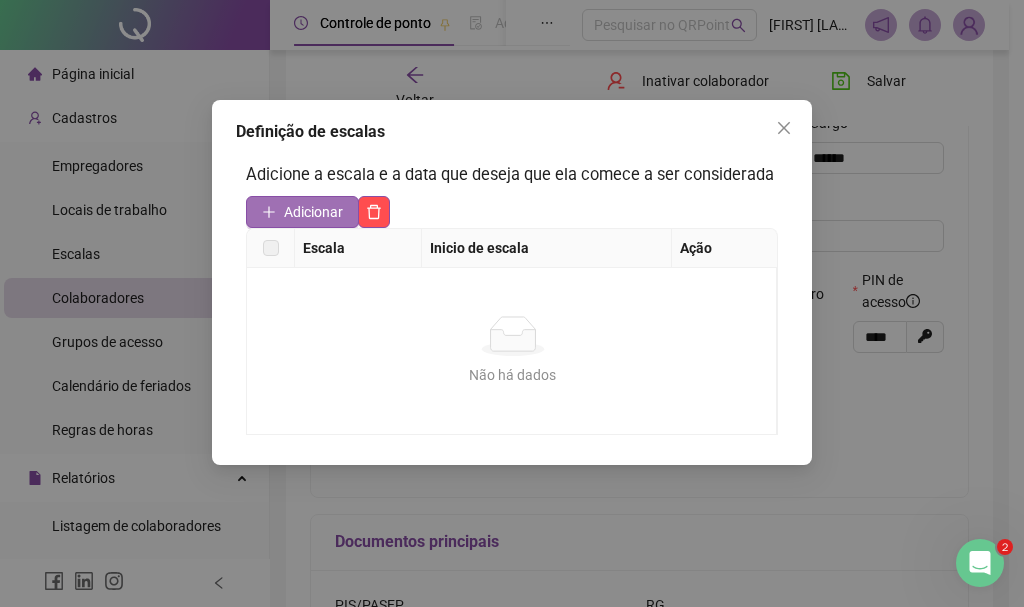 click on "Adicionar" at bounding box center [302, 212] 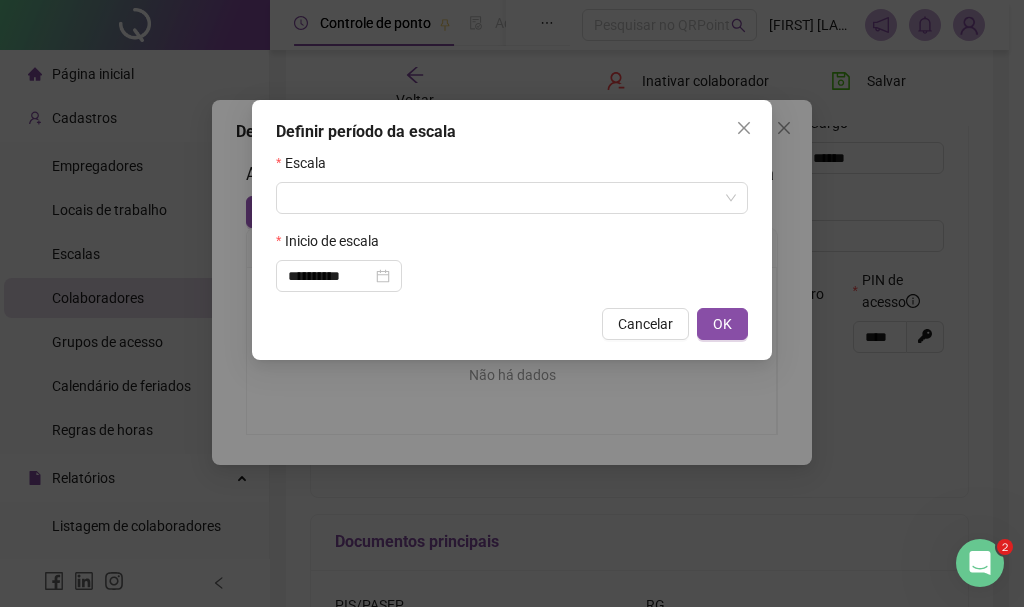 click on "**********" at bounding box center [512, 222] 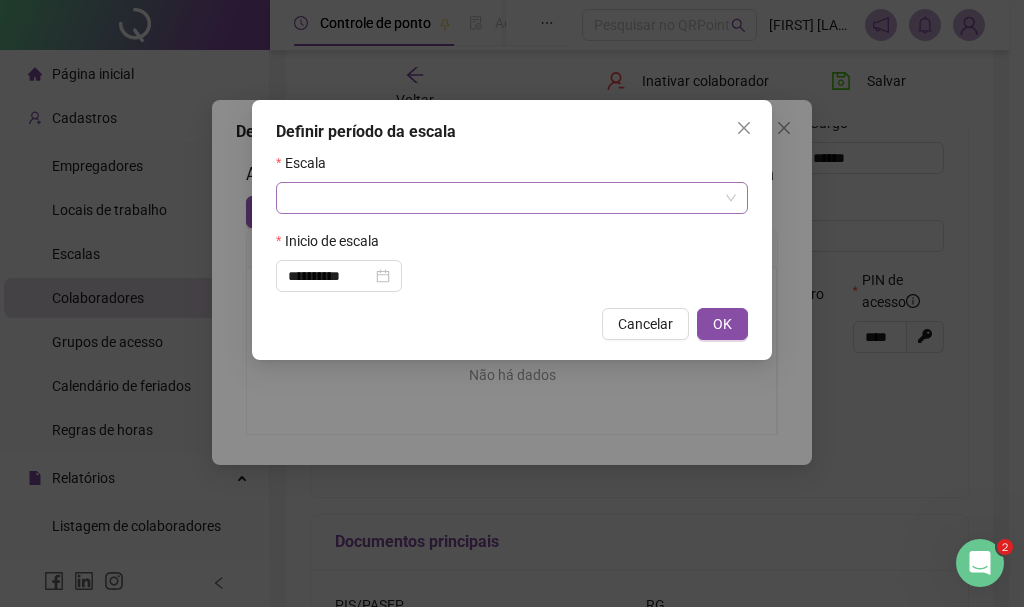 click at bounding box center [503, 198] 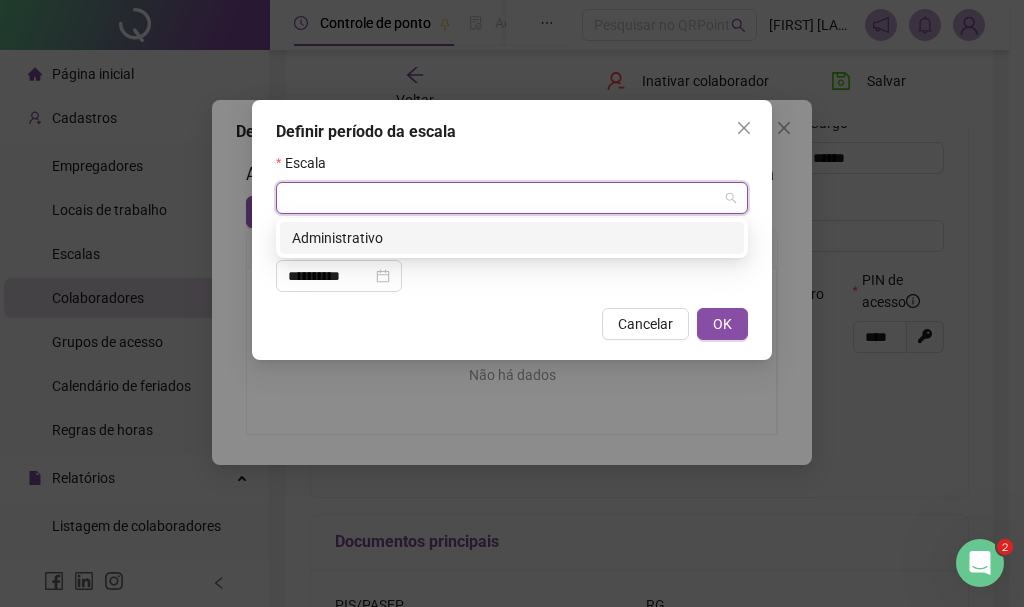 click on "Administrativo" at bounding box center (512, 238) 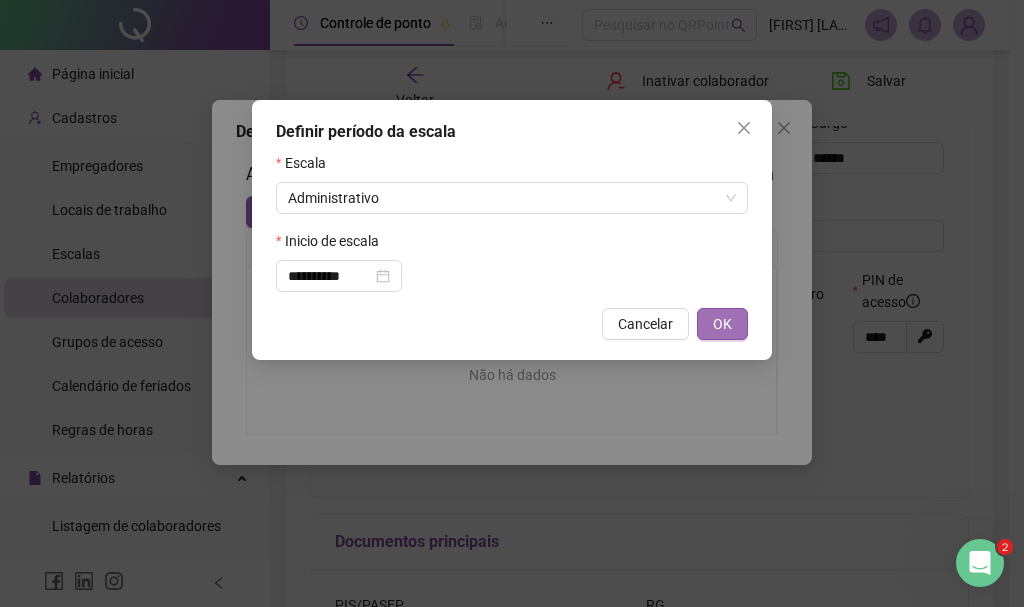 click on "OK" at bounding box center [722, 324] 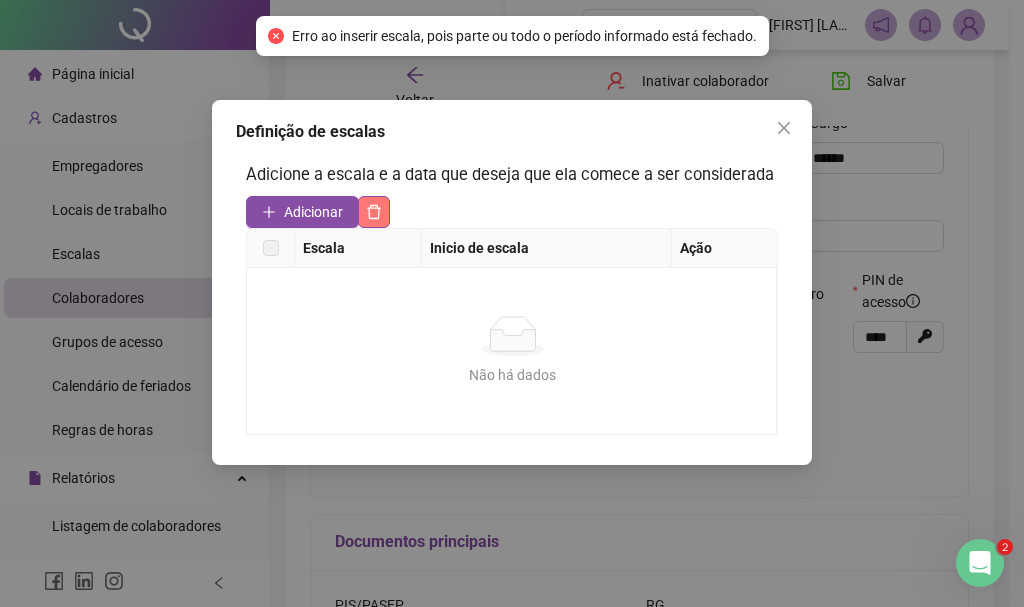 click at bounding box center [374, 212] 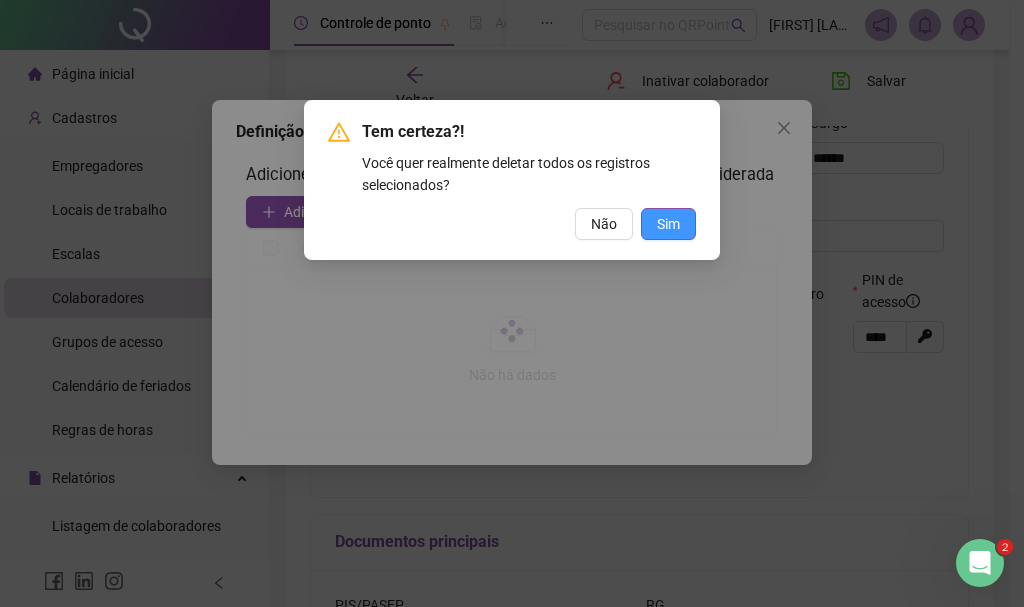 click on "Sim" at bounding box center (668, 224) 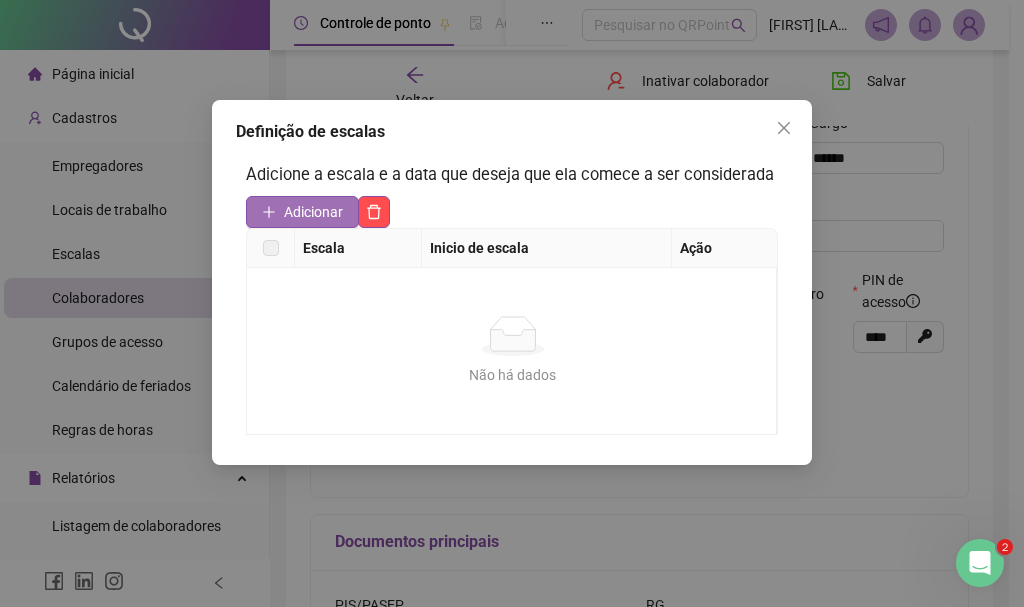click on "Adicionar" at bounding box center [313, 212] 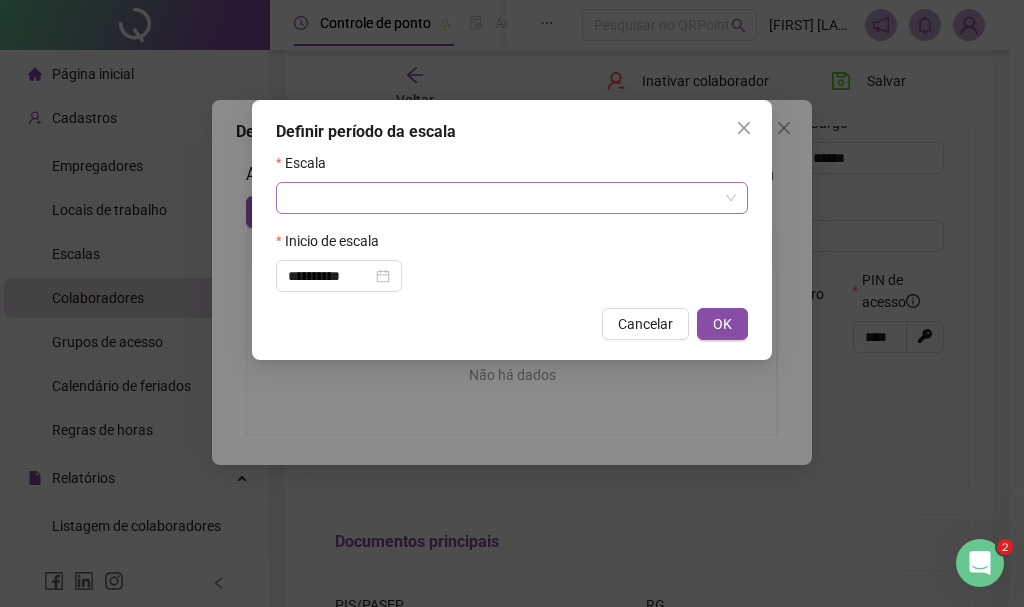 click at bounding box center (503, 198) 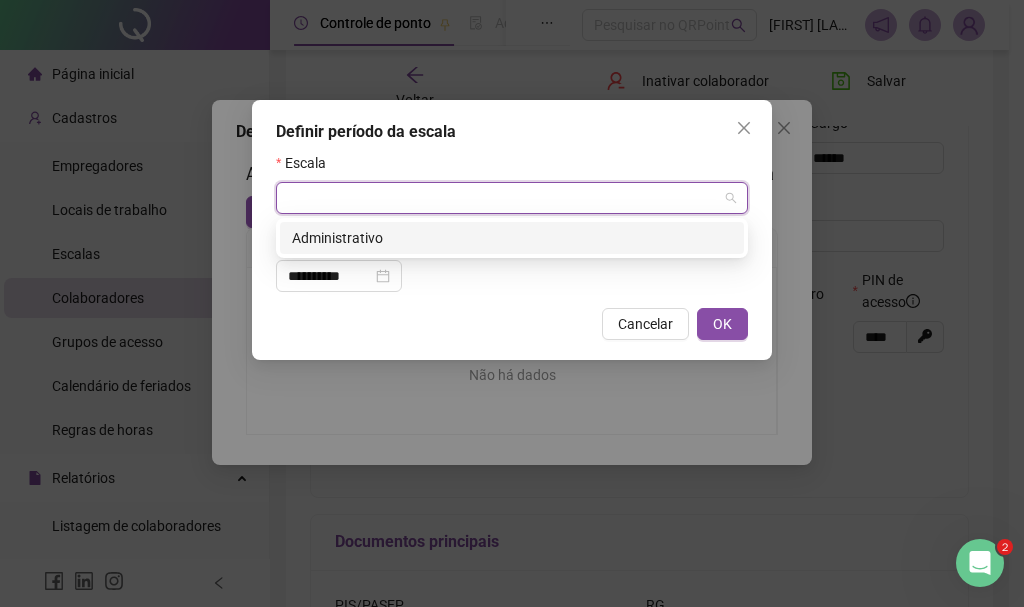 click on "Administrativo" at bounding box center (512, 238) 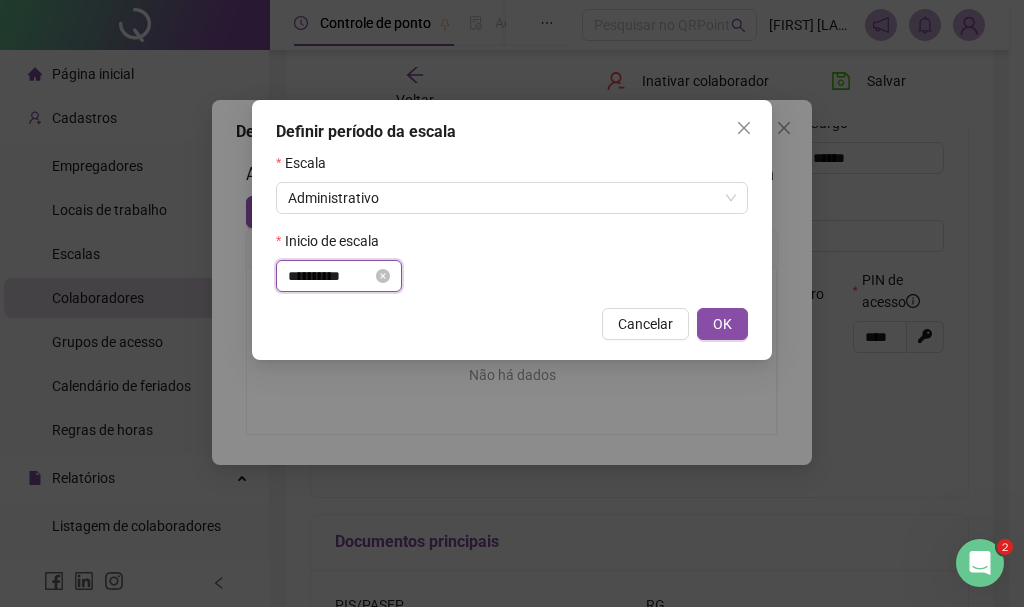 click on "**********" at bounding box center (330, 276) 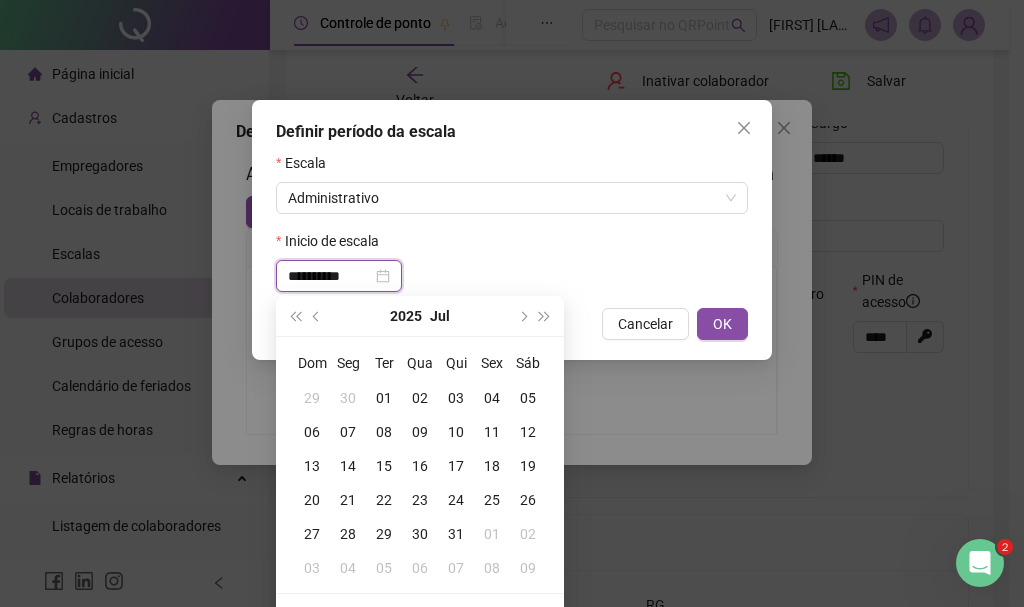 type on "**********" 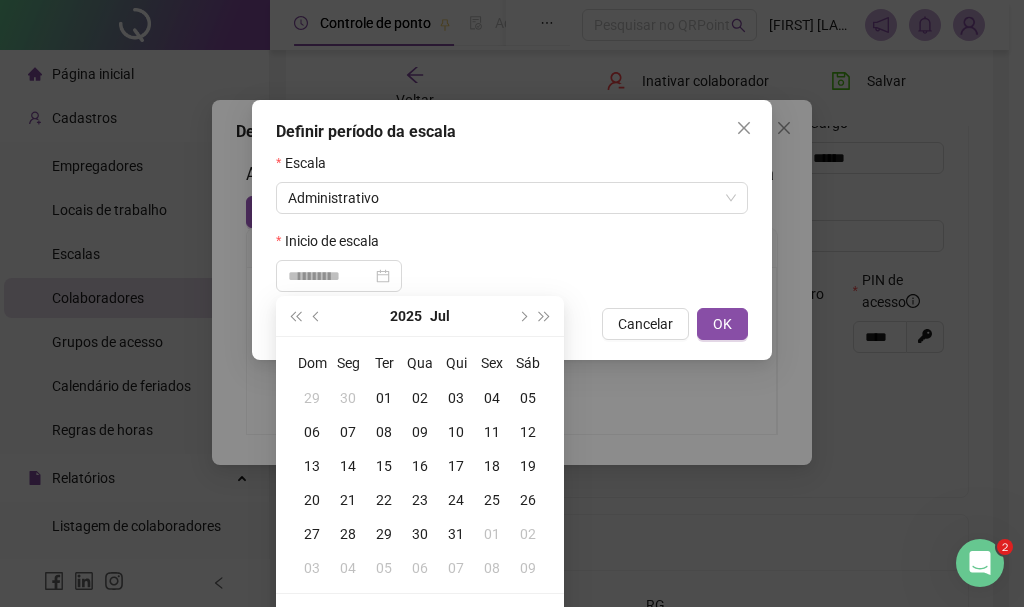 click on "05" at bounding box center [528, 398] 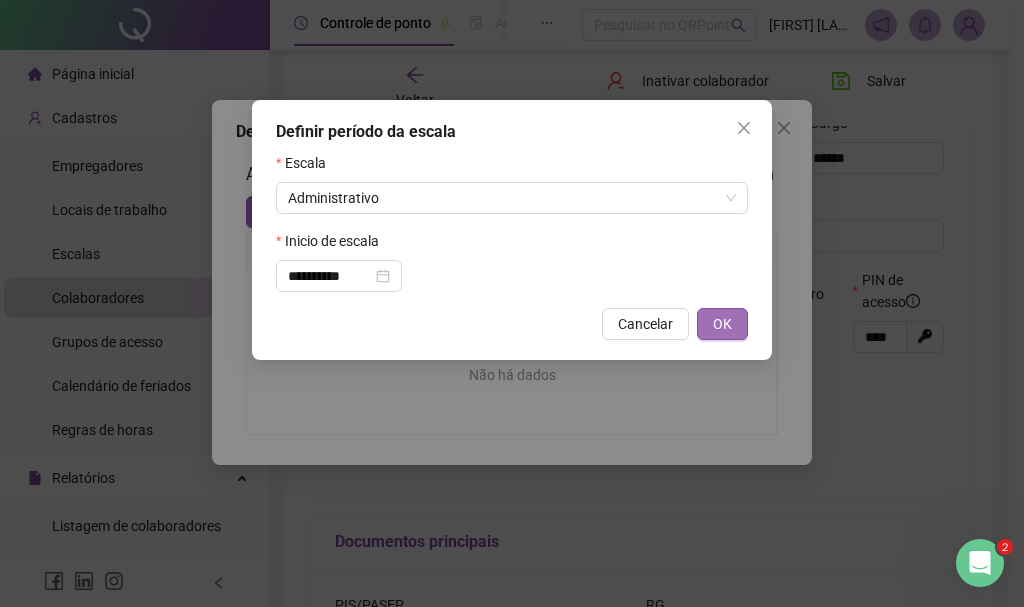 click on "OK" at bounding box center (722, 324) 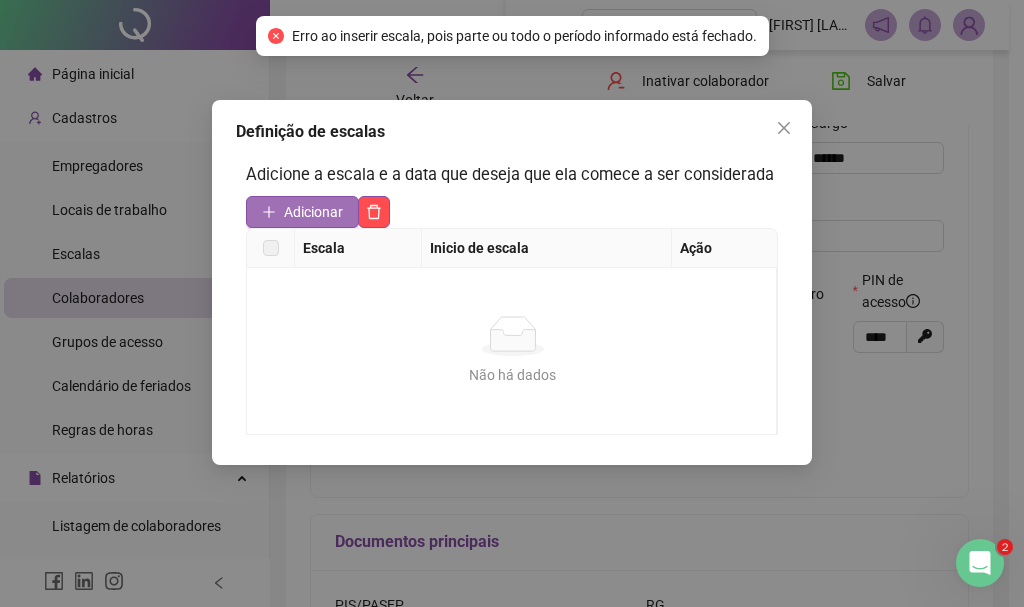 click on "Adicionar" at bounding box center (313, 212) 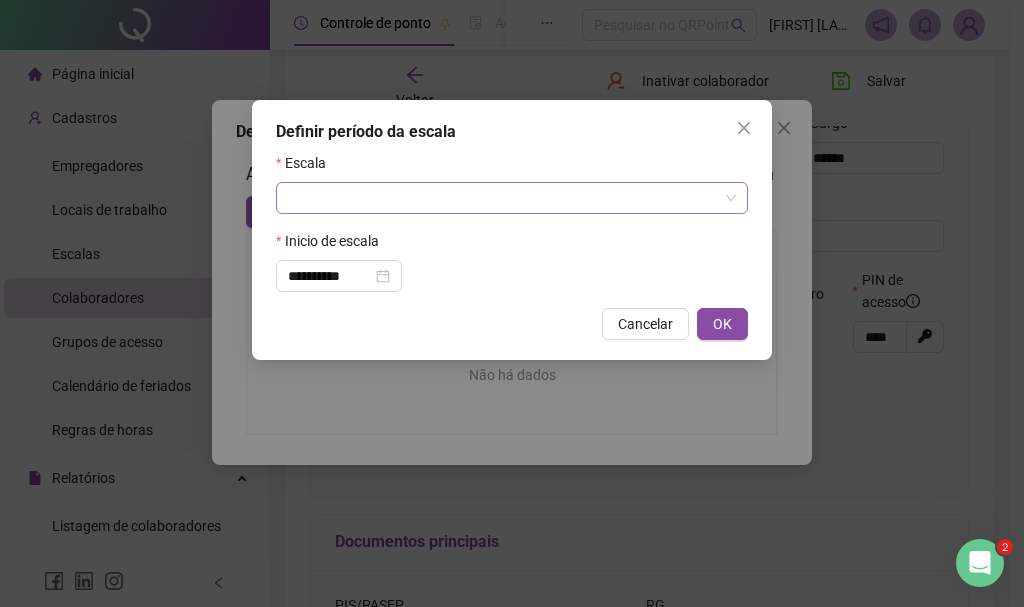 click at bounding box center (503, 198) 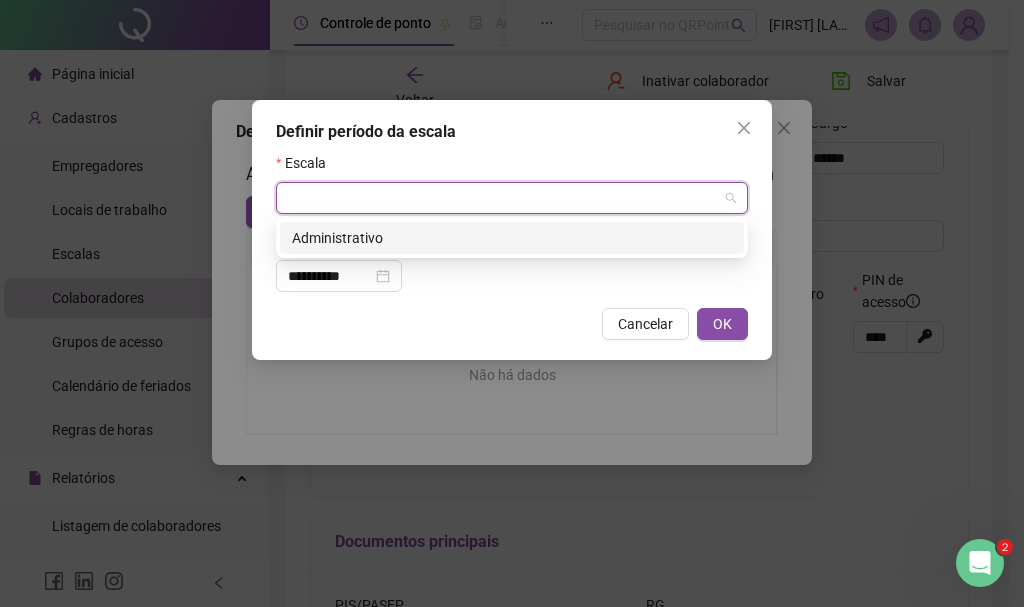 click on "Administrativo" at bounding box center (512, 238) 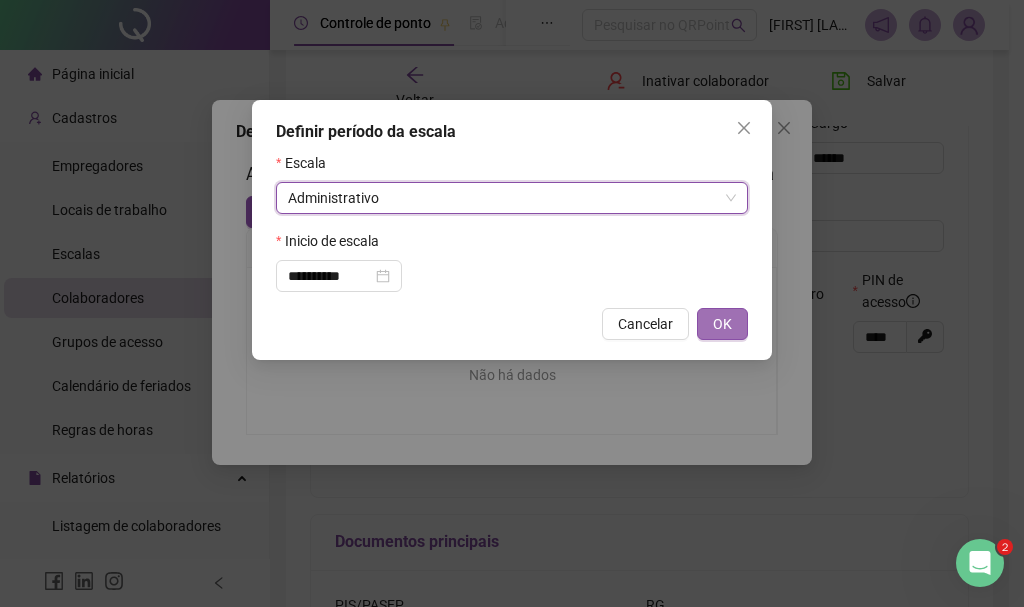 click on "OK" at bounding box center (722, 324) 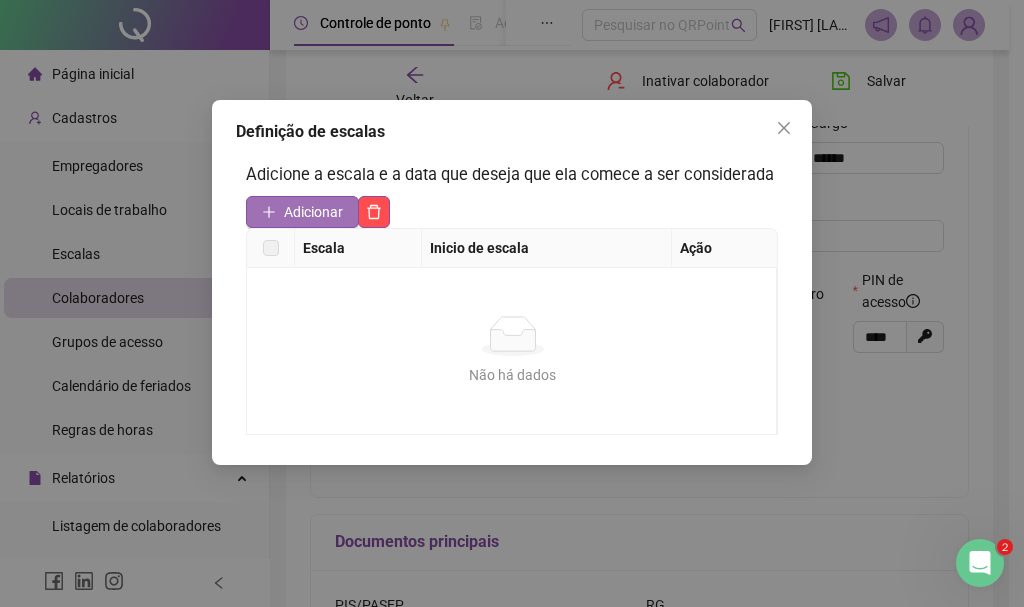 click on "Adicionar" at bounding box center [313, 212] 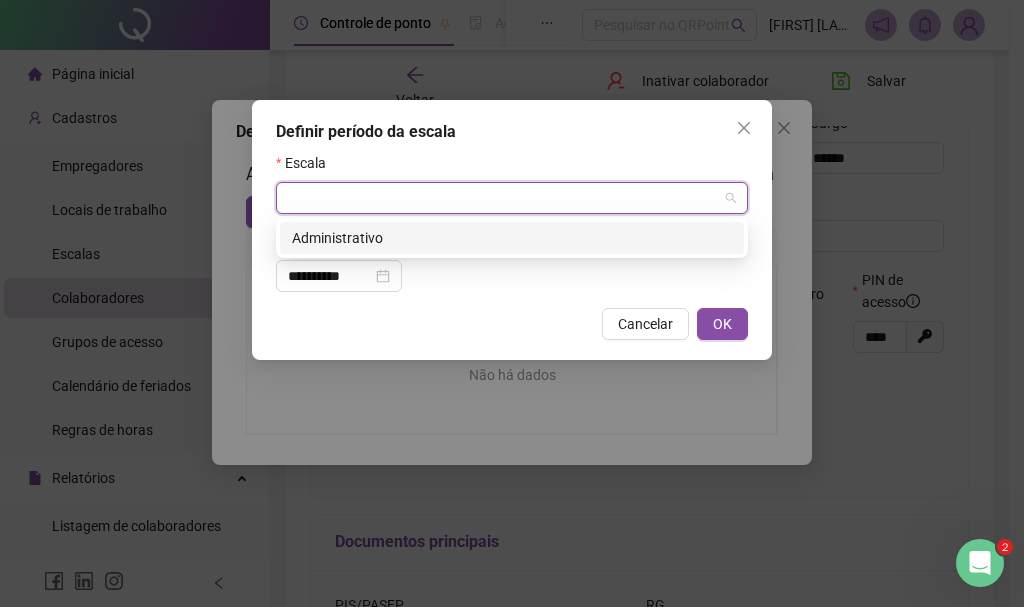 click at bounding box center [503, 198] 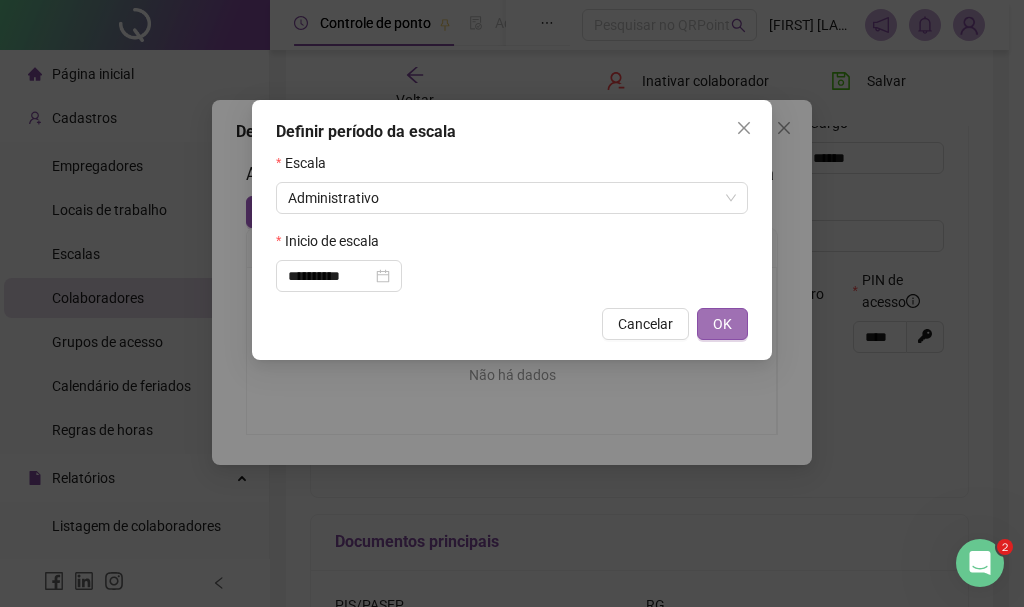 click on "OK" at bounding box center (722, 324) 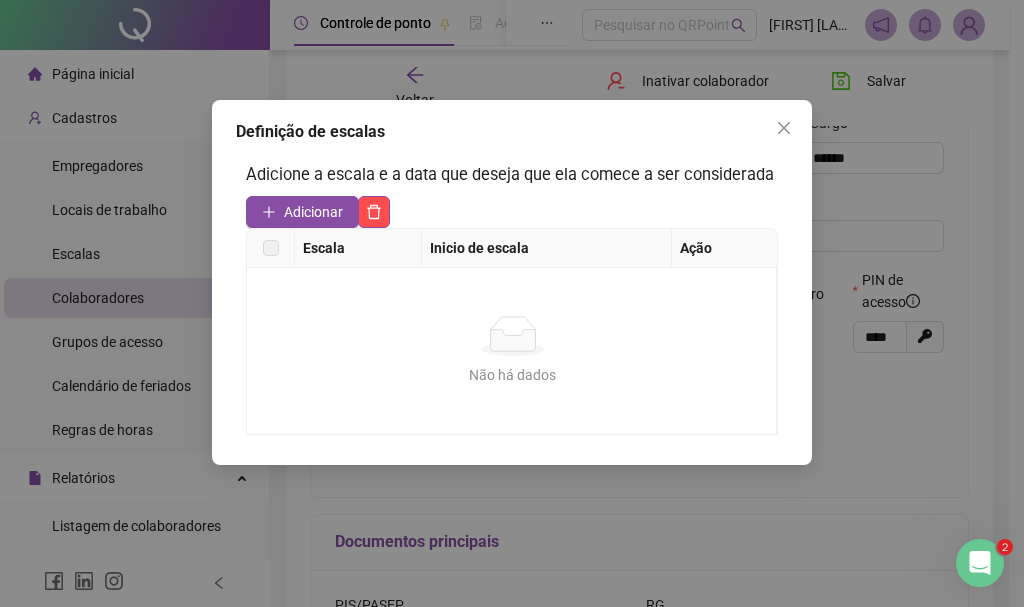 click at bounding box center (784, 128) 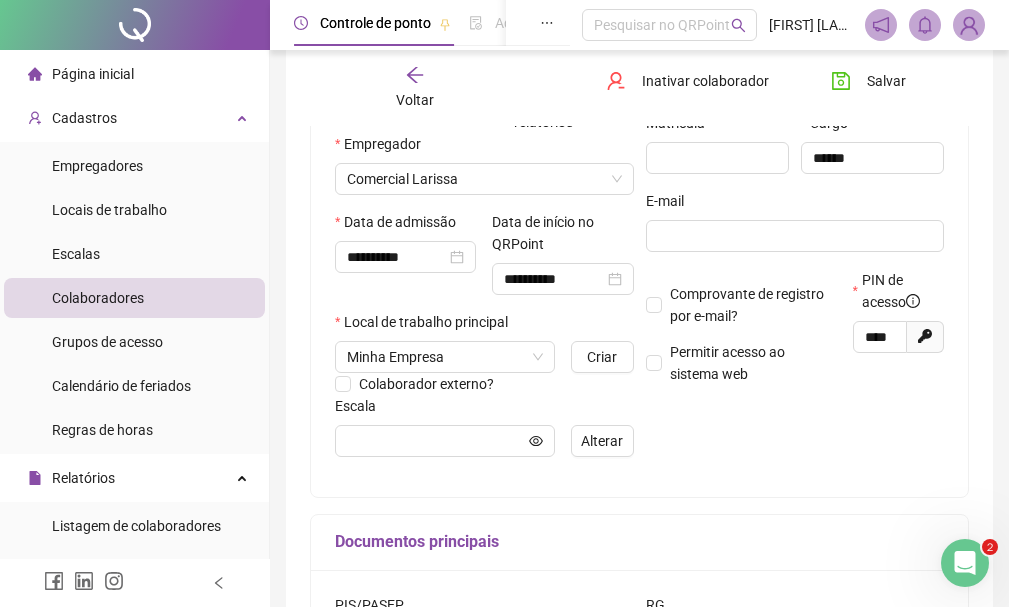 click 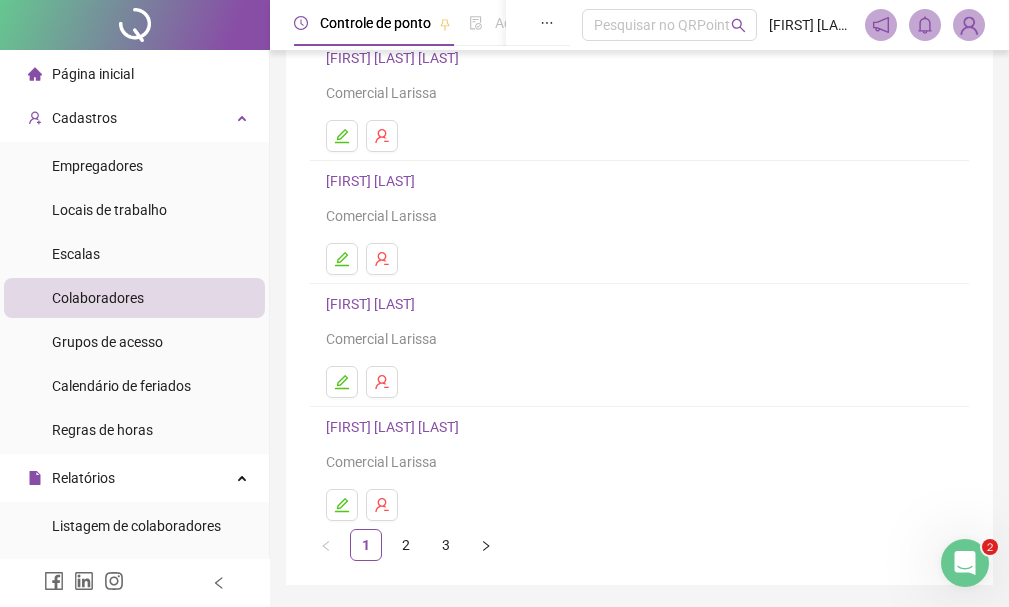 scroll, scrollTop: 300, scrollLeft: 0, axis: vertical 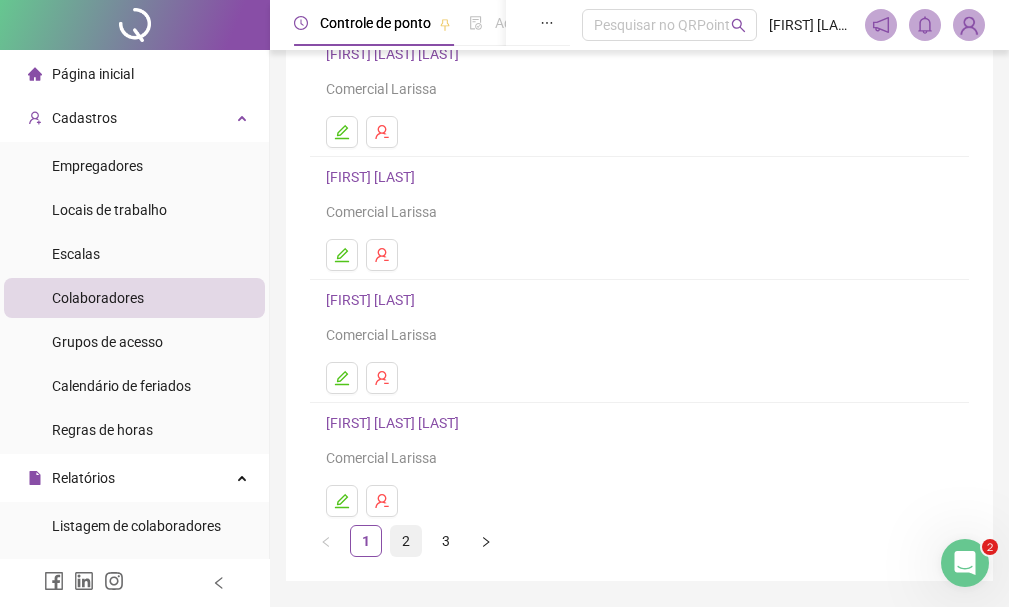 click on "2" at bounding box center [406, 541] 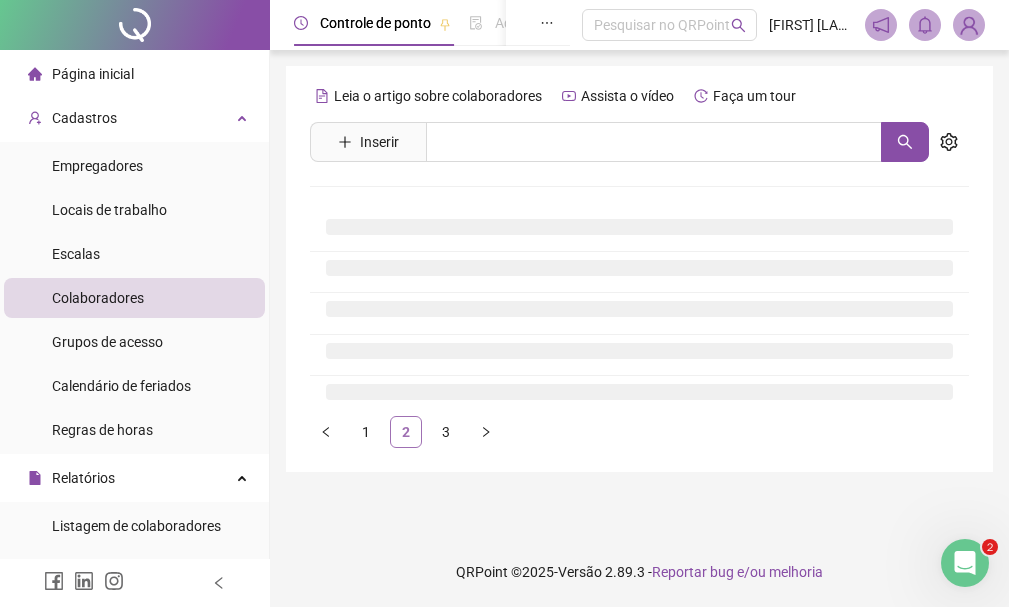scroll, scrollTop: 0, scrollLeft: 0, axis: both 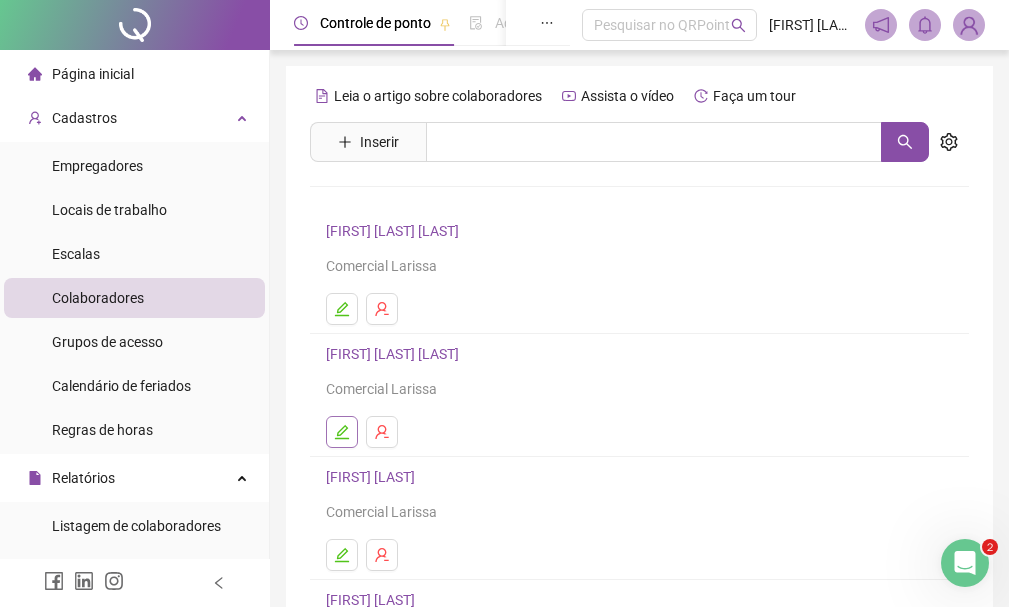 click 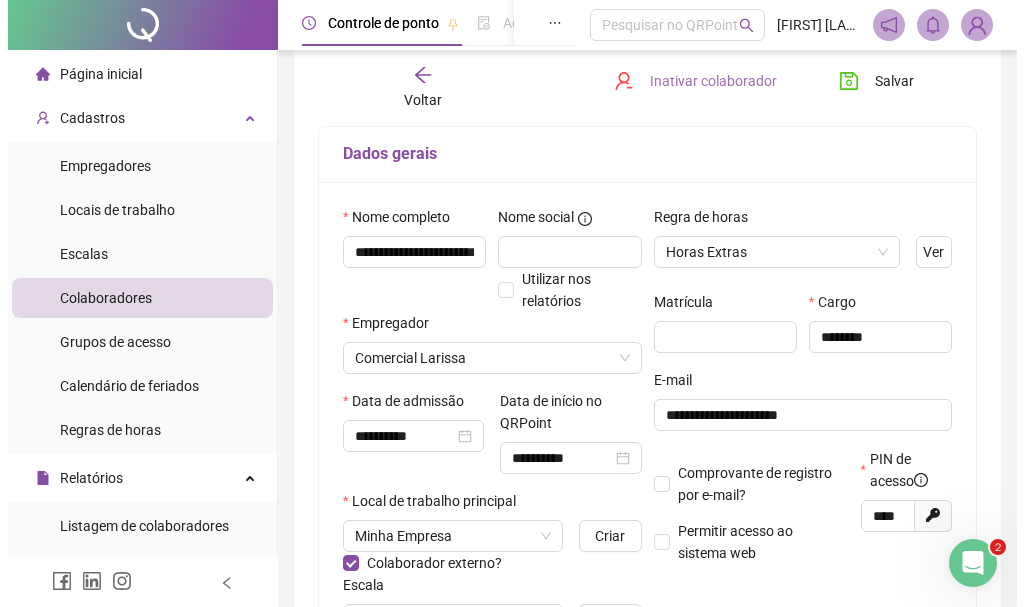 scroll, scrollTop: 100, scrollLeft: 0, axis: vertical 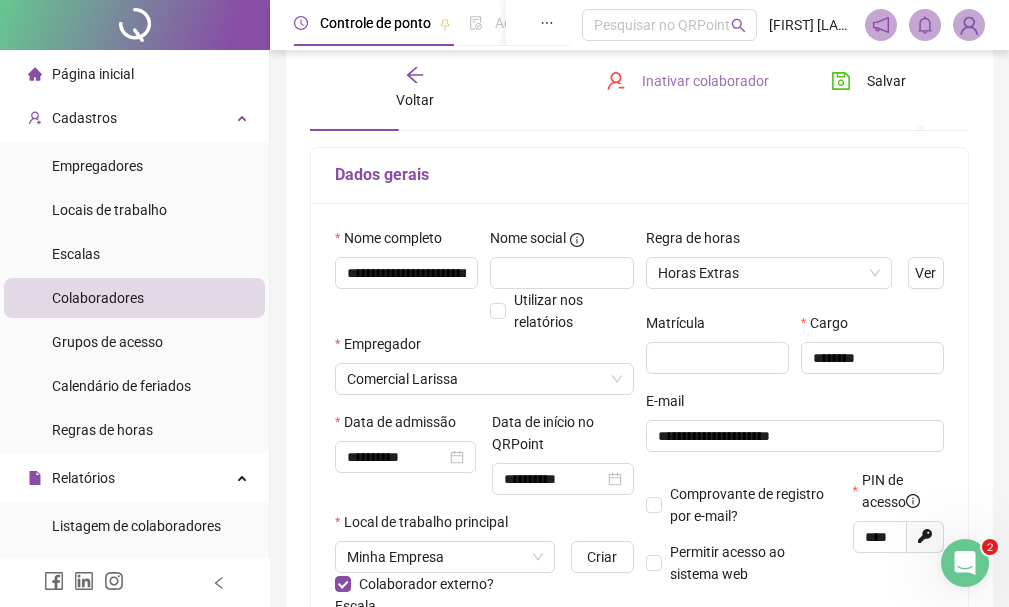 click on "Inativar colaborador" at bounding box center [705, 81] 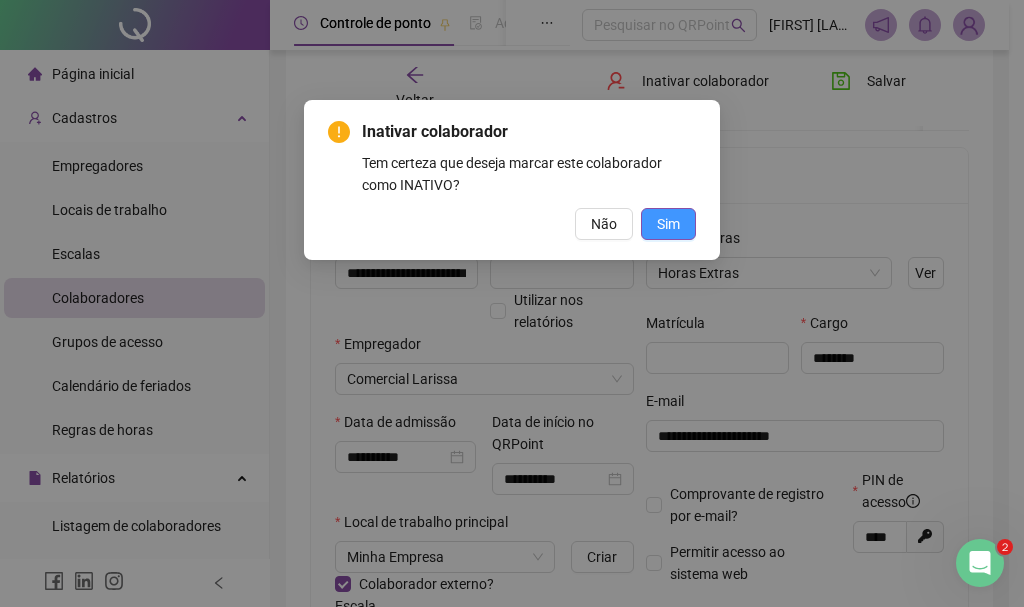 click on "Sim" at bounding box center (668, 224) 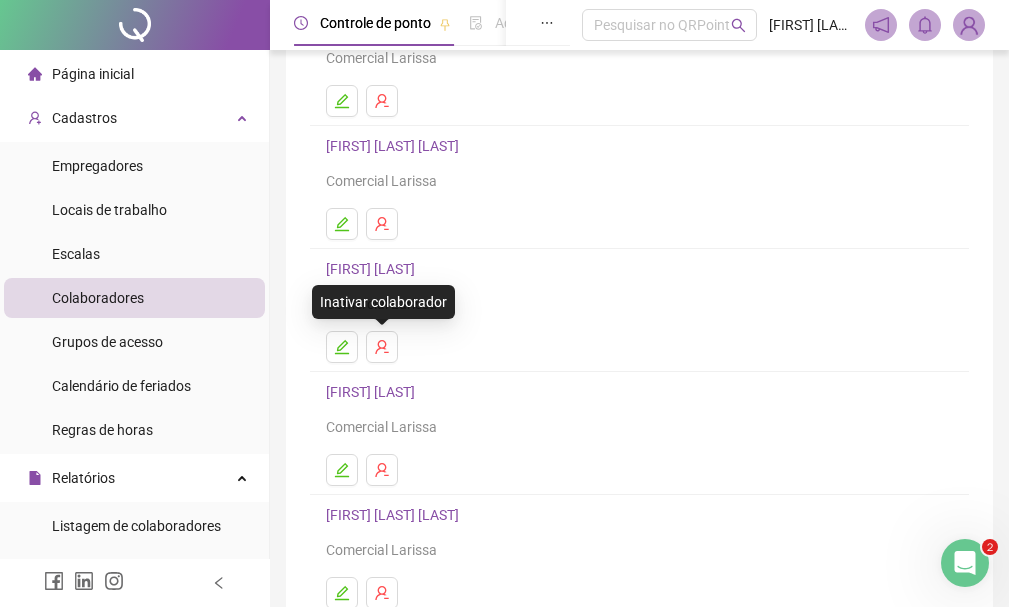 scroll, scrollTop: 300, scrollLeft: 0, axis: vertical 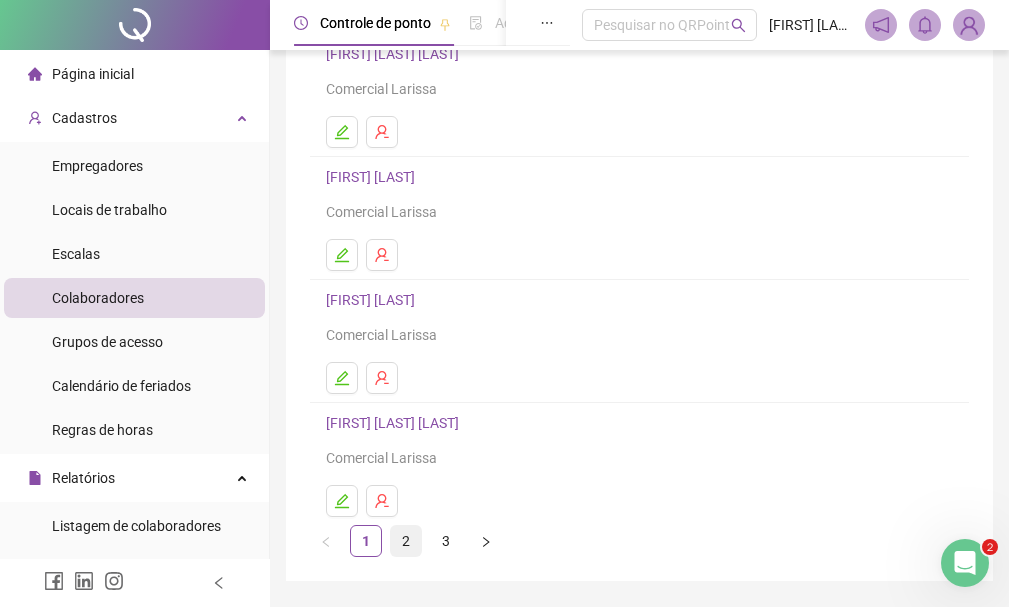 click on "2" at bounding box center [406, 541] 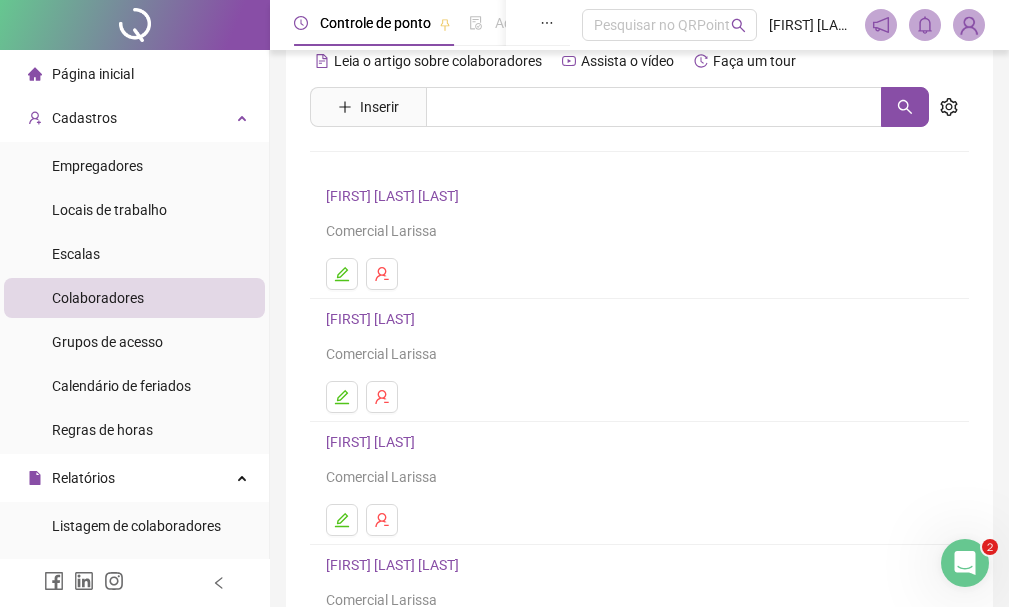 scroll, scrollTop: 0, scrollLeft: 0, axis: both 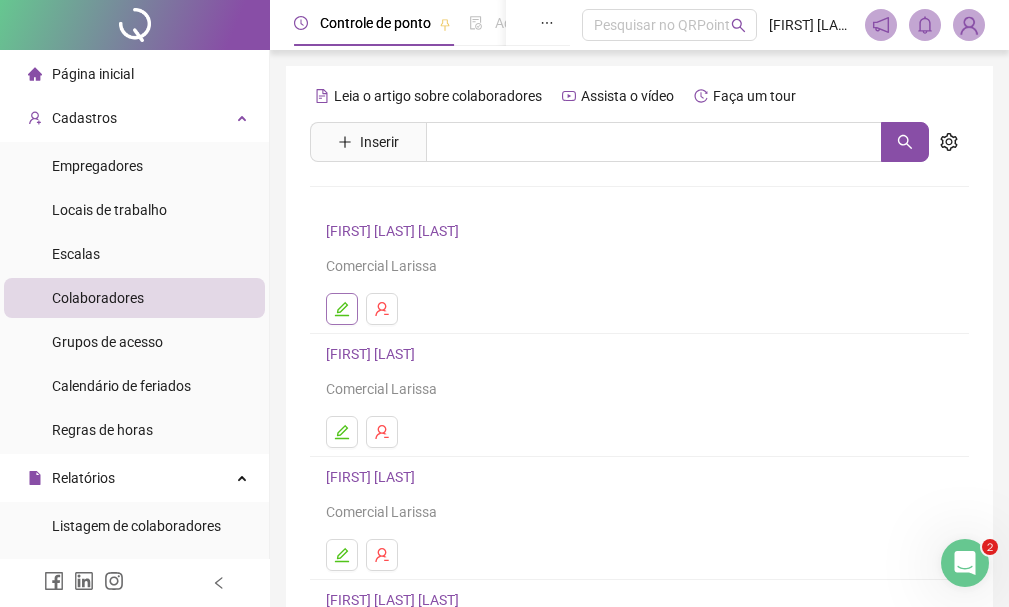 click at bounding box center (342, 309) 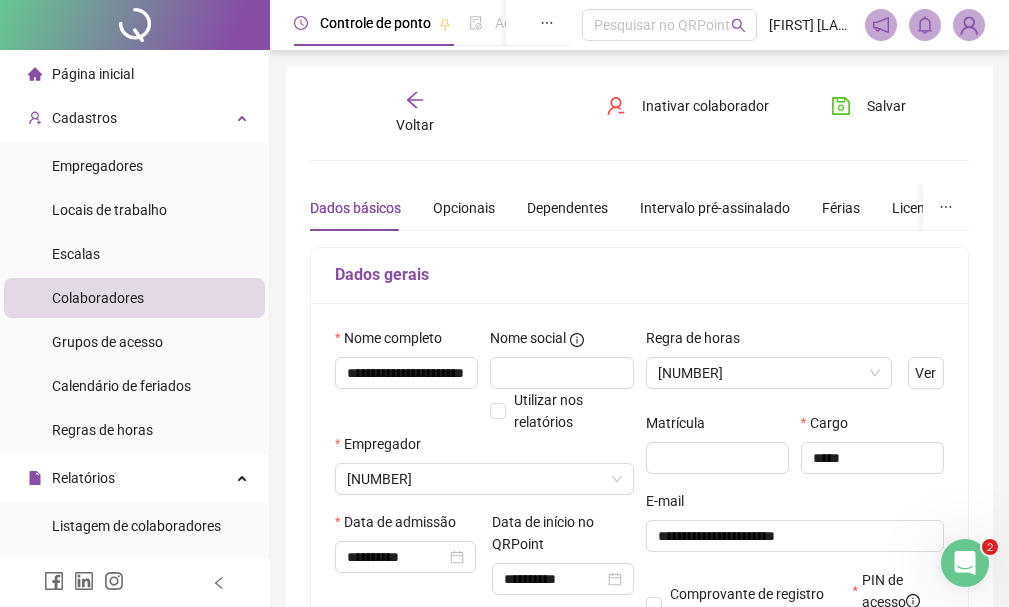 type on "**********" 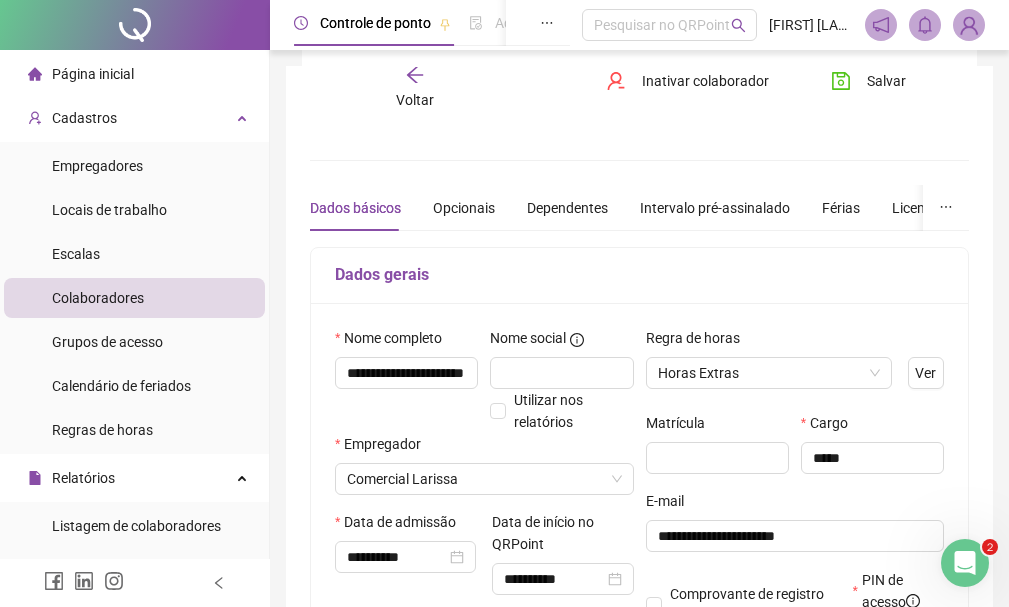scroll, scrollTop: 200, scrollLeft: 0, axis: vertical 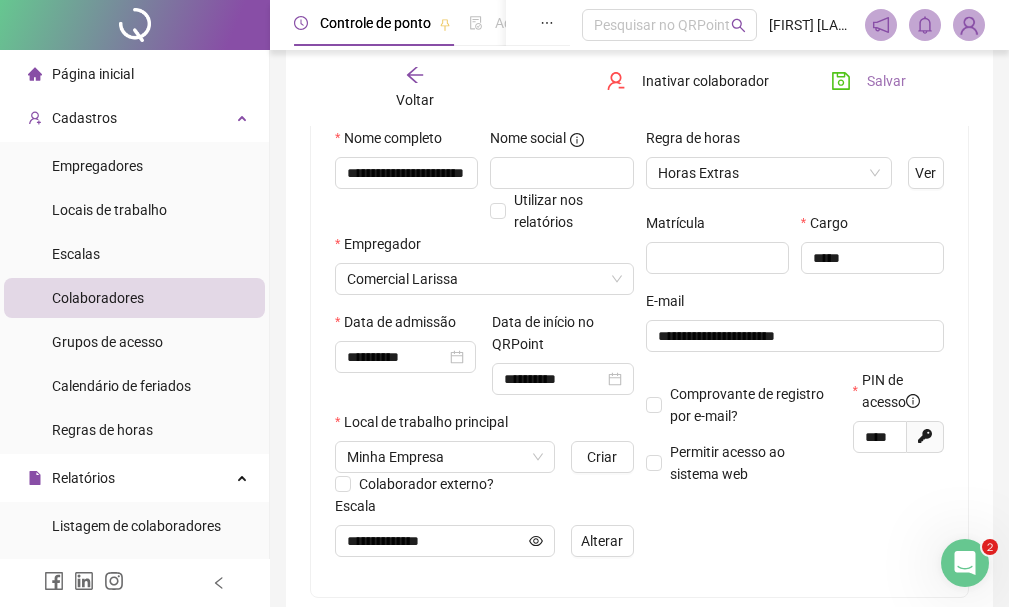 drag, startPoint x: 887, startPoint y: 73, endPoint x: 869, endPoint y: 93, distance: 26.907248 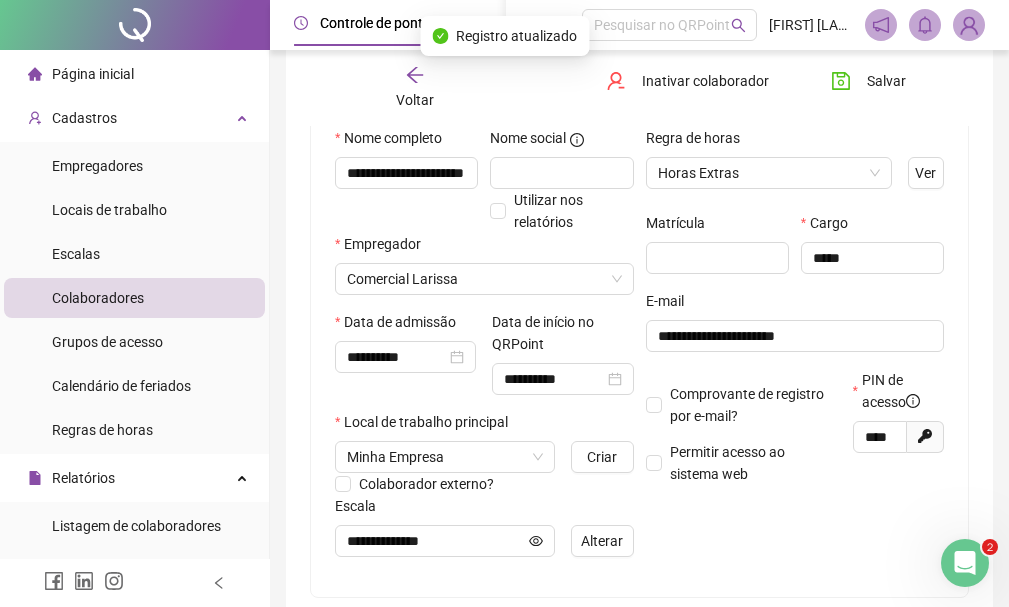 click 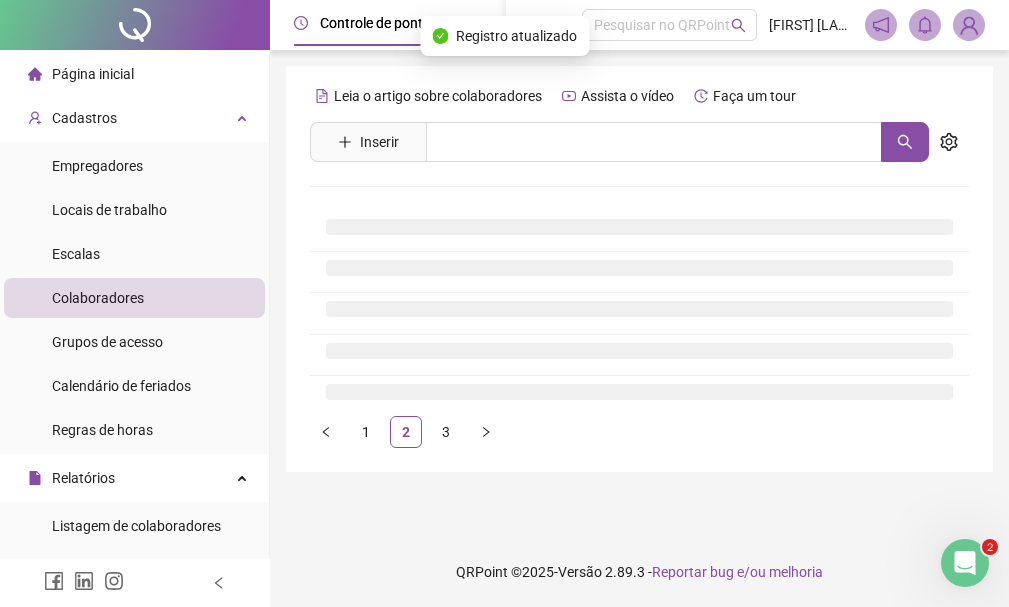 scroll, scrollTop: 0, scrollLeft: 0, axis: both 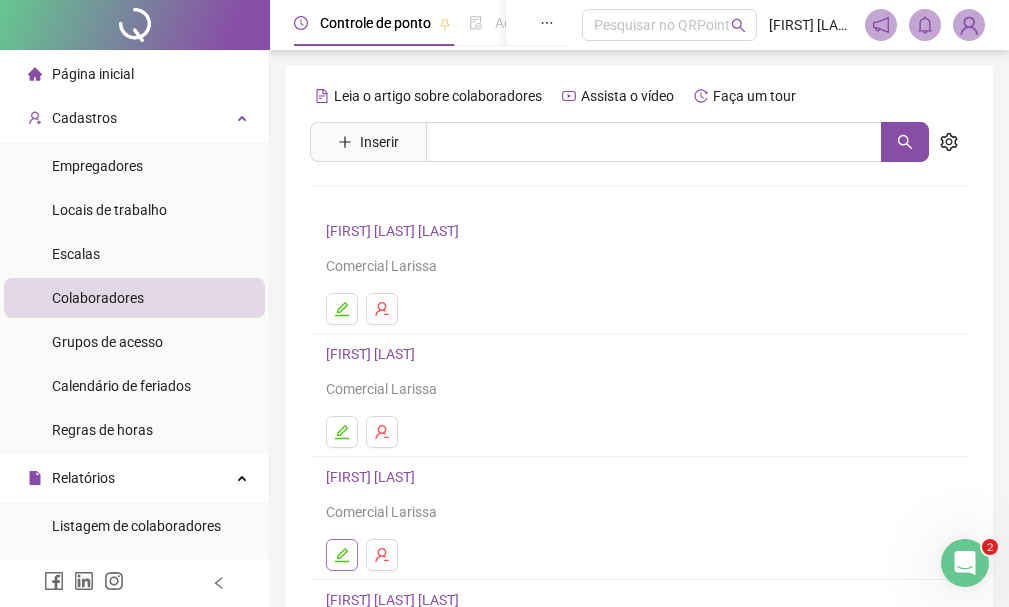 click 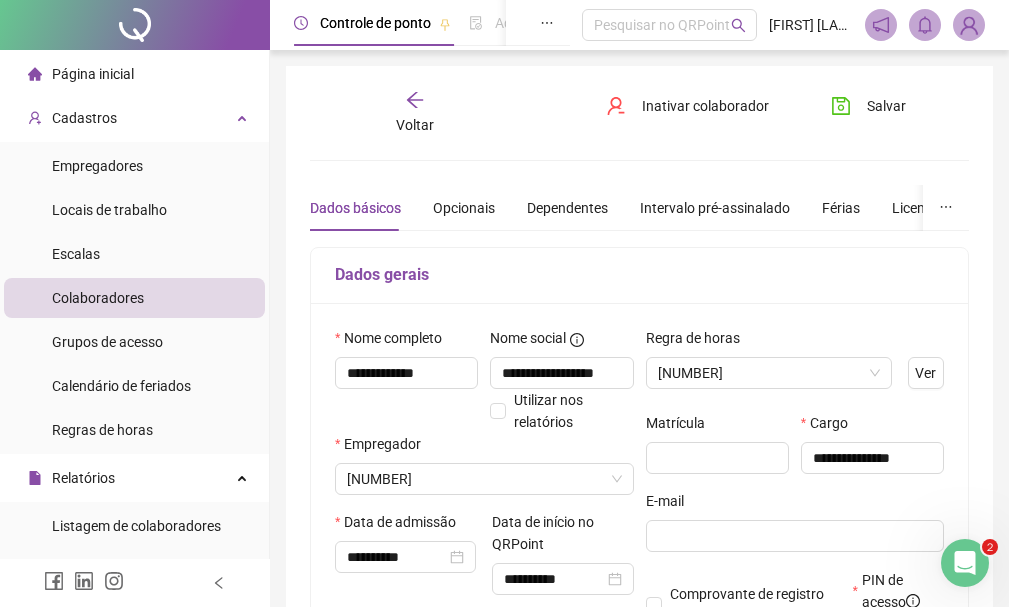 type on "**********" 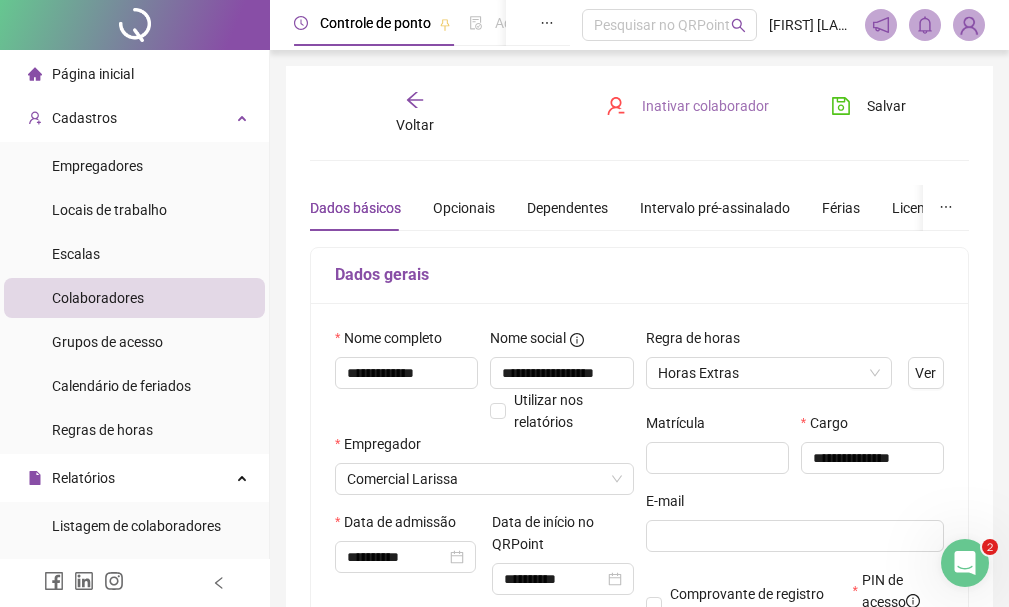 click on "Inativar colaborador" at bounding box center [705, 106] 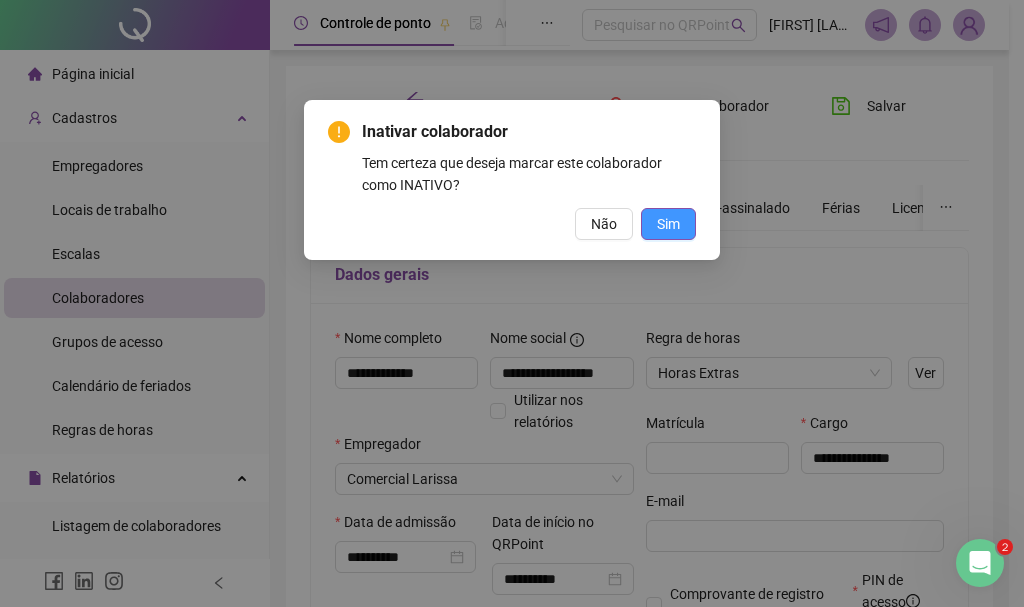 click on "Sim" at bounding box center [668, 224] 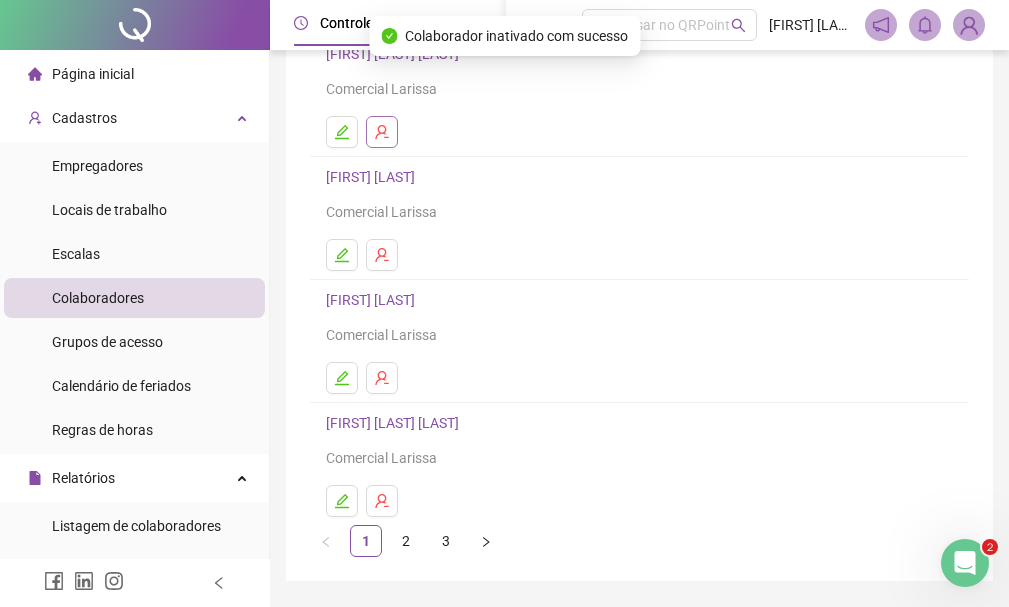 scroll, scrollTop: 360, scrollLeft: 0, axis: vertical 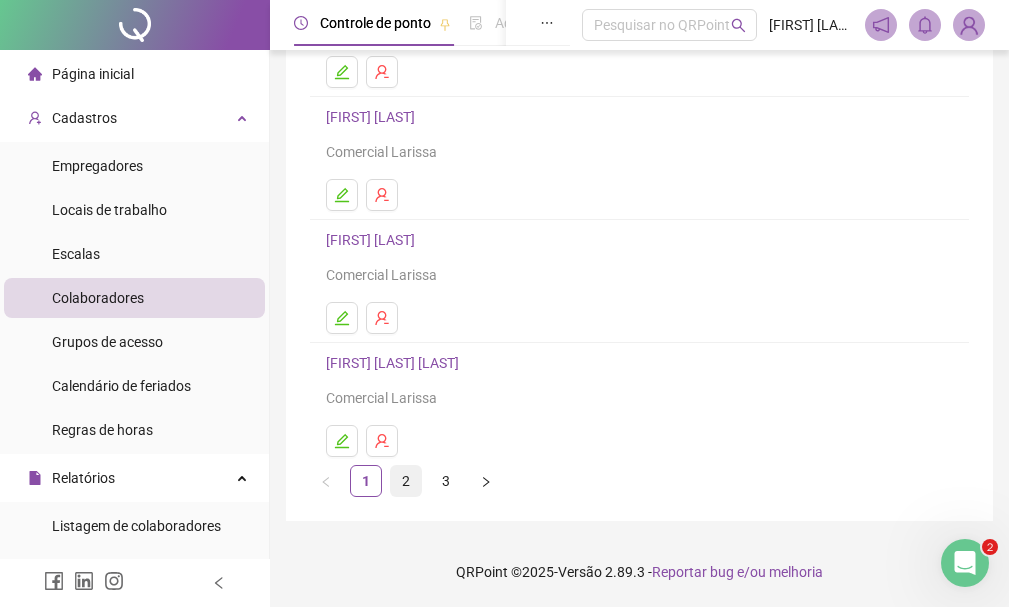 click on "2" at bounding box center (406, 481) 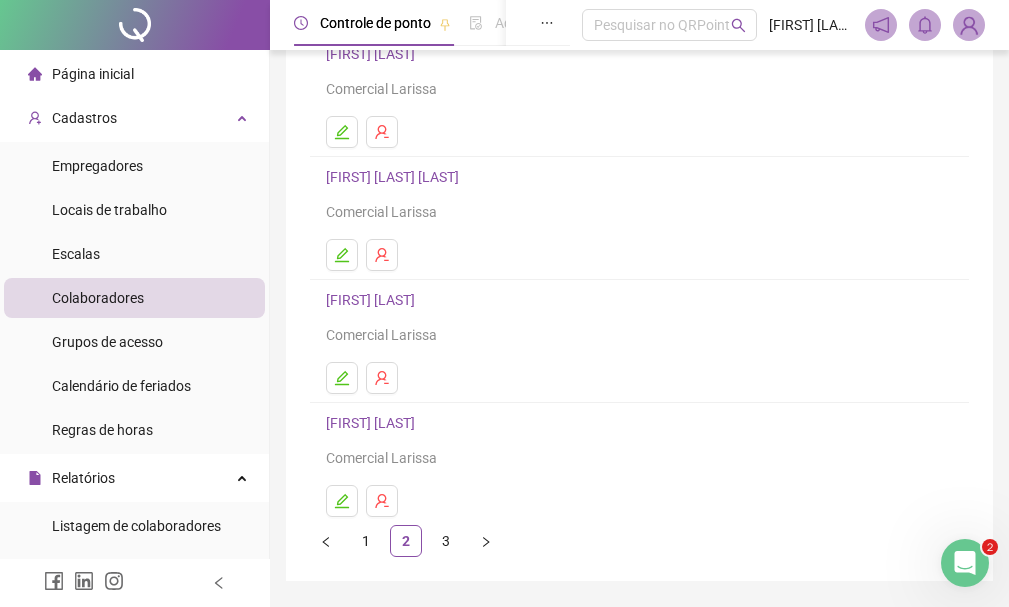 scroll, scrollTop: 360, scrollLeft: 0, axis: vertical 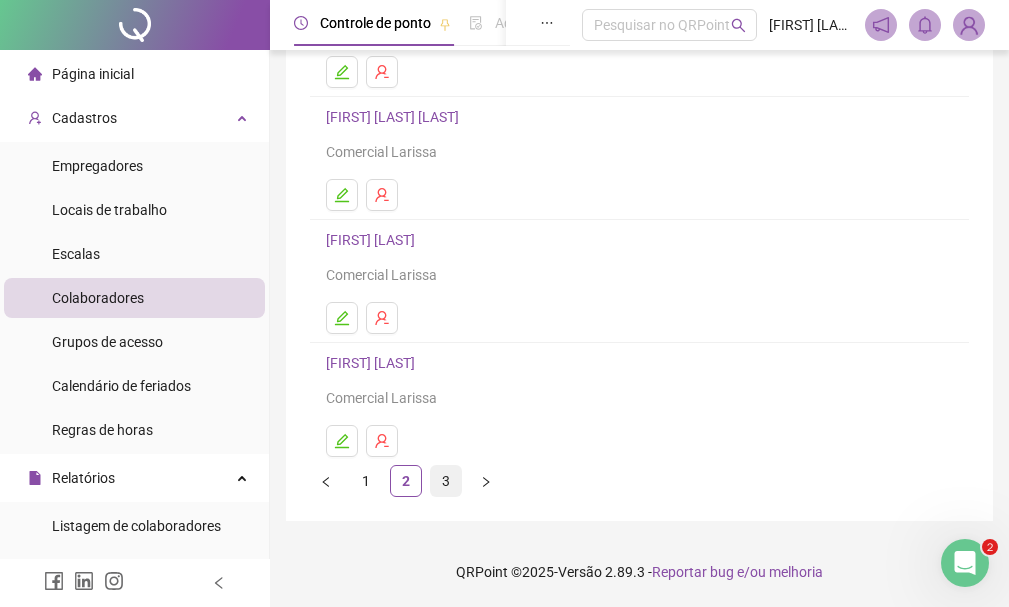 click on "3" at bounding box center [446, 481] 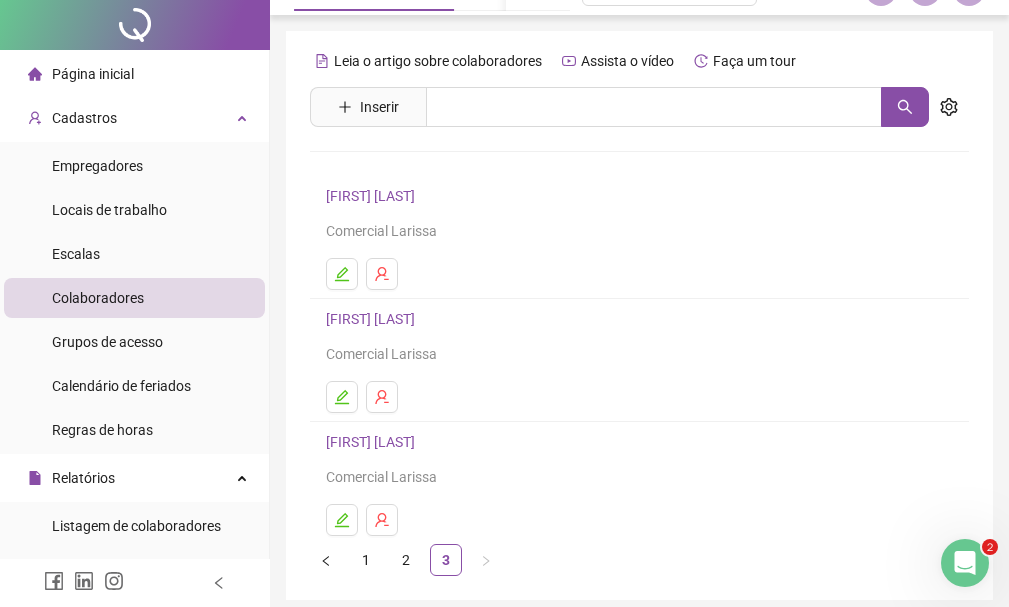 scroll, scrollTop: 0, scrollLeft: 0, axis: both 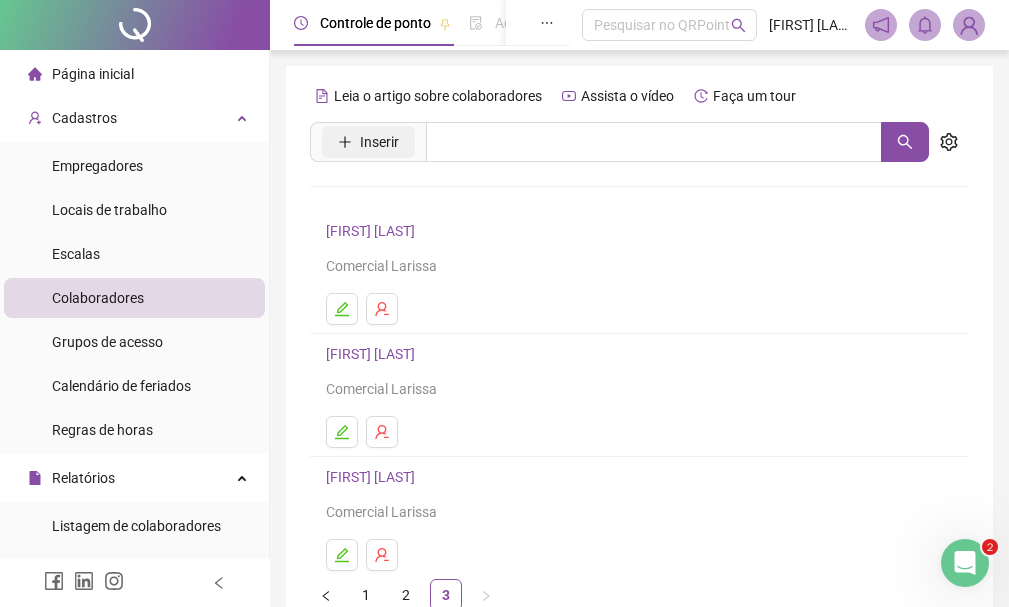 click on "Inserir" at bounding box center (368, 142) 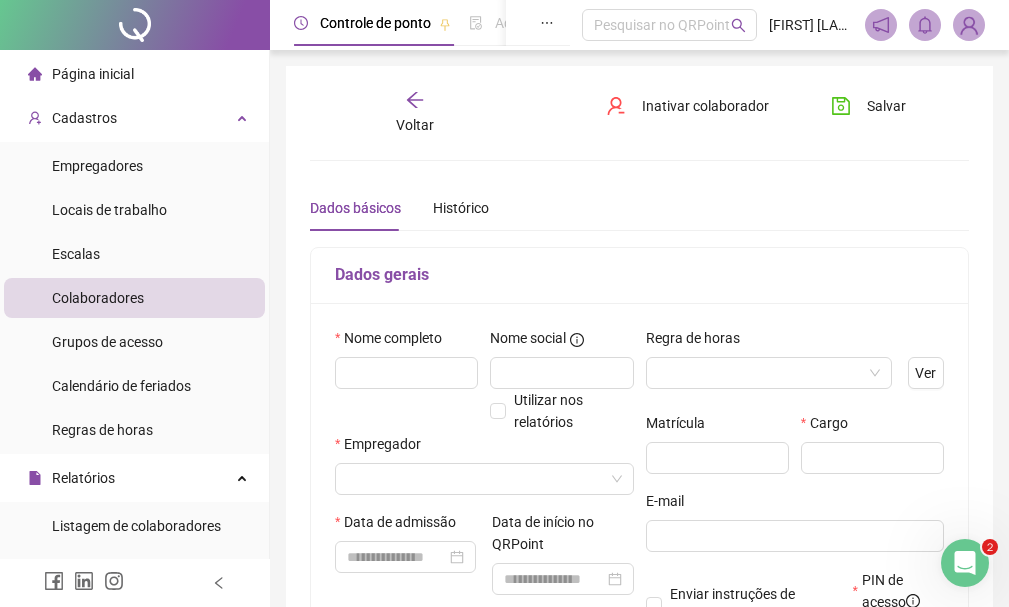 type on "*****" 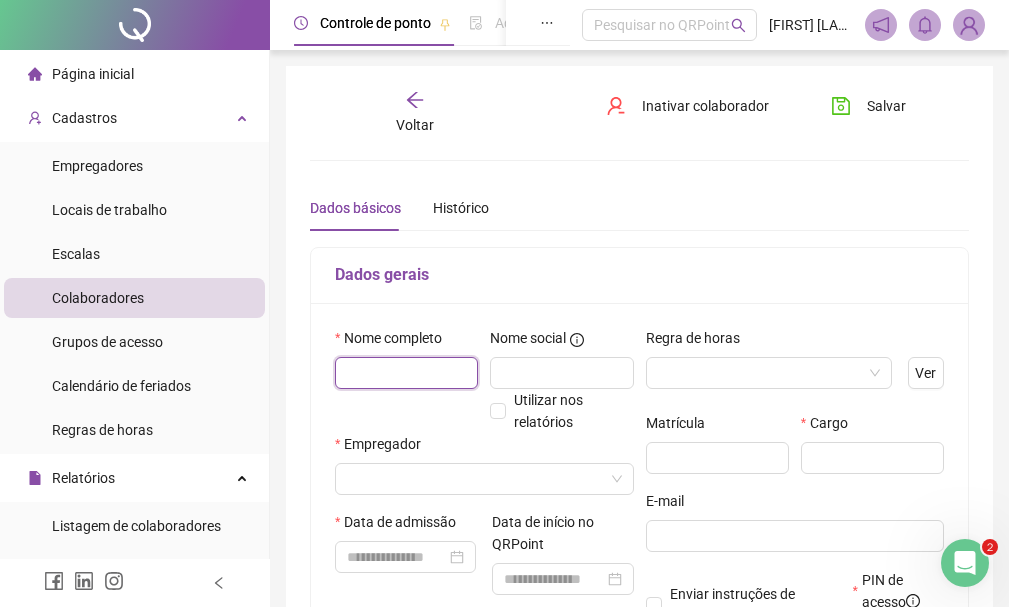 click at bounding box center [406, 373] 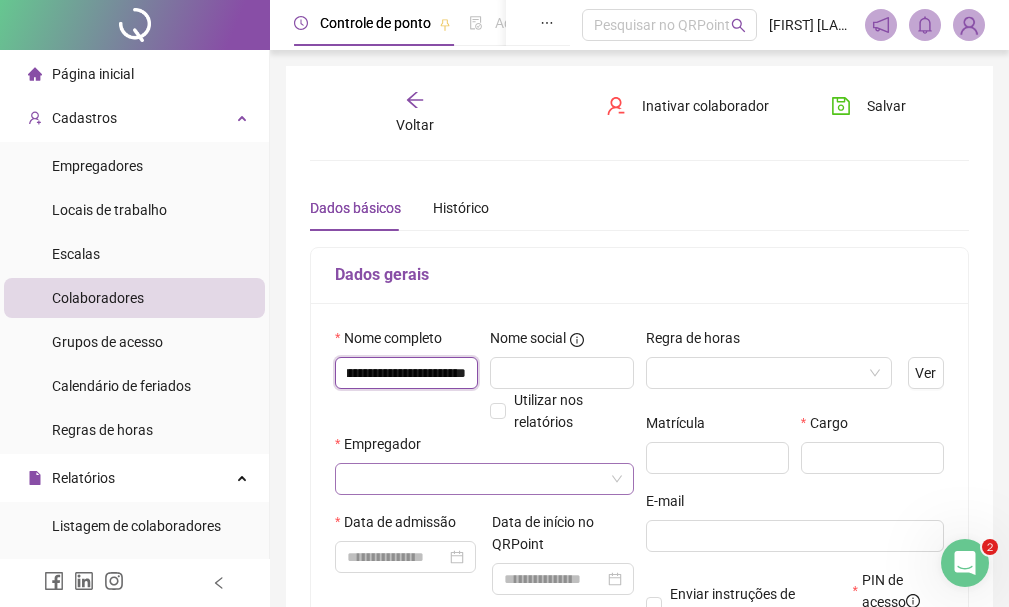 scroll, scrollTop: 0, scrollLeft: 78, axis: horizontal 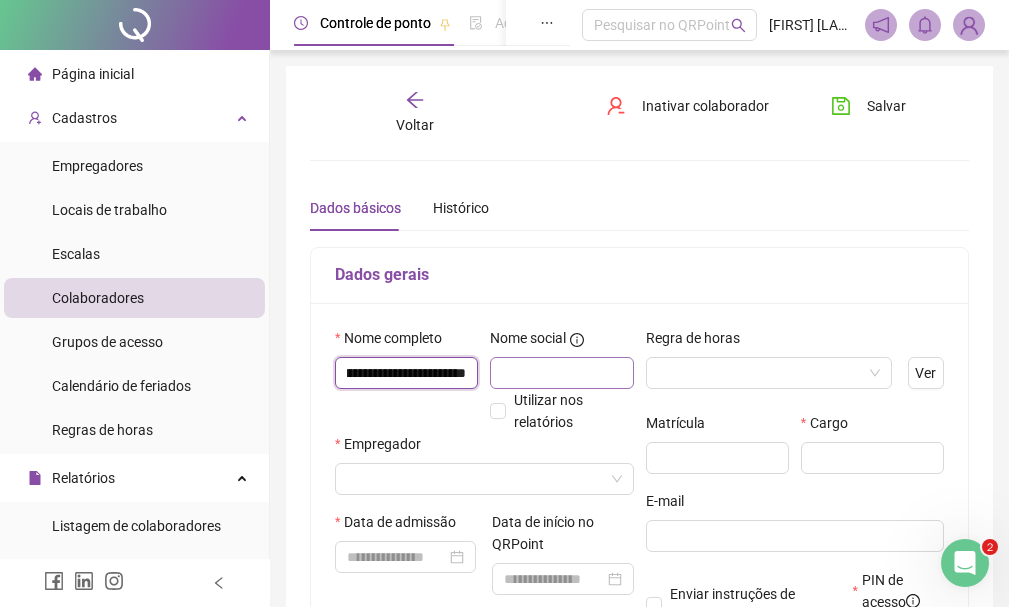 type on "**********" 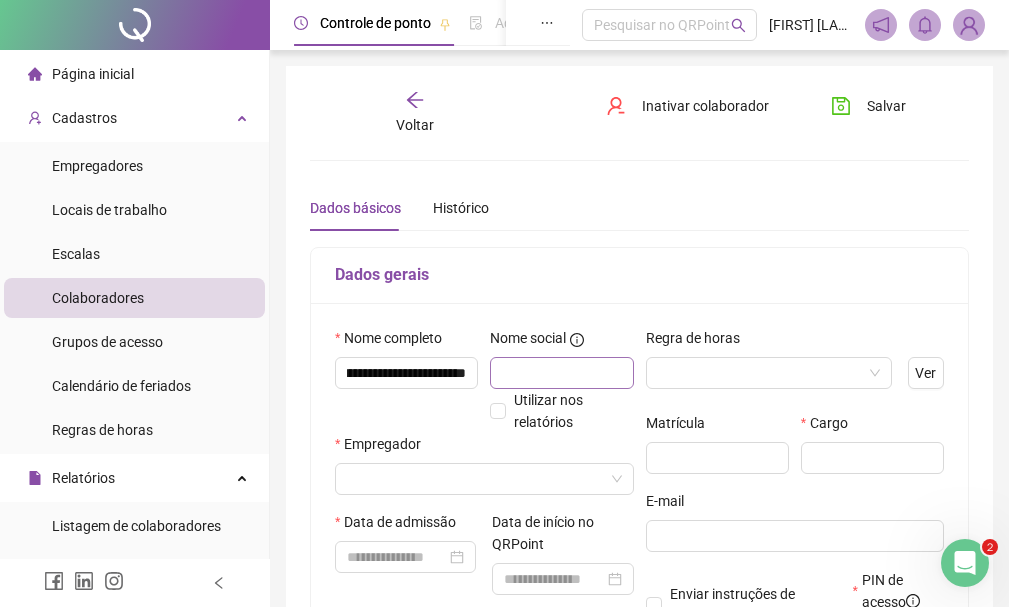 click on "Nome social" at bounding box center [561, 342] 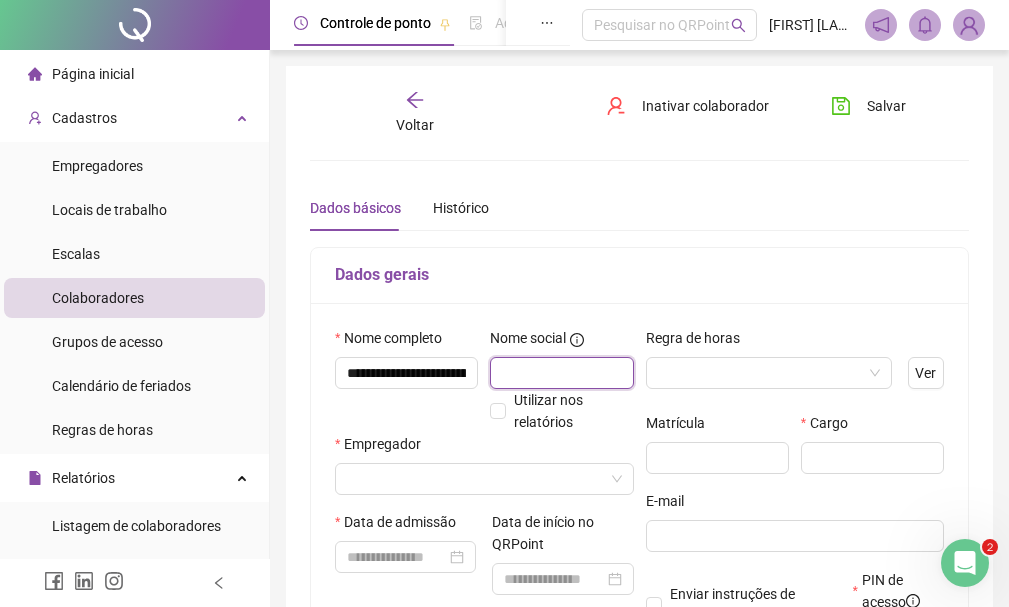 click at bounding box center (561, 373) 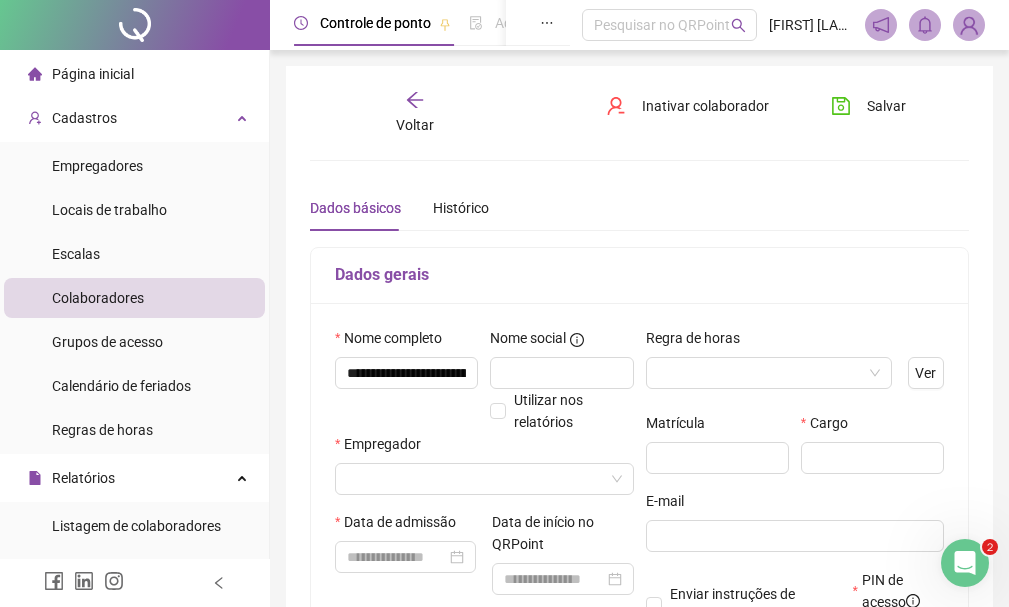 click on "Regra de horas" at bounding box center [769, 342] 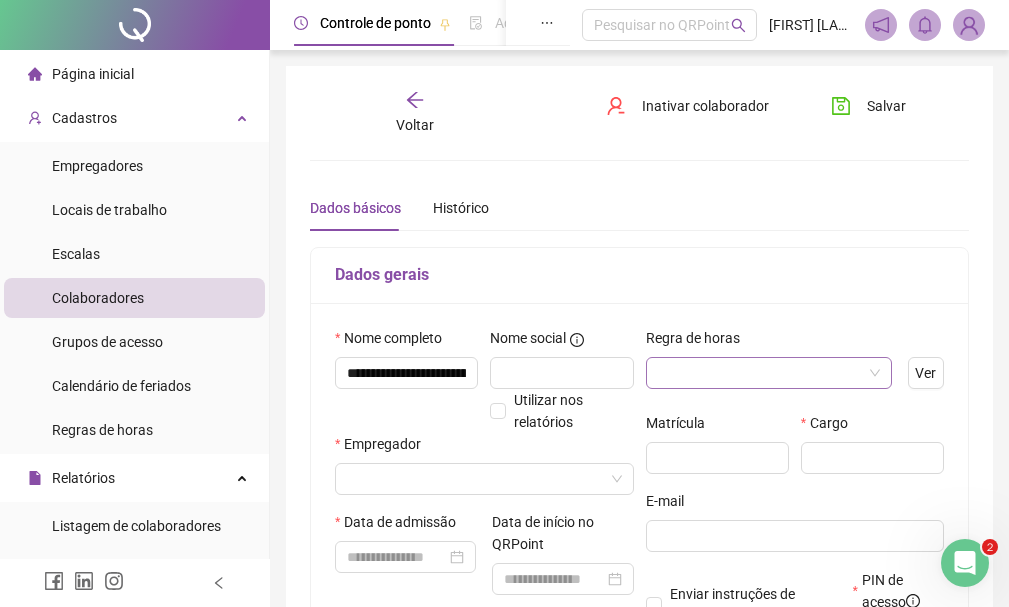 click at bounding box center (760, 373) 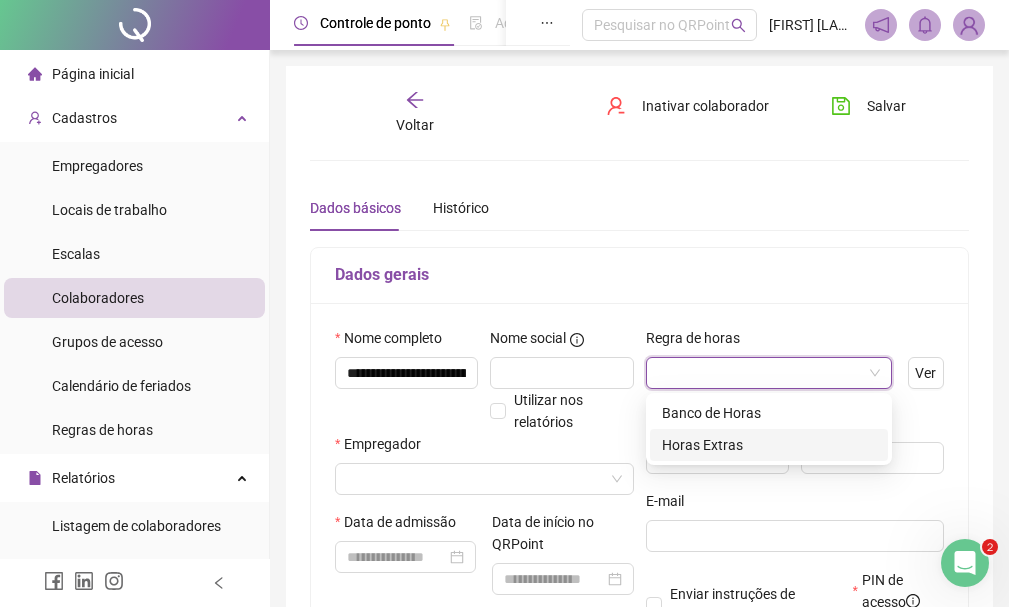 click on "Horas Extras" at bounding box center [769, 445] 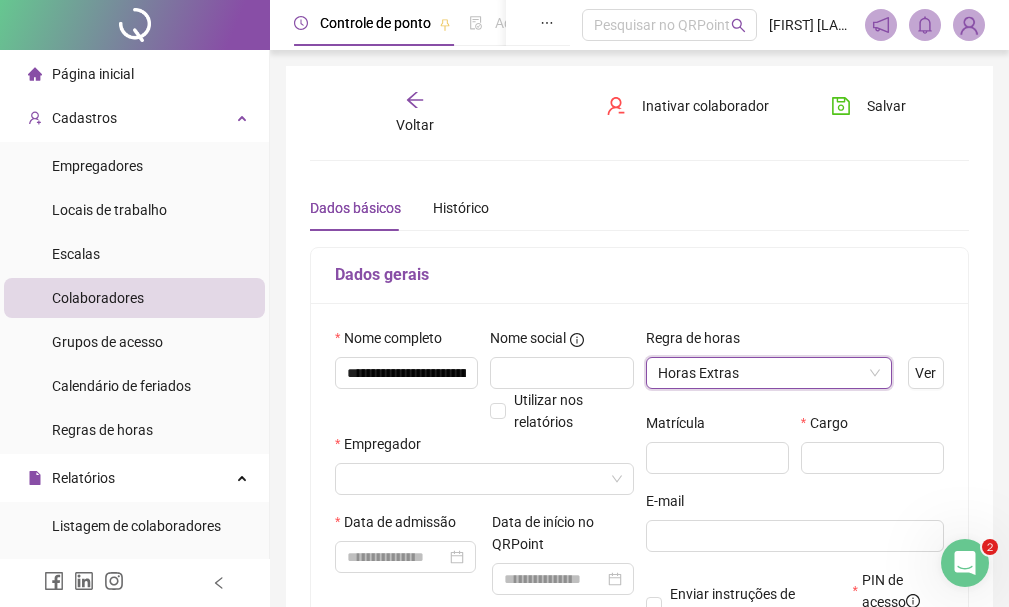 drag, startPoint x: 340, startPoint y: 519, endPoint x: 354, endPoint y: 495, distance: 27.784887 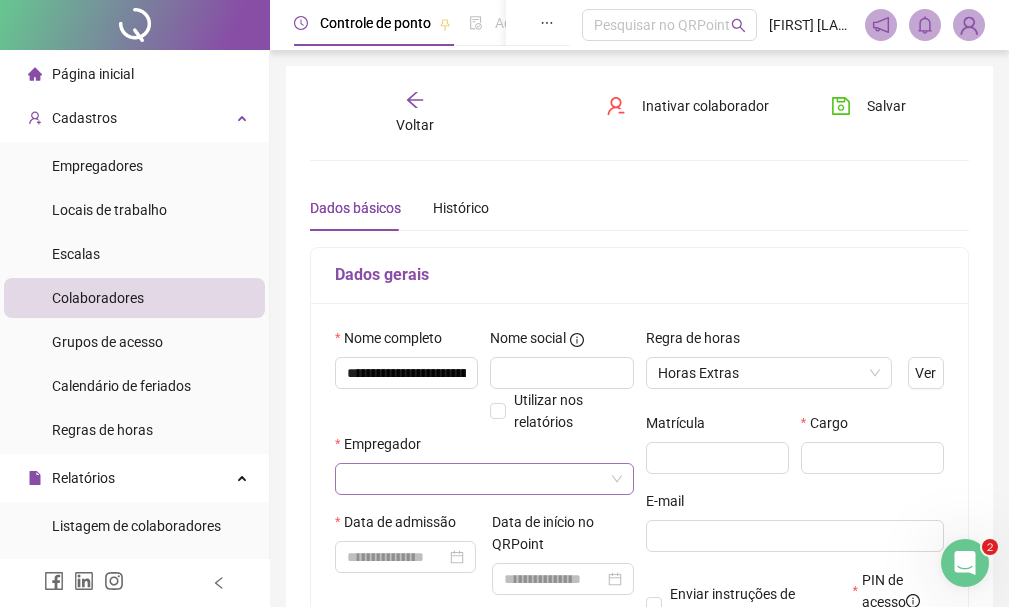 click at bounding box center (475, 479) 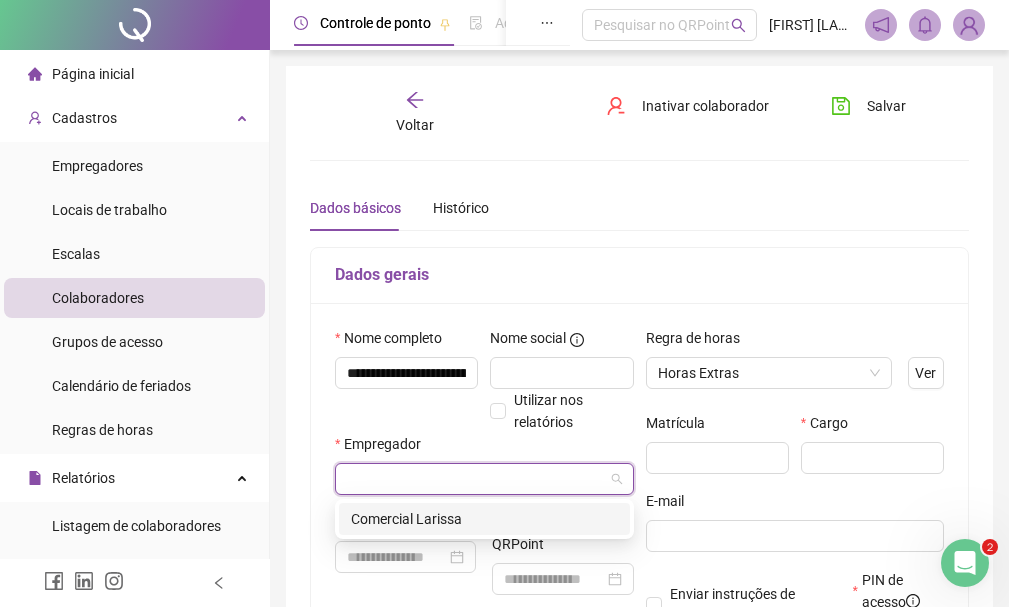 click on "Comercial Larissa" at bounding box center [484, 519] 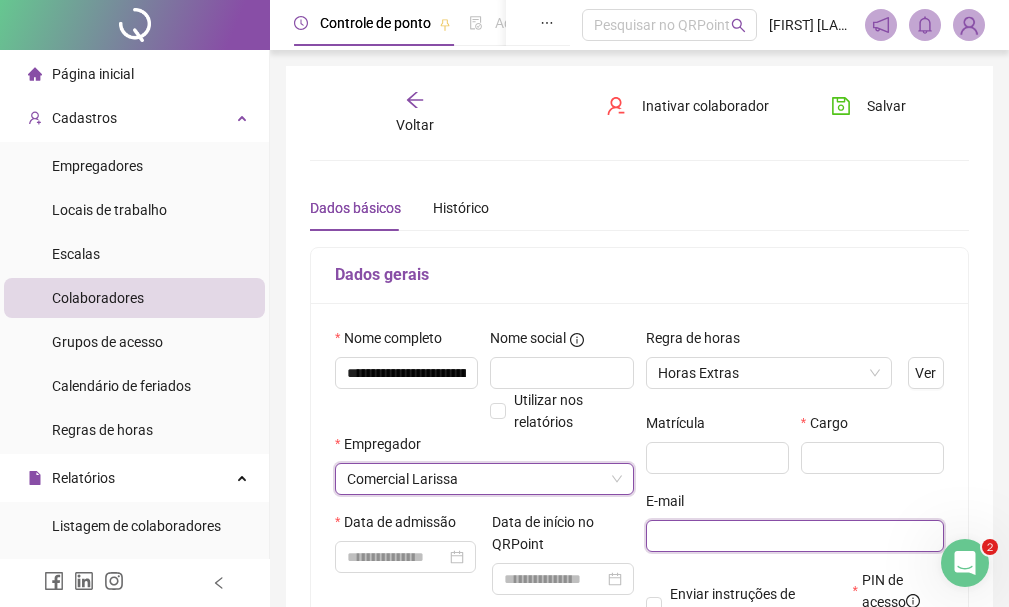 click at bounding box center [793, 536] 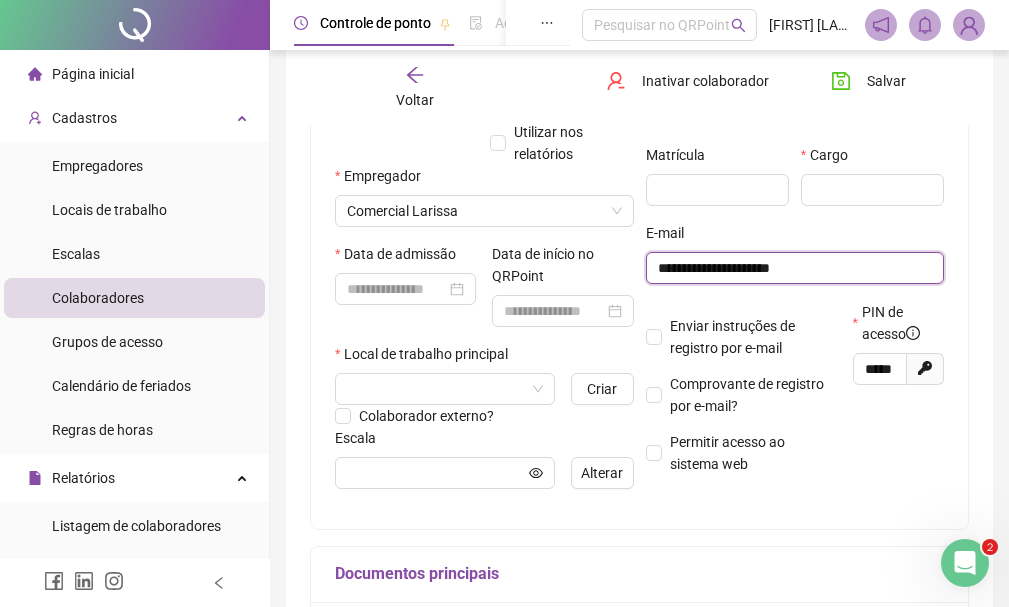 scroll, scrollTop: 300, scrollLeft: 0, axis: vertical 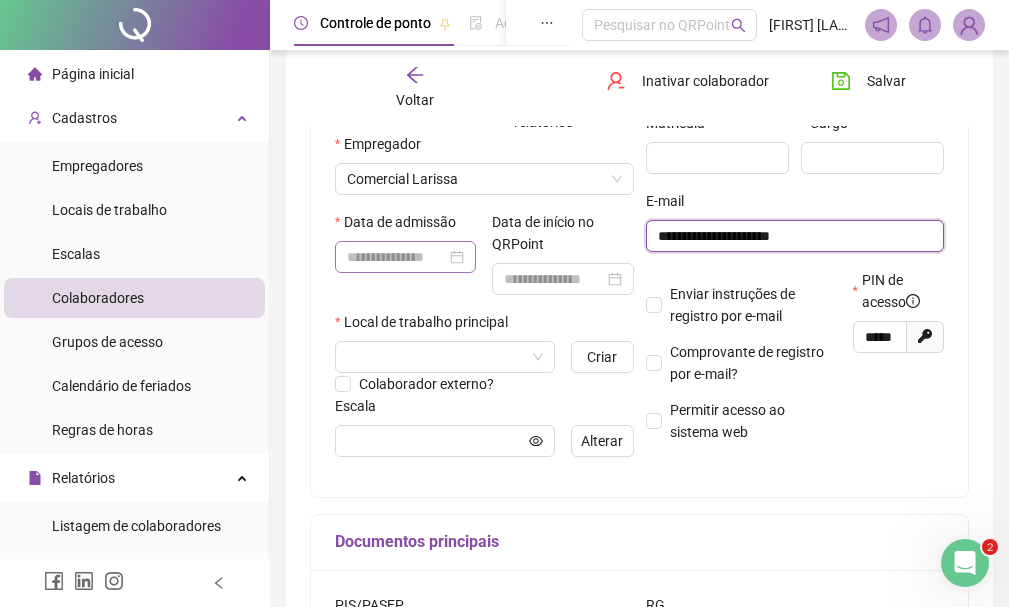 type on "**********" 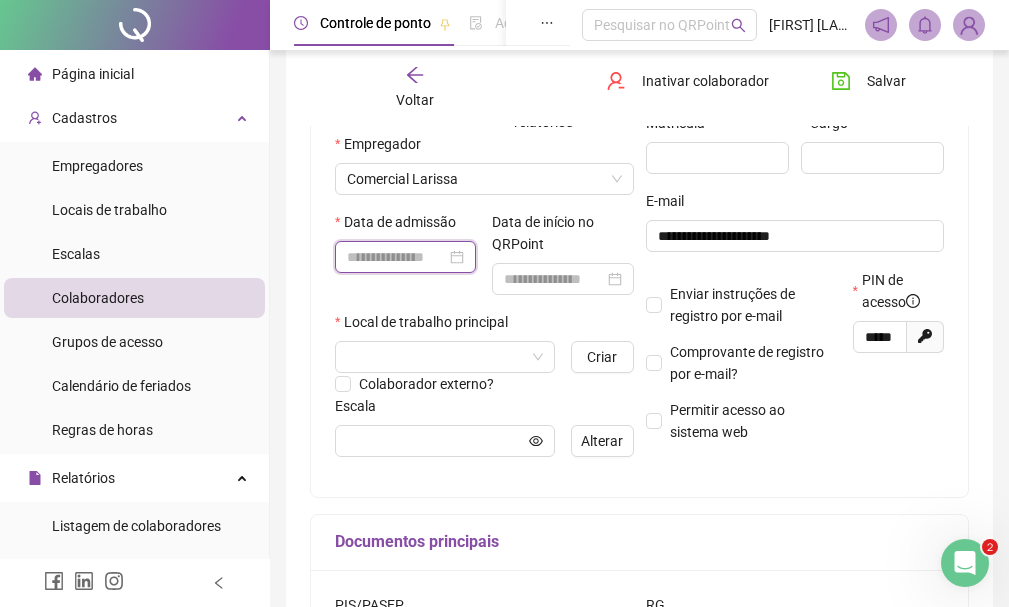 click at bounding box center [396, 257] 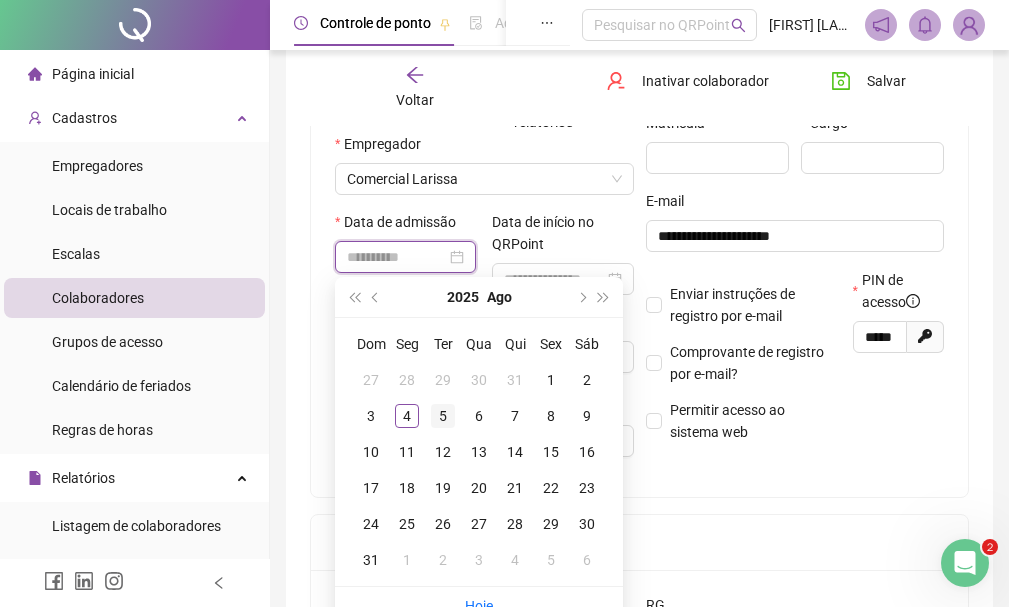 type on "**********" 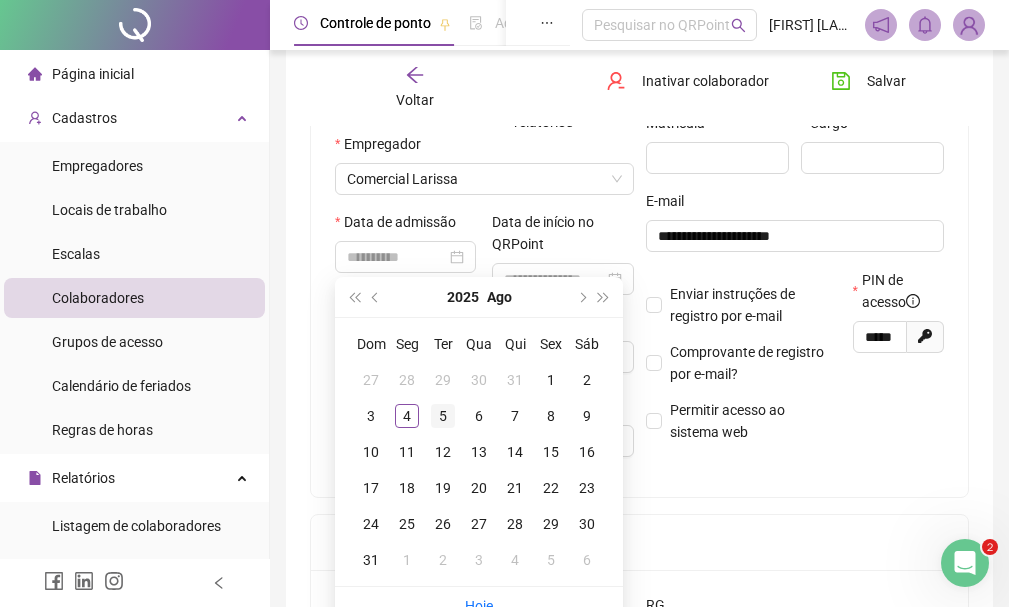 click on "5" at bounding box center [443, 416] 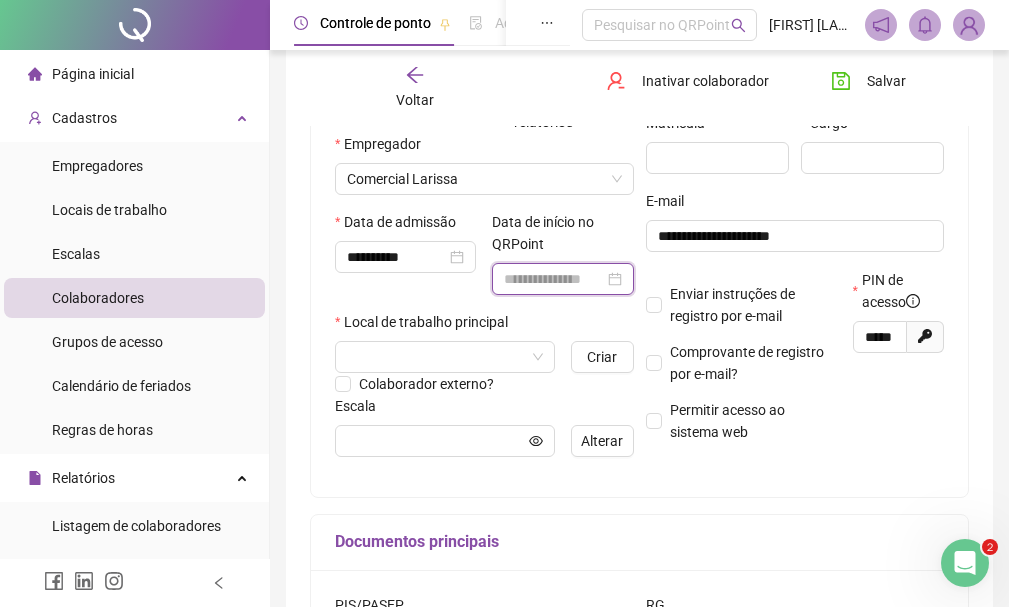 click at bounding box center [553, 279] 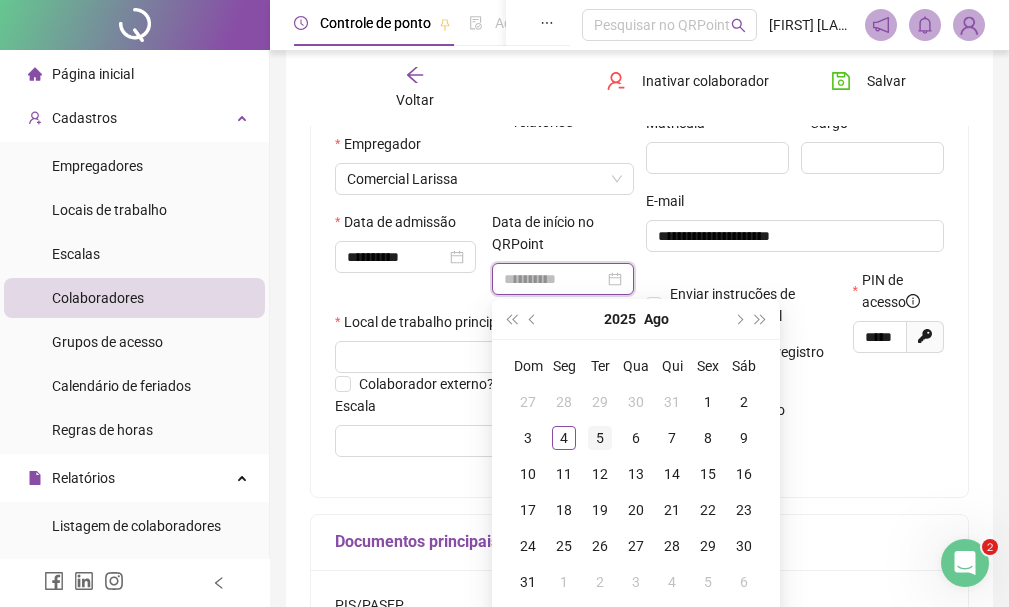type on "**********" 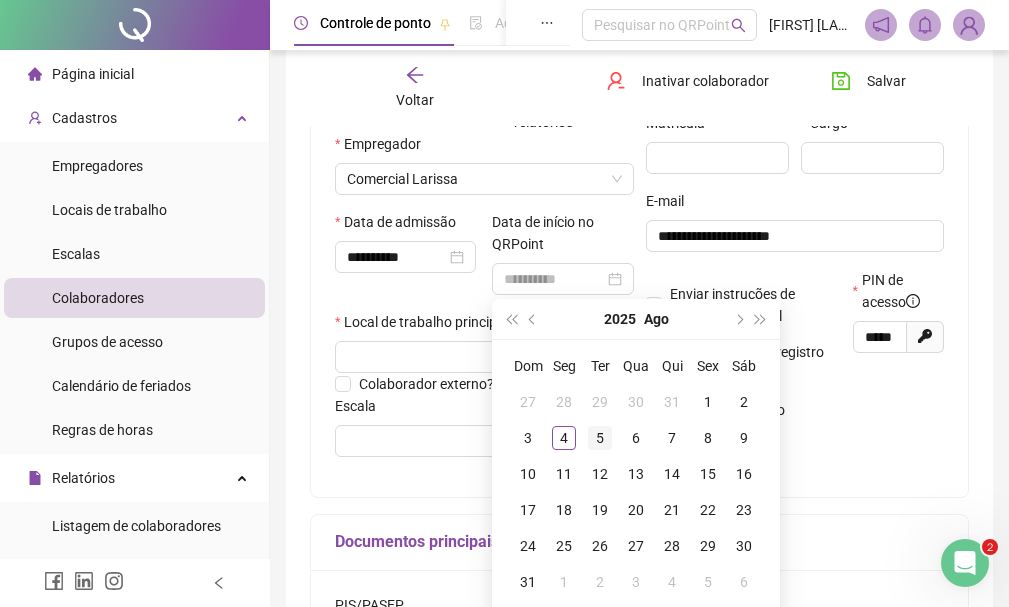 click on "5" at bounding box center [600, 438] 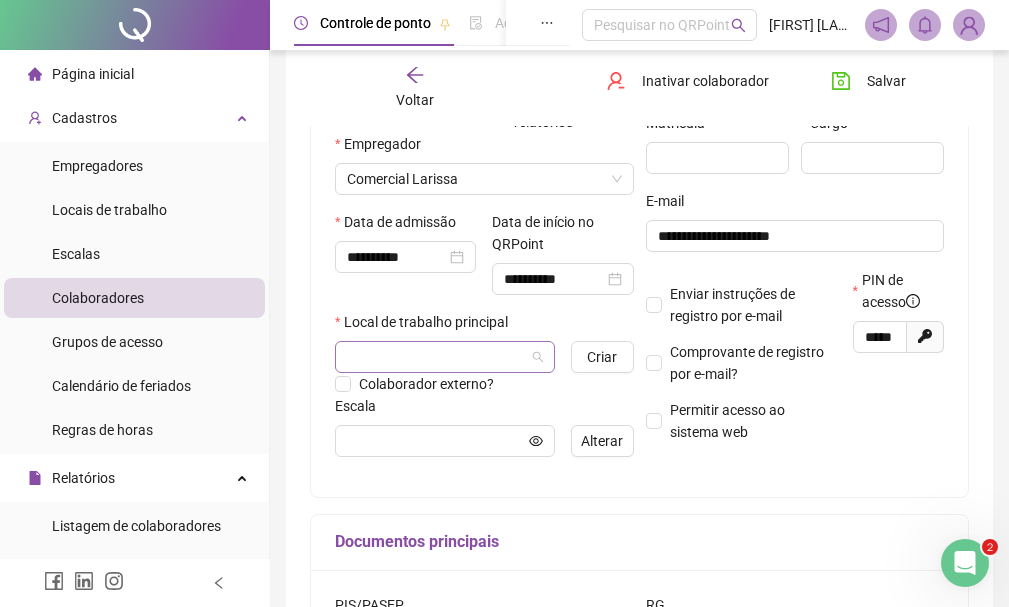 click at bounding box center (436, 357) 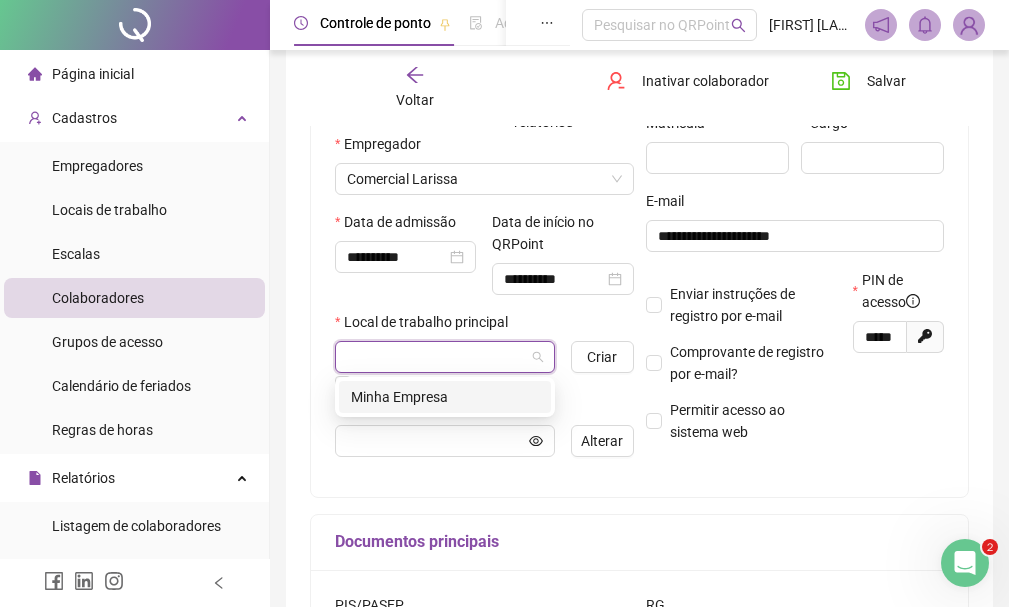 click on "Minha Empresa" at bounding box center (445, 397) 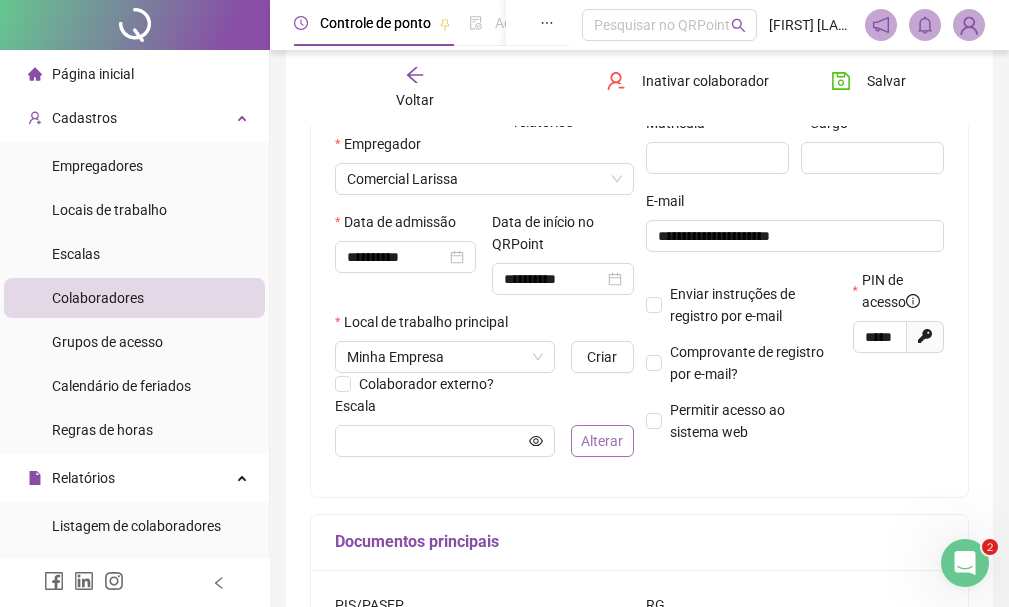 click on "Alterar" at bounding box center [602, 441] 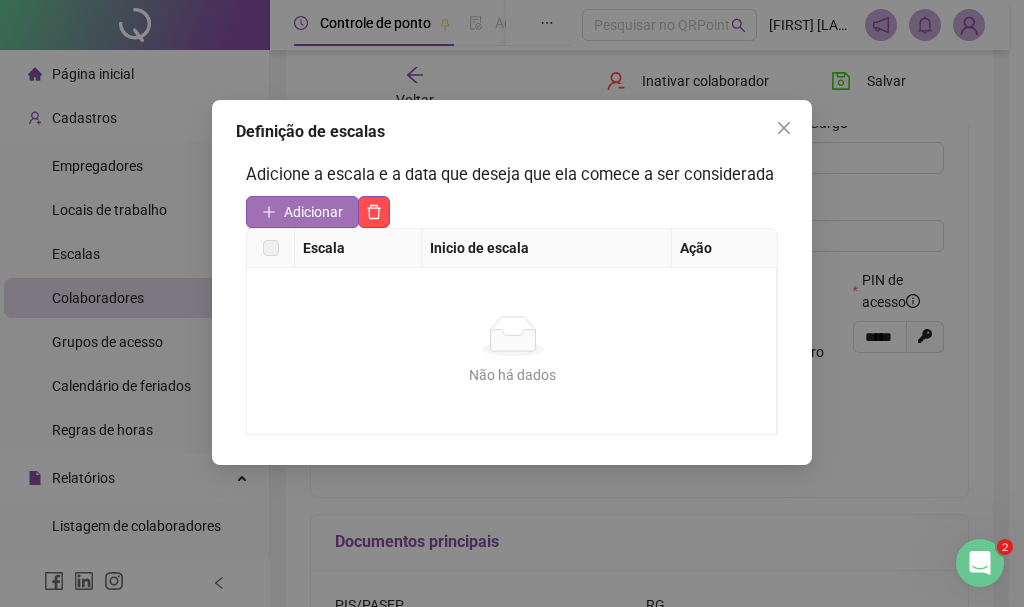 click on "Adicionar" at bounding box center (313, 212) 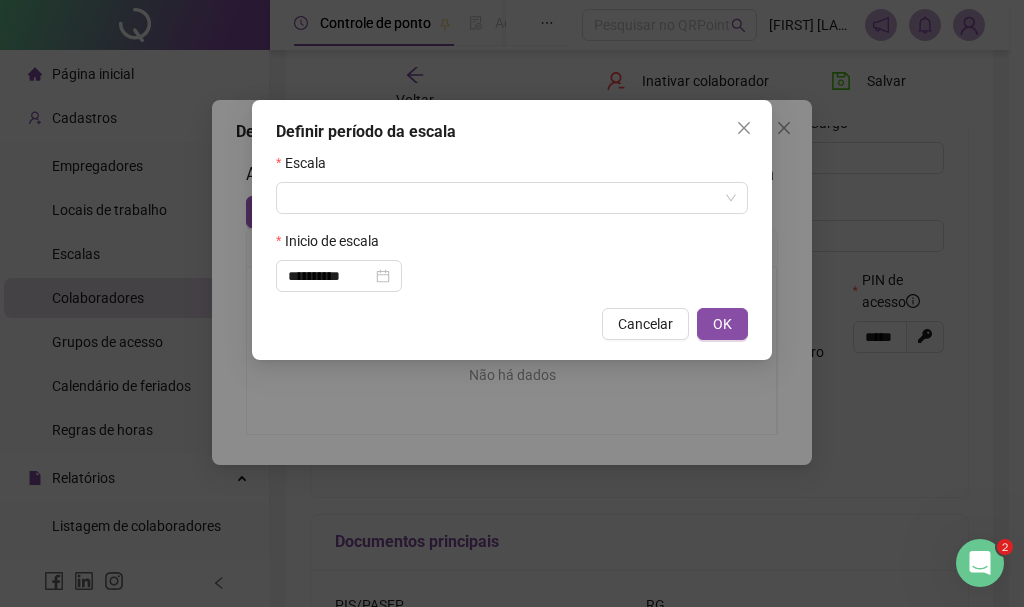 drag, startPoint x: 343, startPoint y: 204, endPoint x: 344, endPoint y: 216, distance: 12.0415945 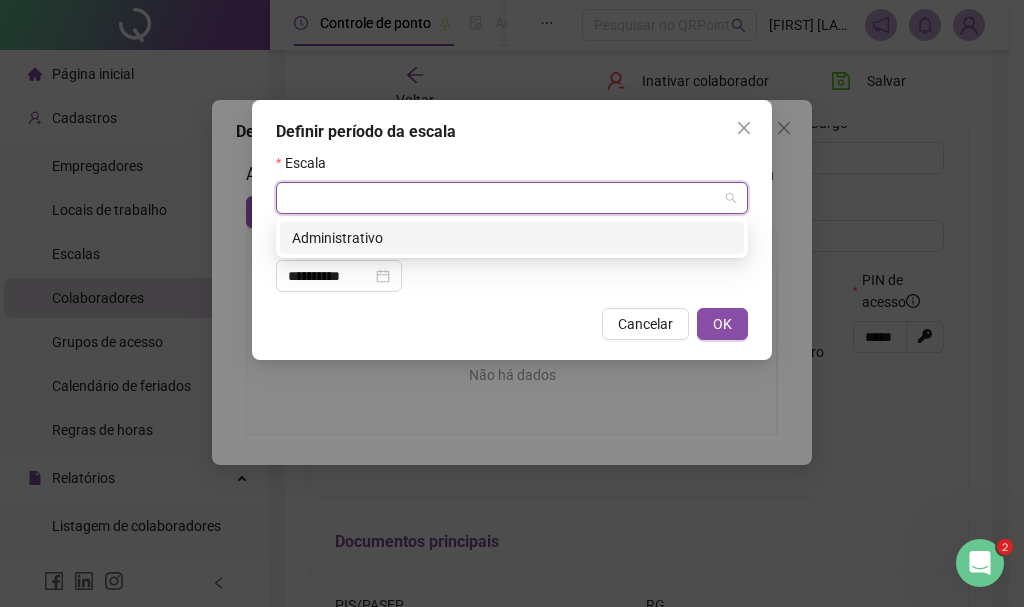 click on "Administrativo" at bounding box center (512, 238) 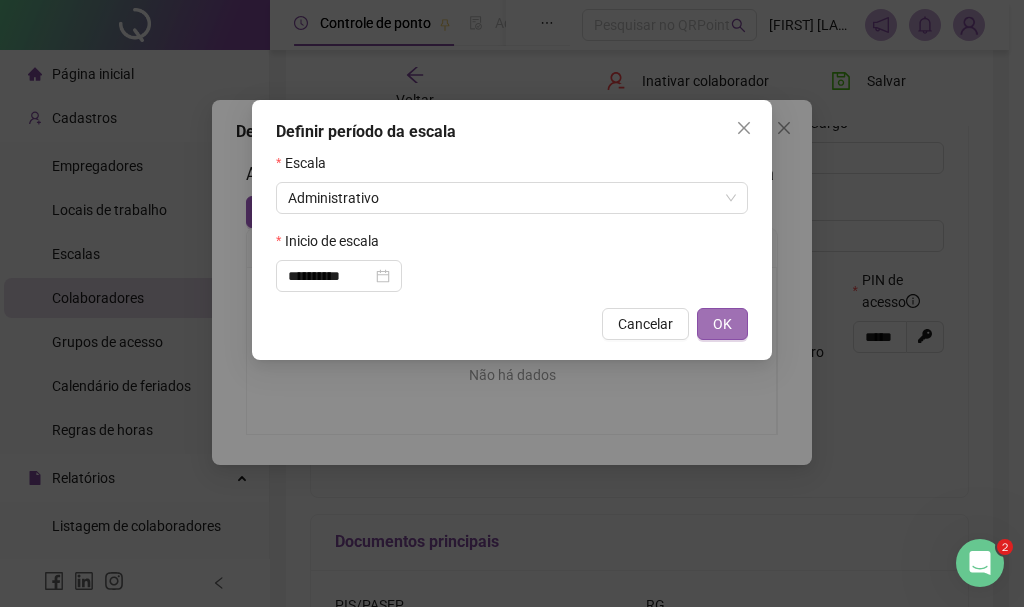 click on "OK" at bounding box center (722, 324) 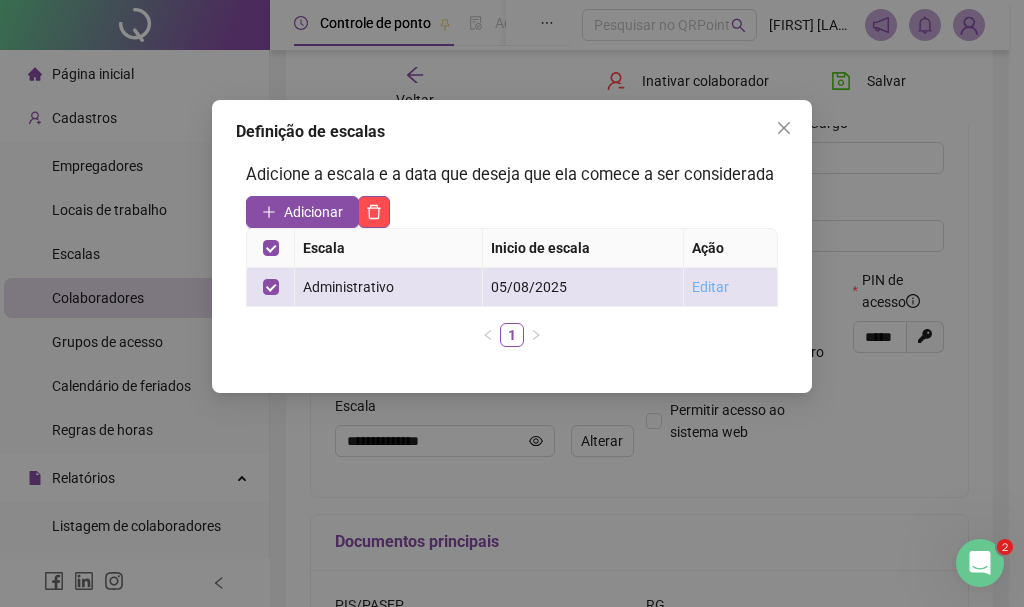 click on "Editar" at bounding box center [710, 287] 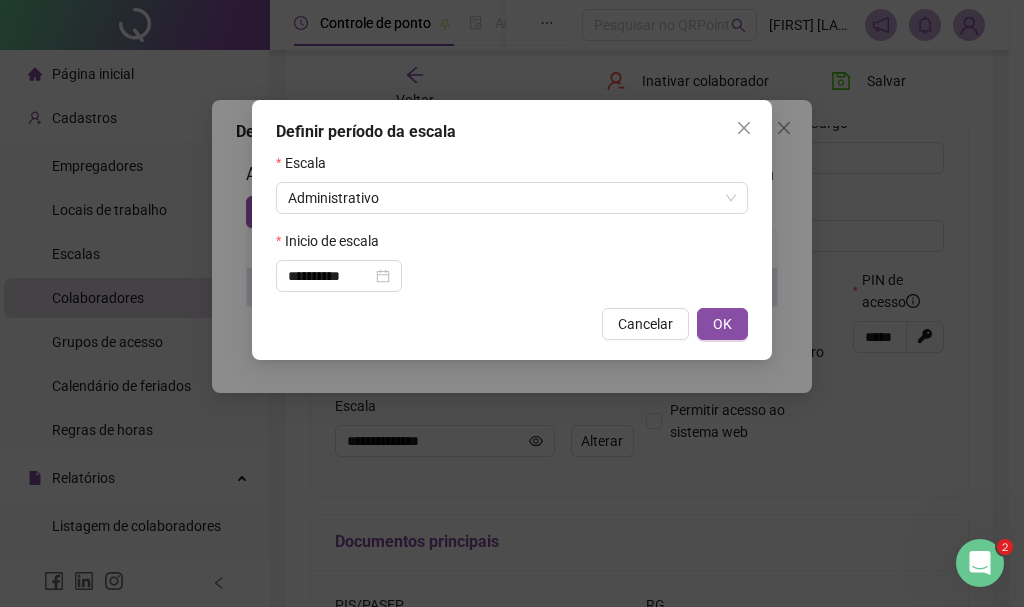 click on "OK" at bounding box center [722, 324] 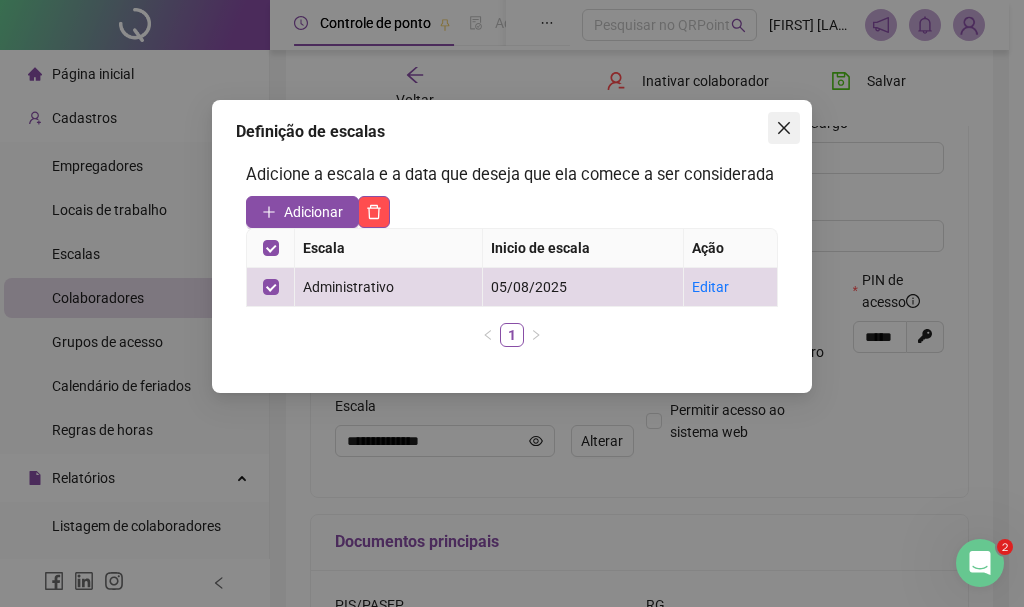 click 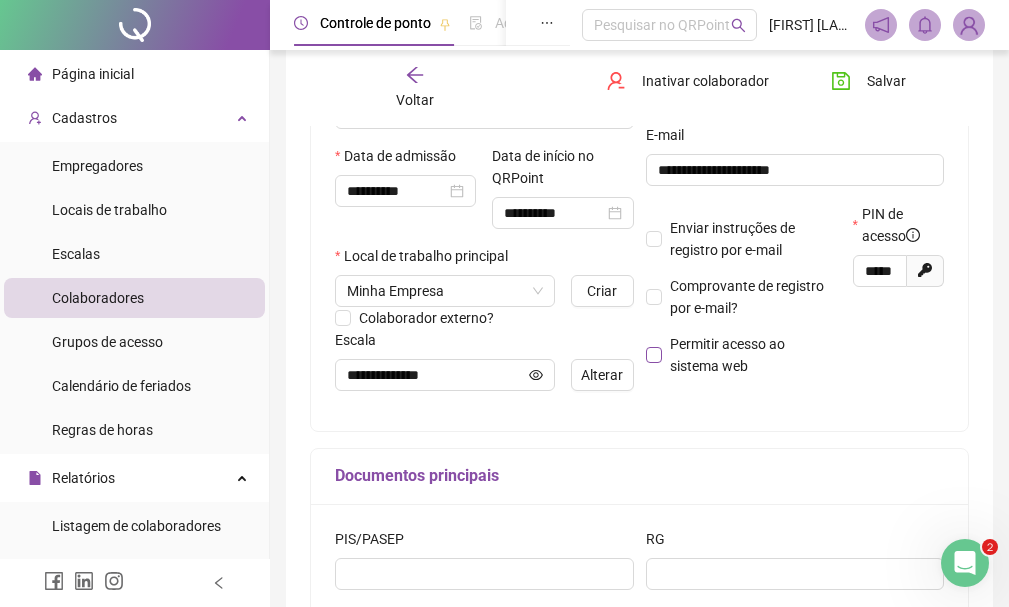 scroll, scrollTop: 400, scrollLeft: 0, axis: vertical 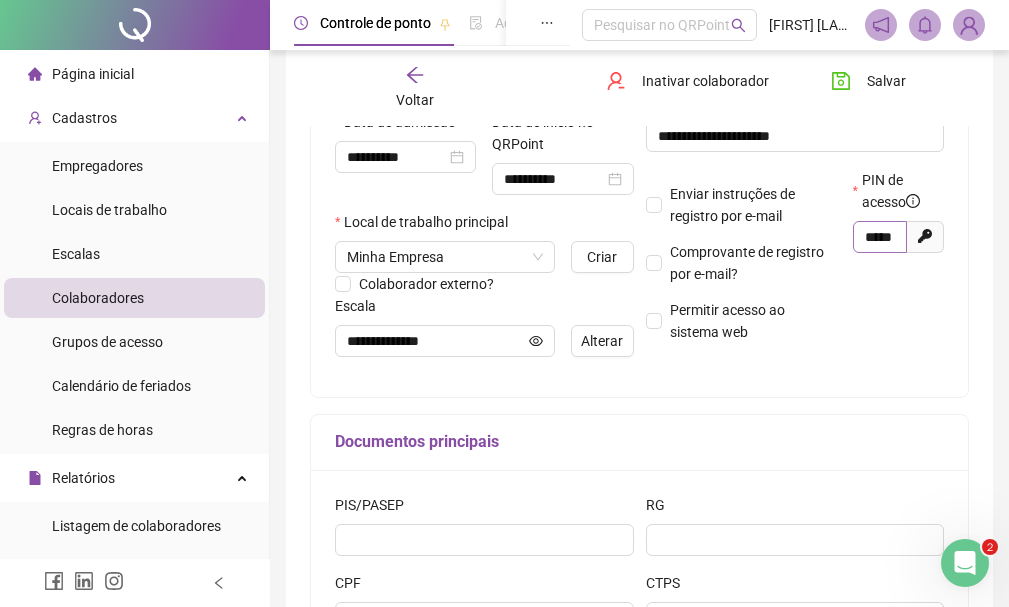 click on "*****" at bounding box center [880, 237] 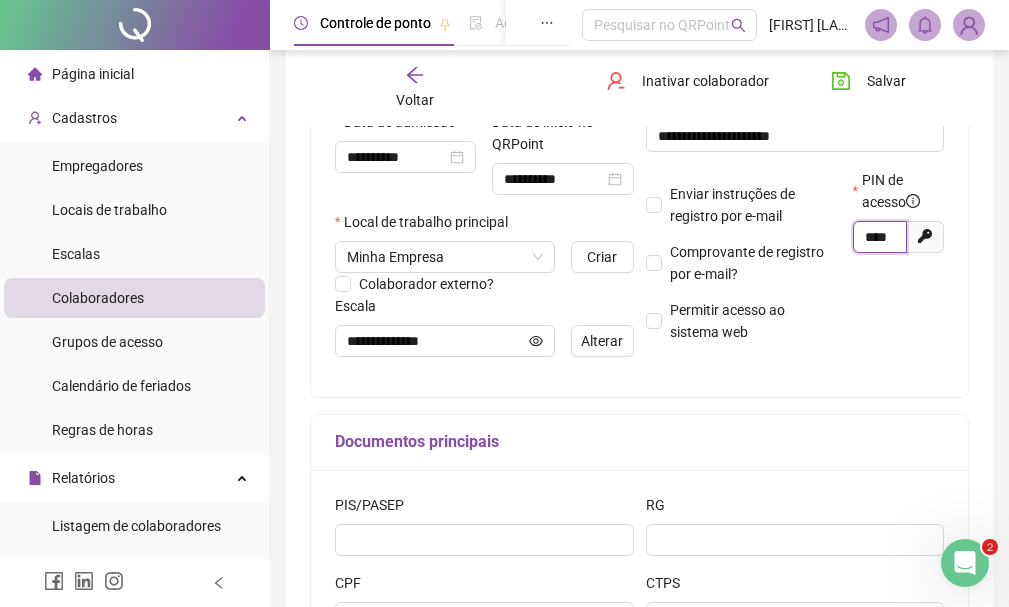 scroll, scrollTop: 0, scrollLeft: 3, axis: horizontal 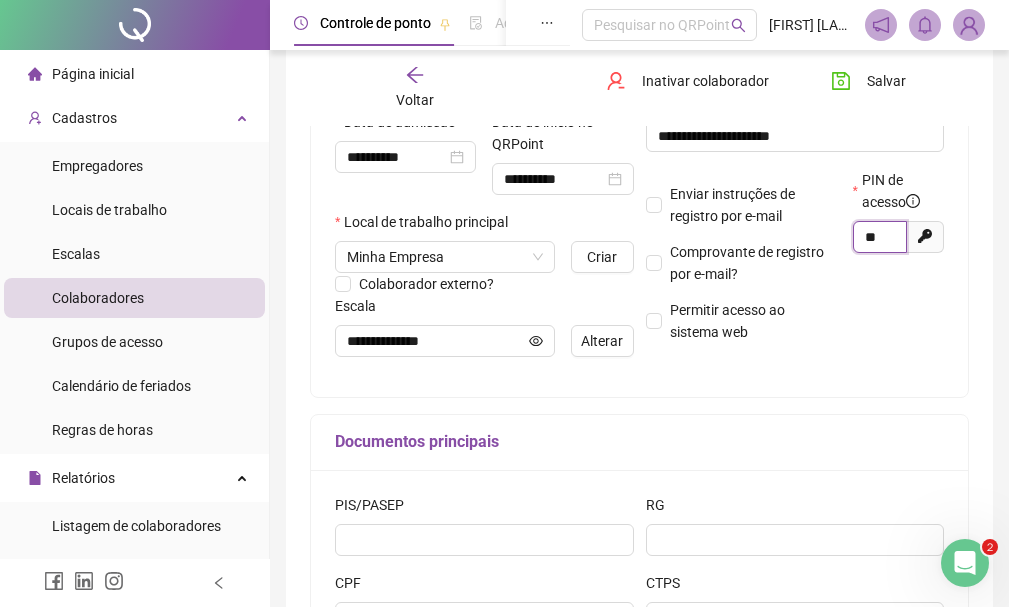 type on "*" 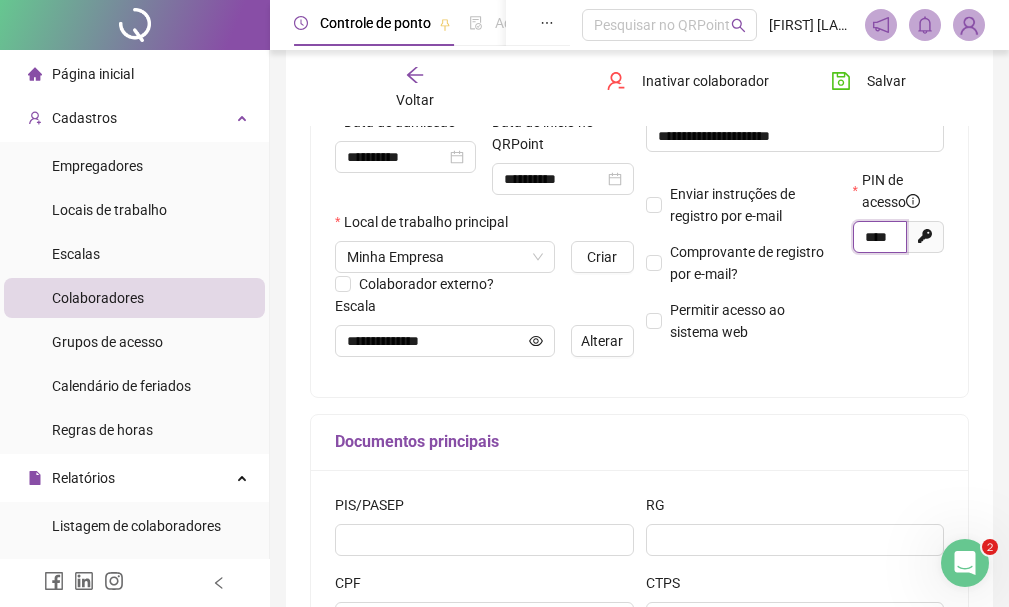 scroll, scrollTop: 0, scrollLeft: 3, axis: horizontal 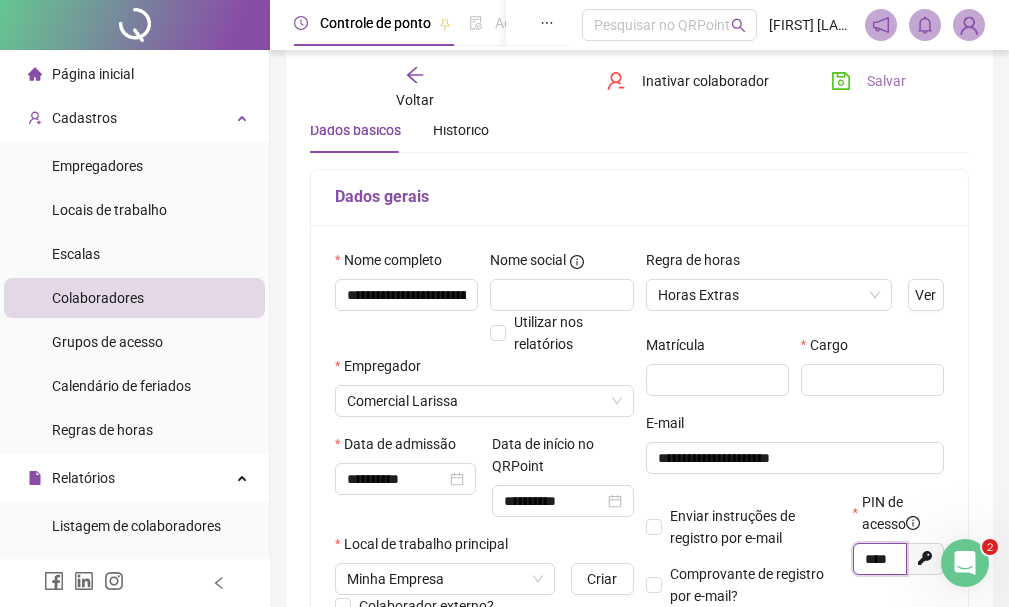 type on "****" 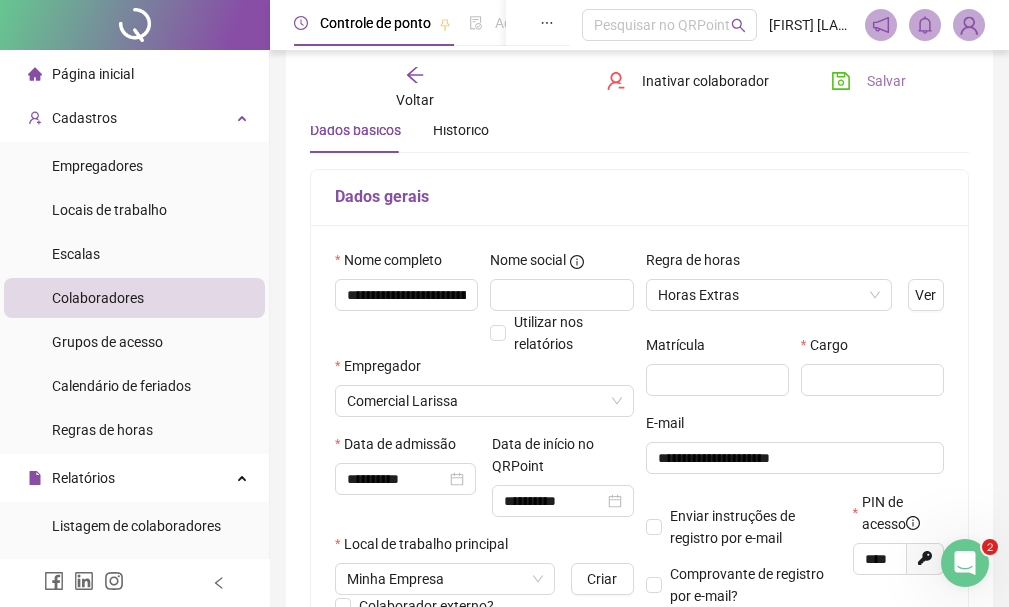 click on "Salvar" at bounding box center (868, 81) 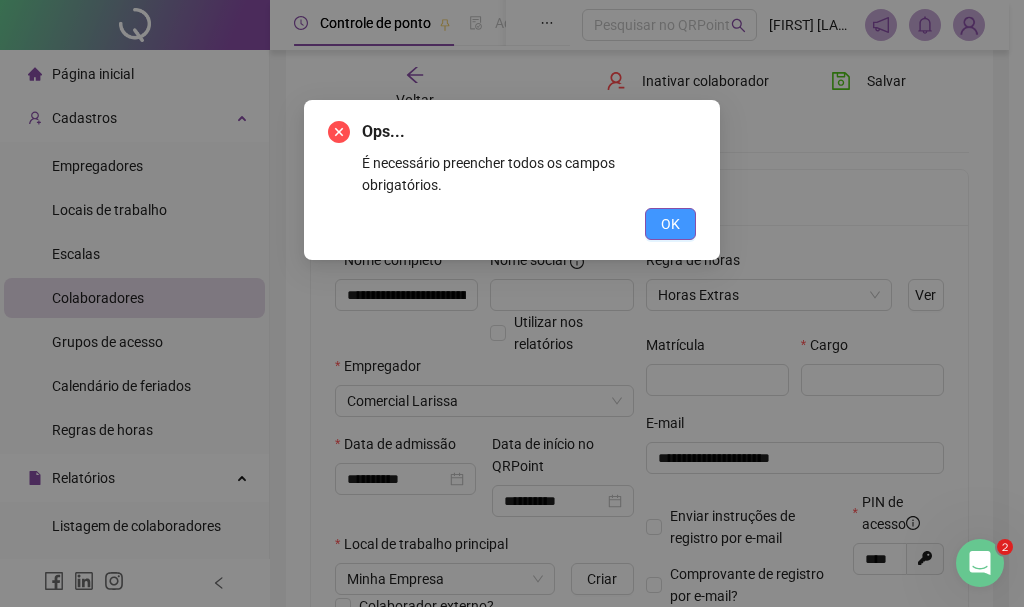 click on "OK" at bounding box center (670, 224) 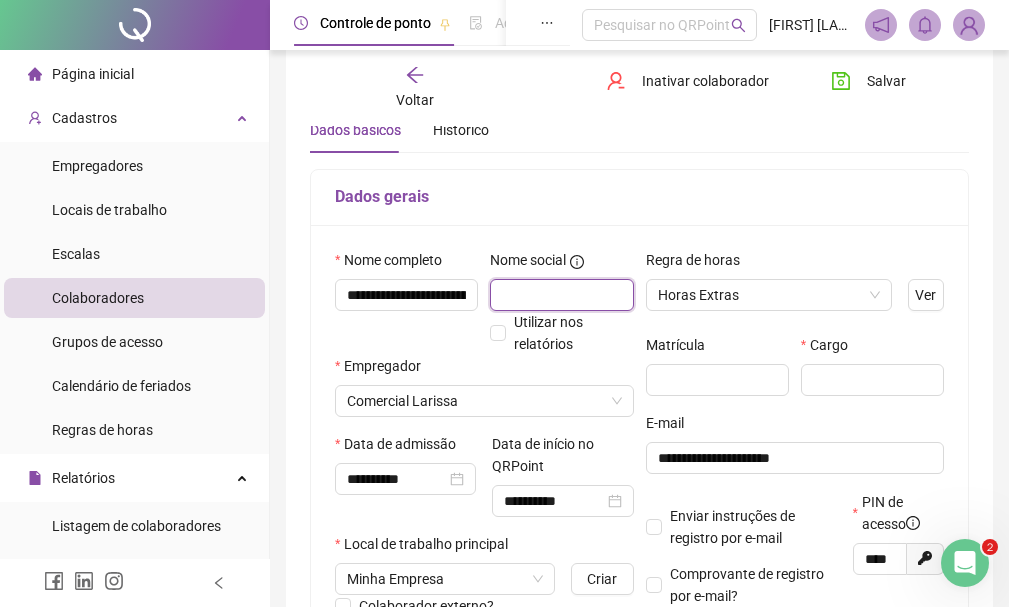 click at bounding box center [561, 295] 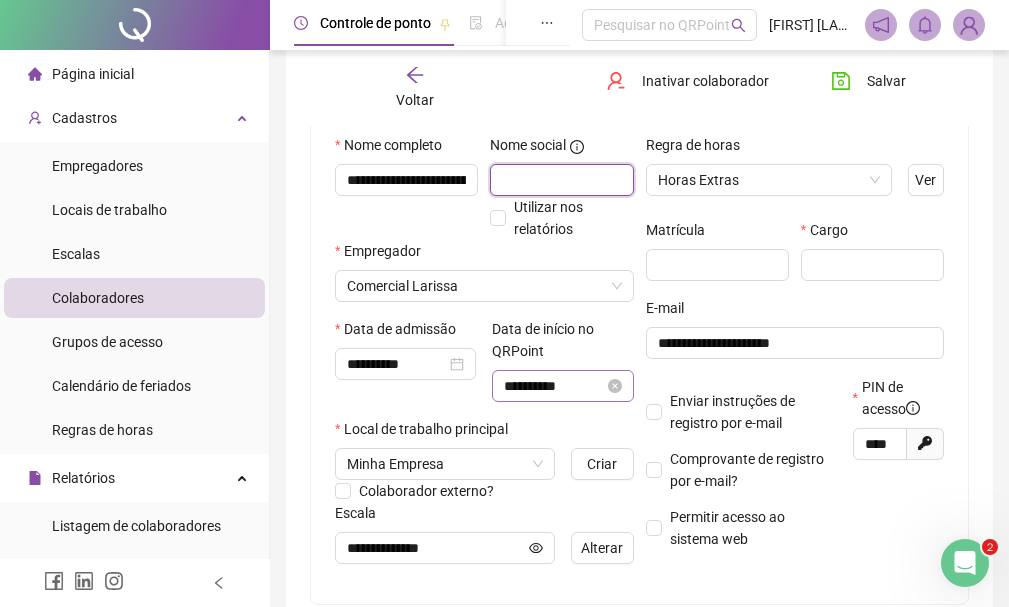 scroll, scrollTop: 178, scrollLeft: 0, axis: vertical 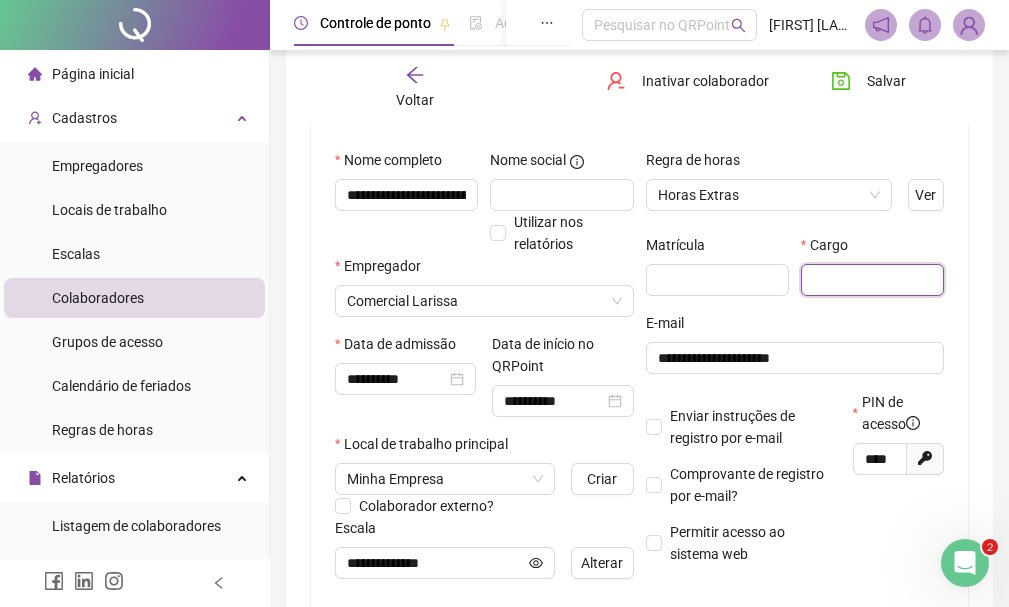 click at bounding box center (872, 280) 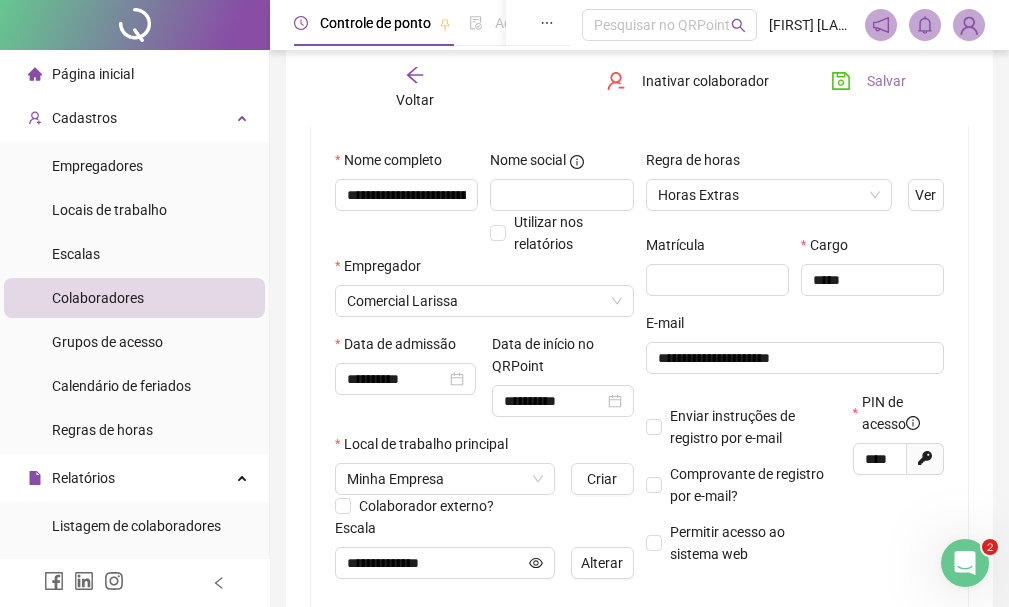 click on "Salvar" at bounding box center (886, 81) 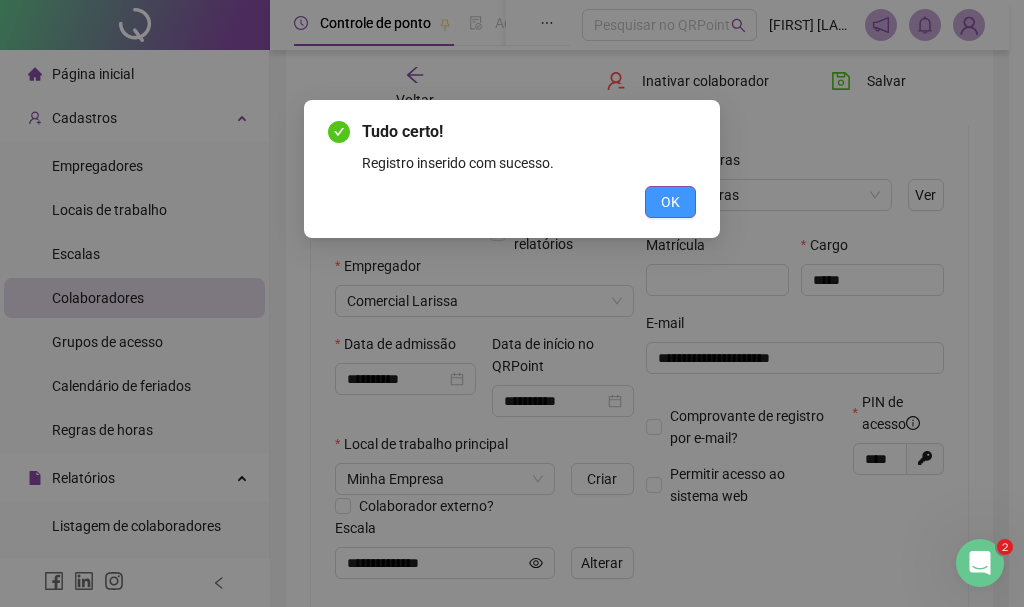 drag, startPoint x: 704, startPoint y: 211, endPoint x: 693, endPoint y: 204, distance: 13.038404 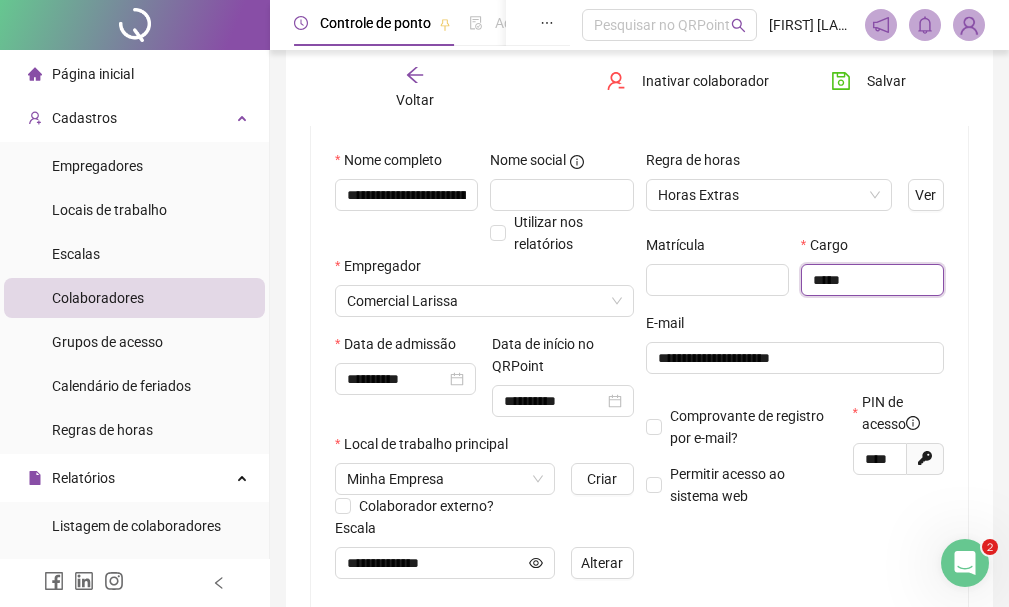 click on "*****" at bounding box center [872, 280] 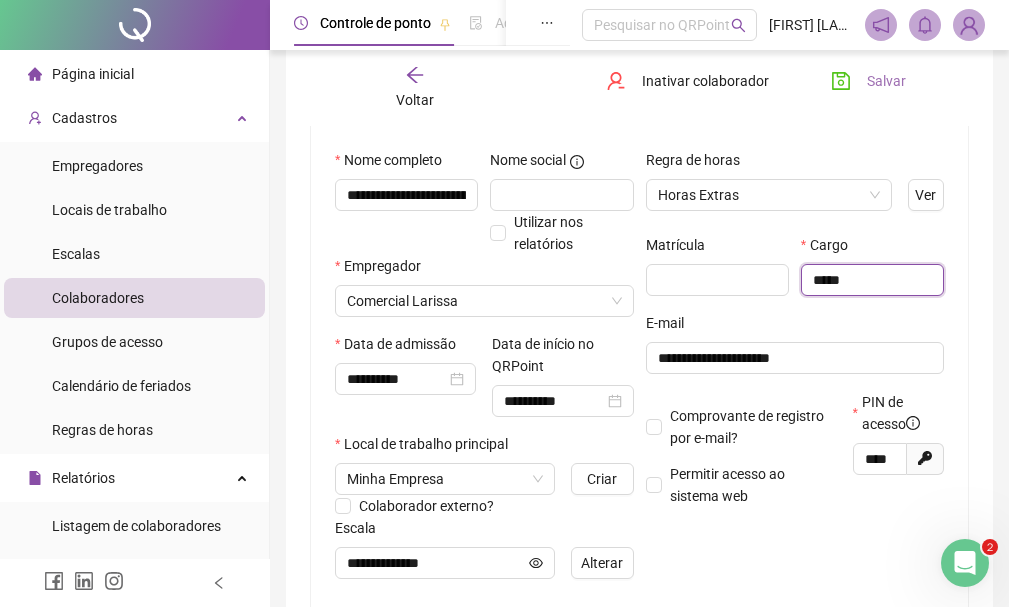 type on "*****" 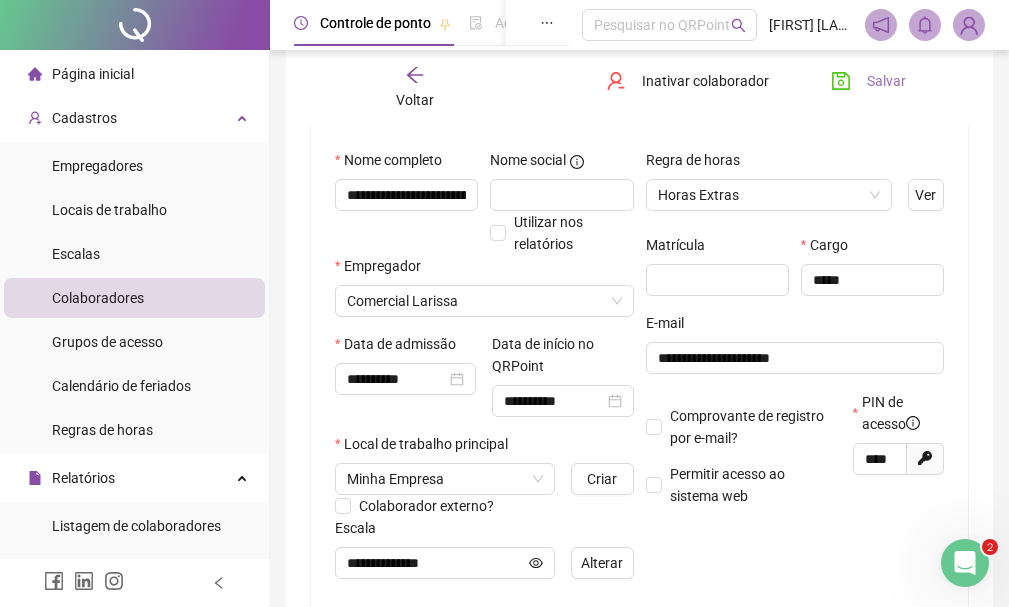click on "Salvar" at bounding box center (868, 81) 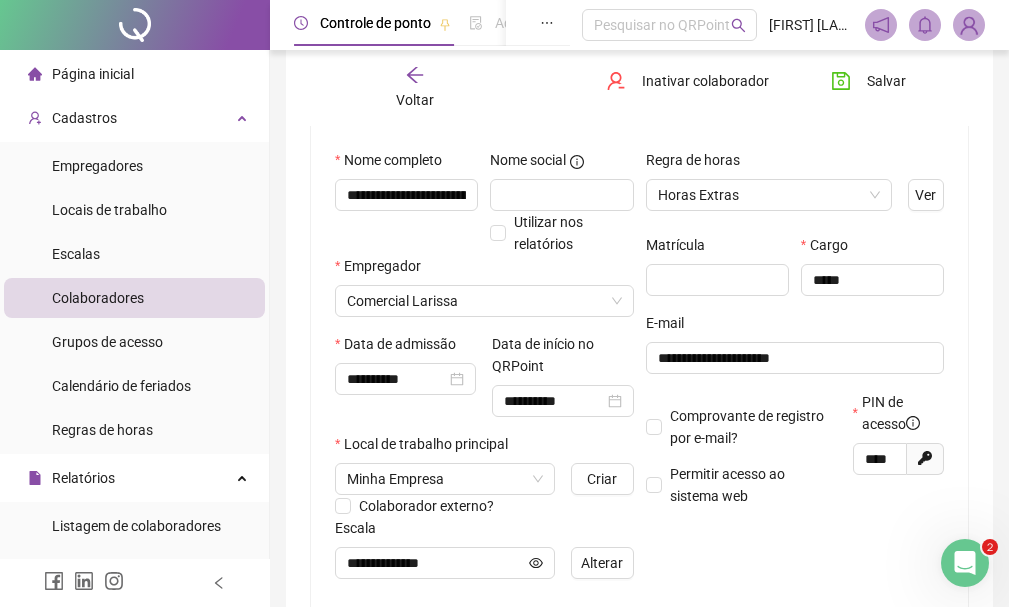 click 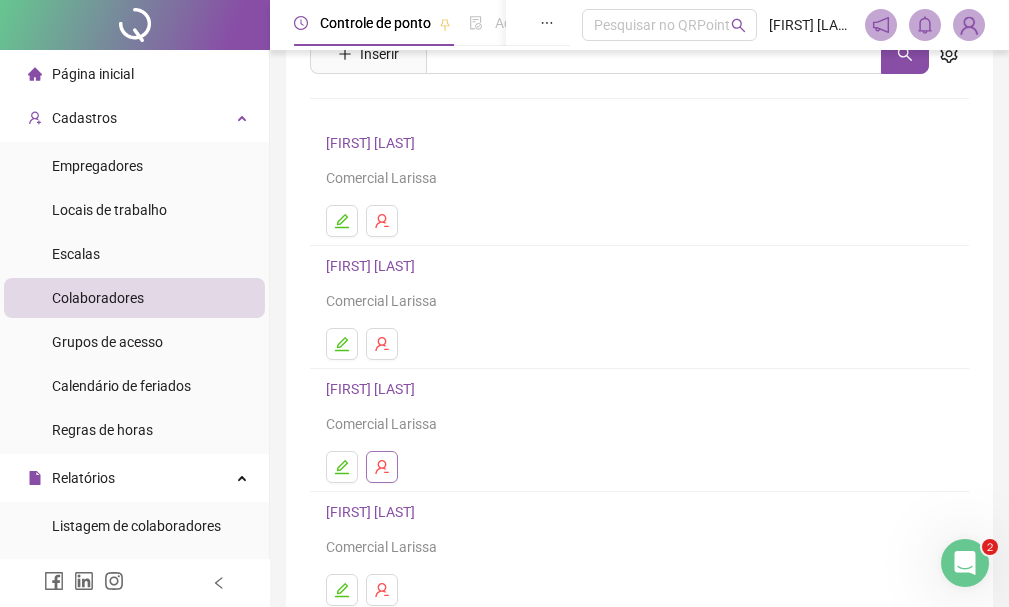 scroll, scrollTop: 200, scrollLeft: 0, axis: vertical 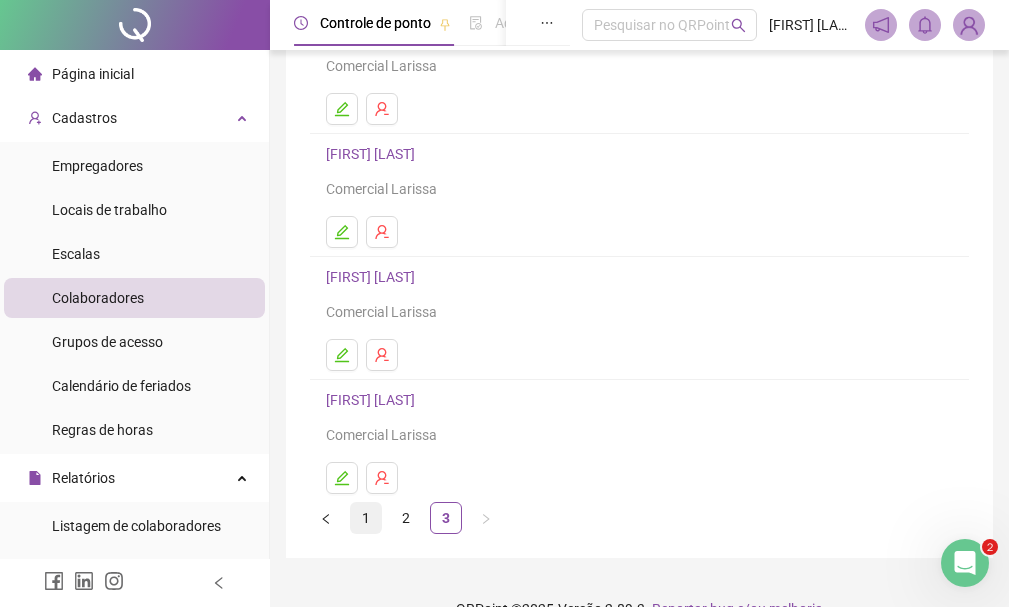 click on "1" at bounding box center (366, 518) 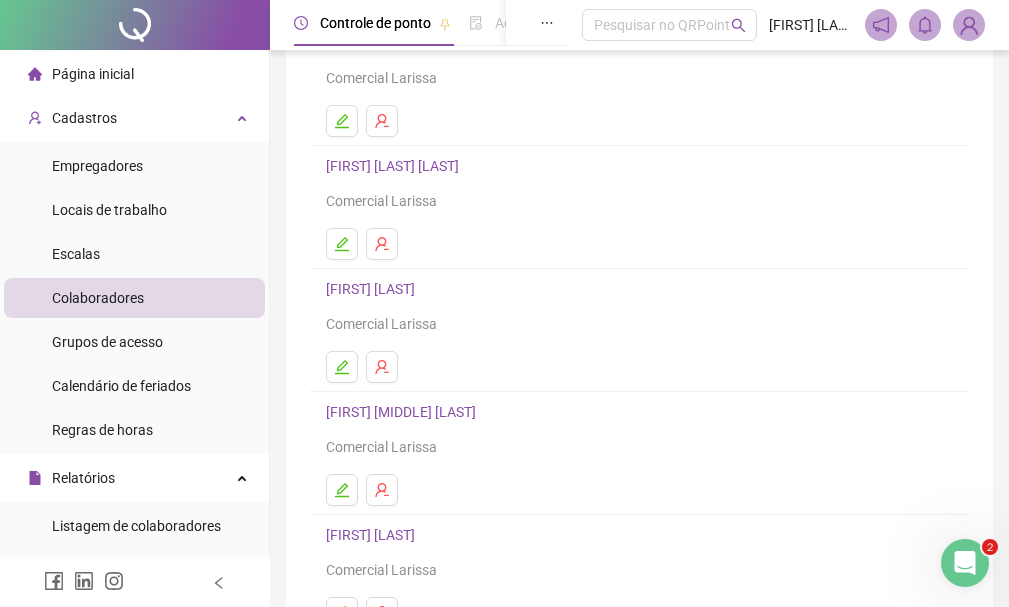 scroll, scrollTop: 200, scrollLeft: 0, axis: vertical 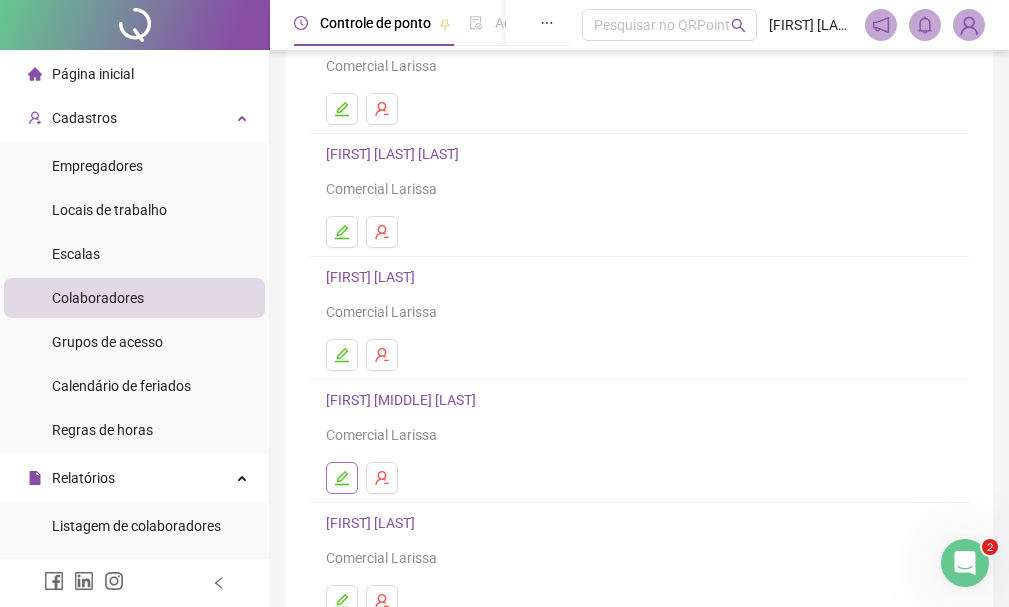 click at bounding box center (342, 478) 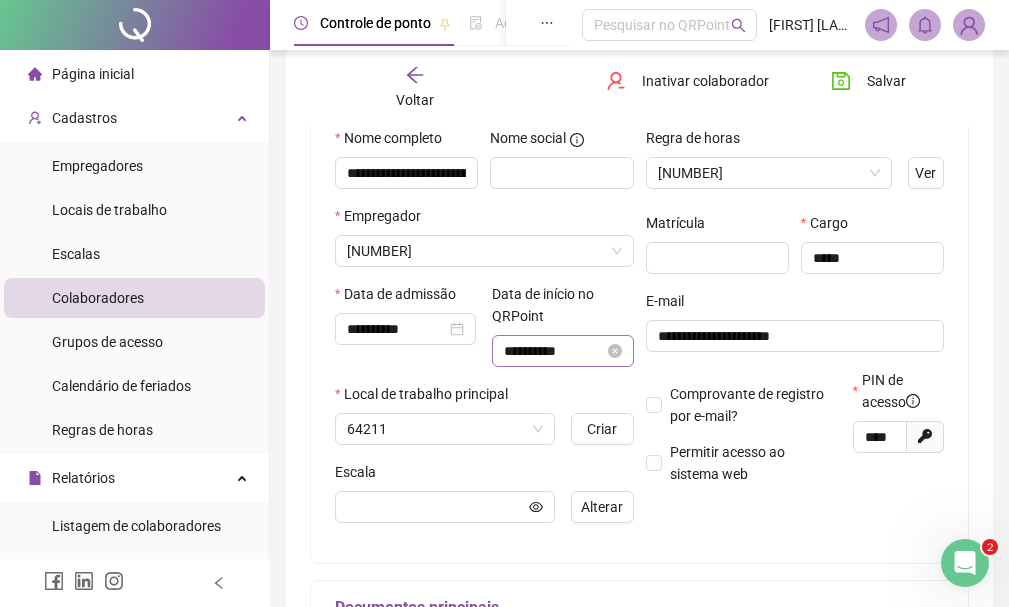scroll, scrollTop: 210, scrollLeft: 0, axis: vertical 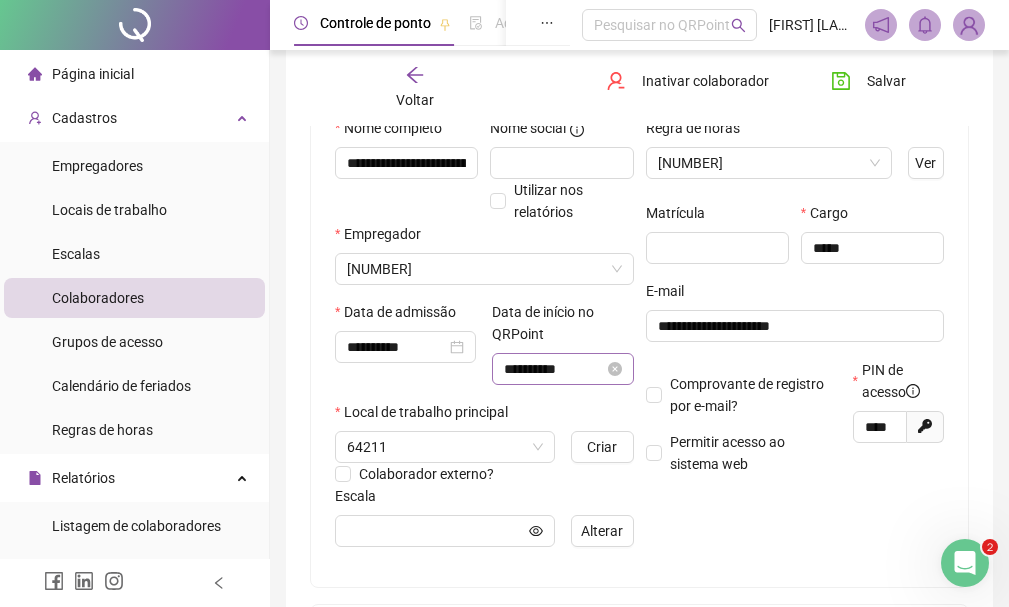 type on "**********" 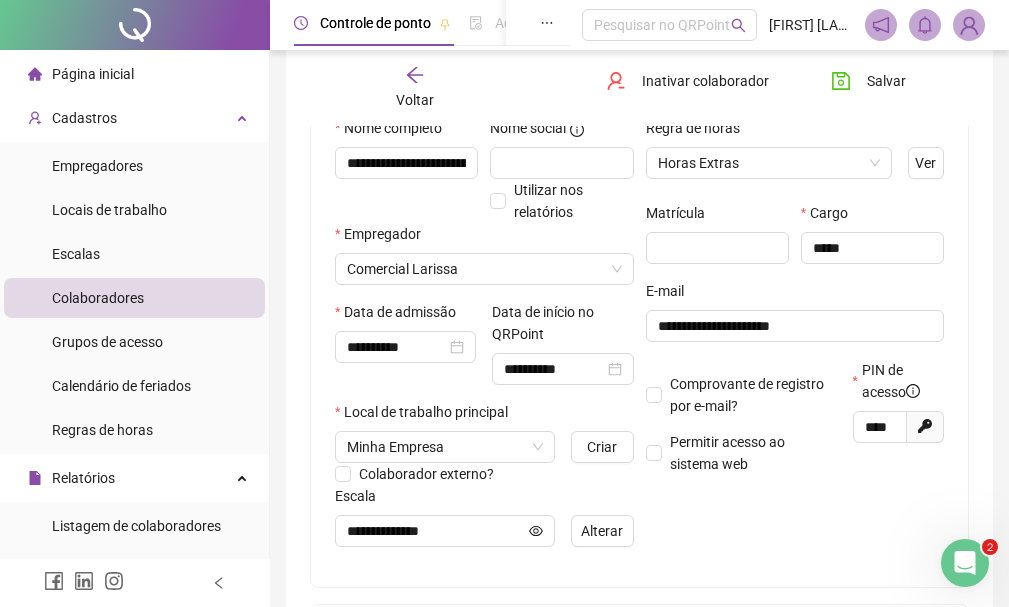 click 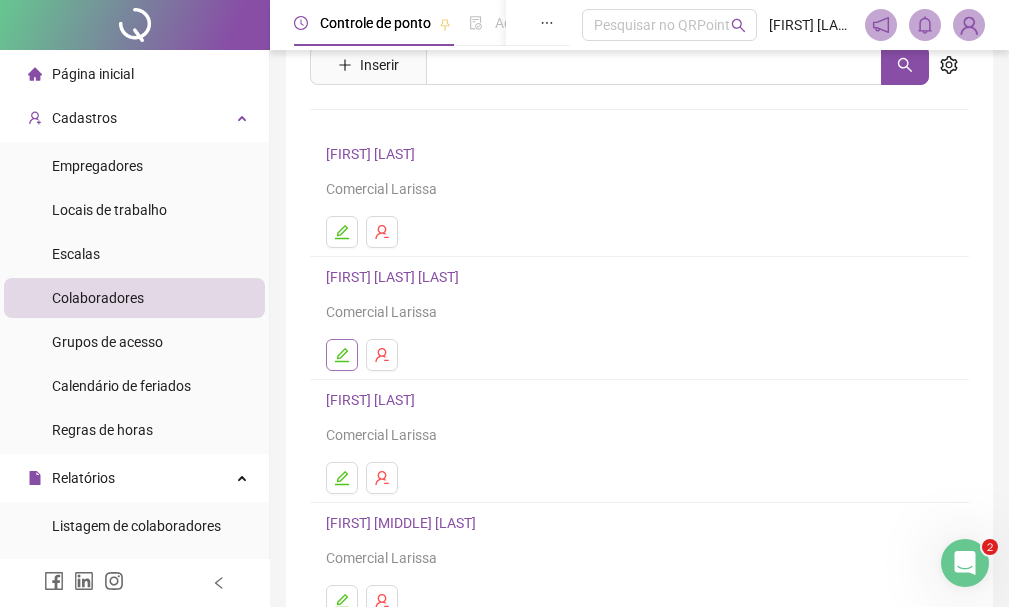 scroll, scrollTop: 100, scrollLeft: 0, axis: vertical 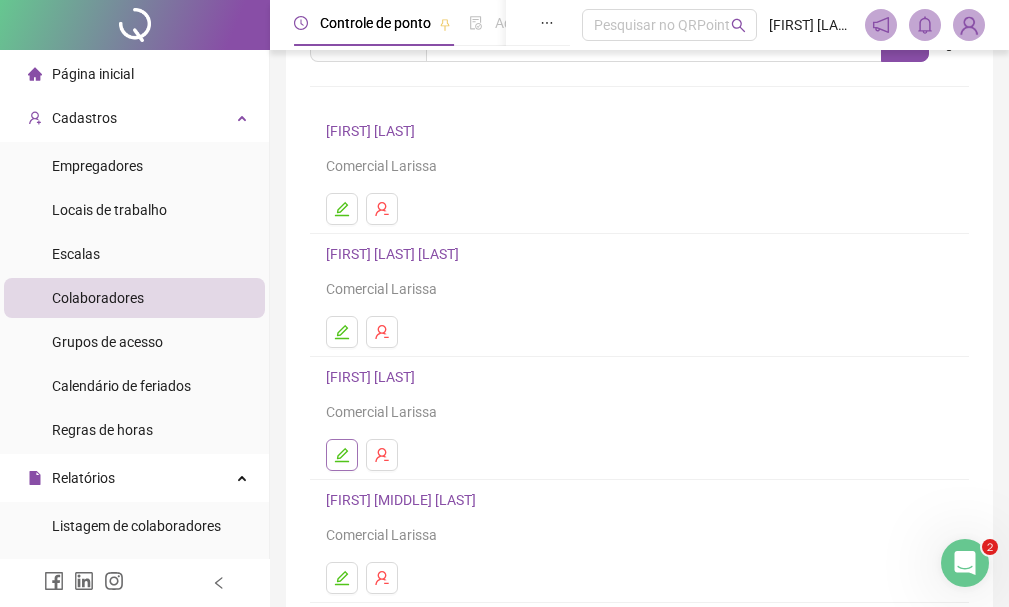 click at bounding box center [342, 455] 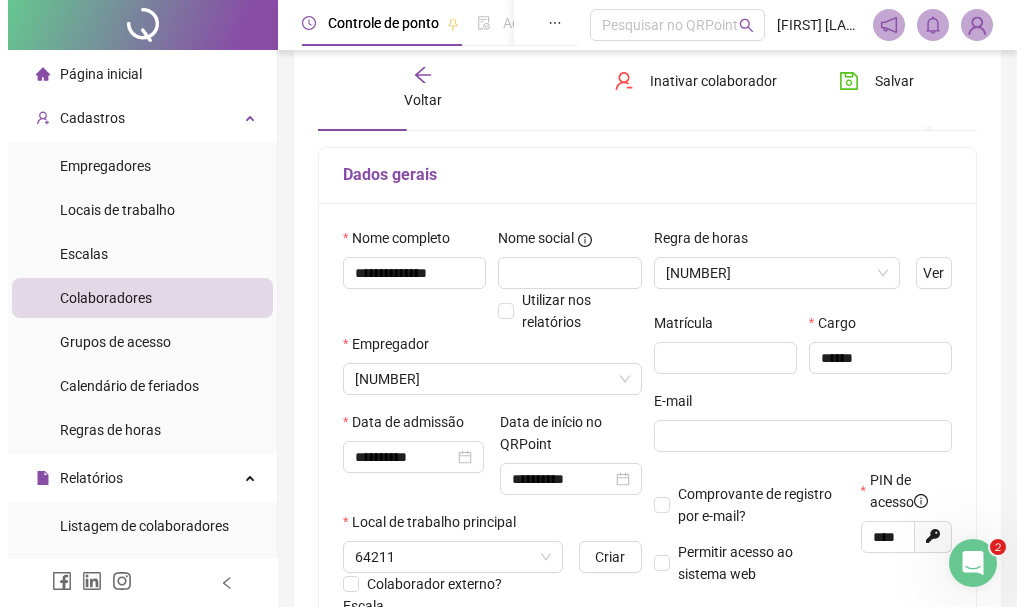 scroll, scrollTop: 110, scrollLeft: 0, axis: vertical 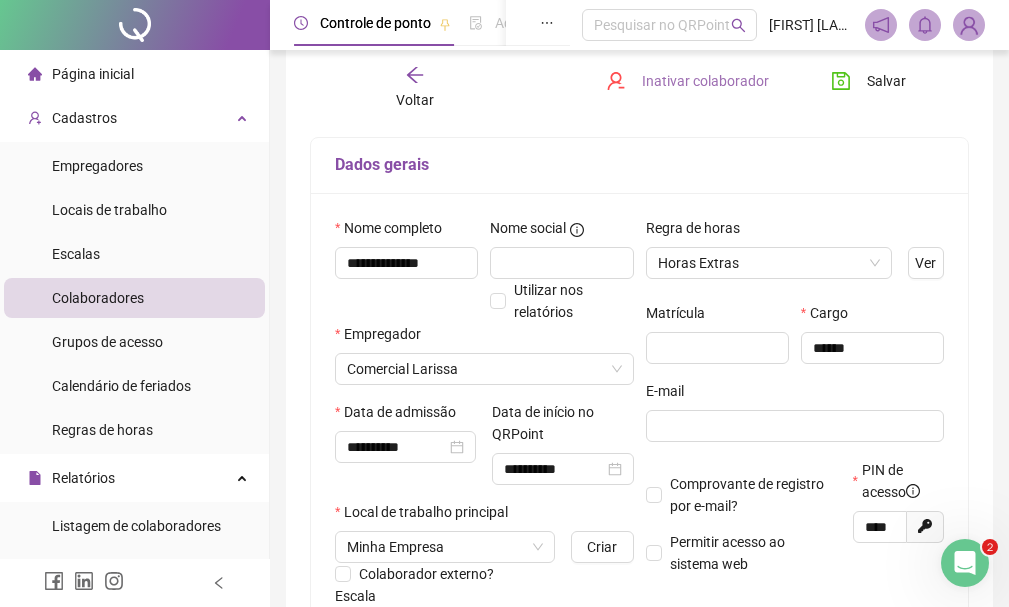 click on "Inativar colaborador" at bounding box center (705, 81) 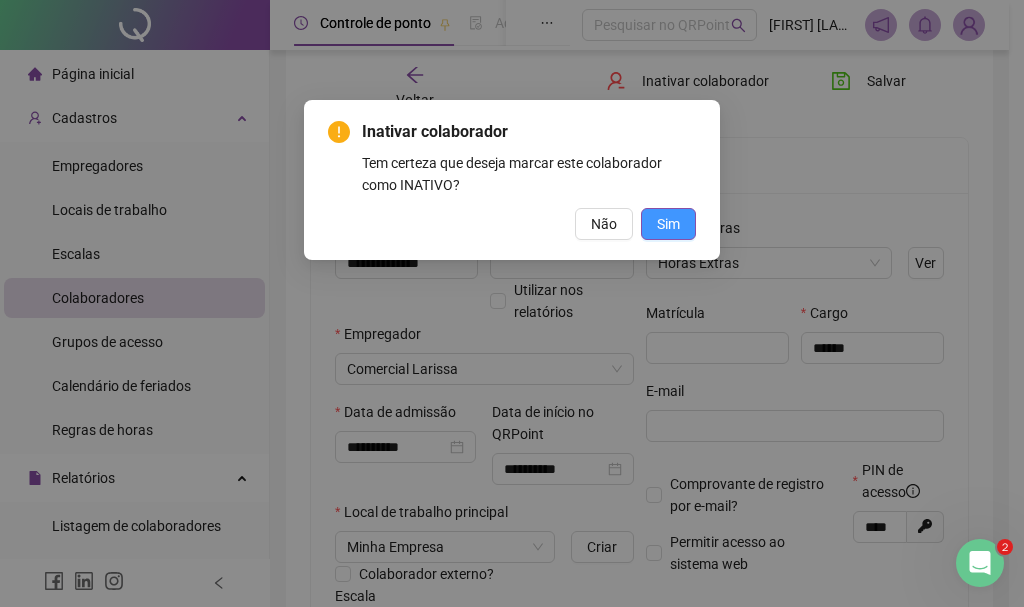 click on "Sim" at bounding box center [668, 224] 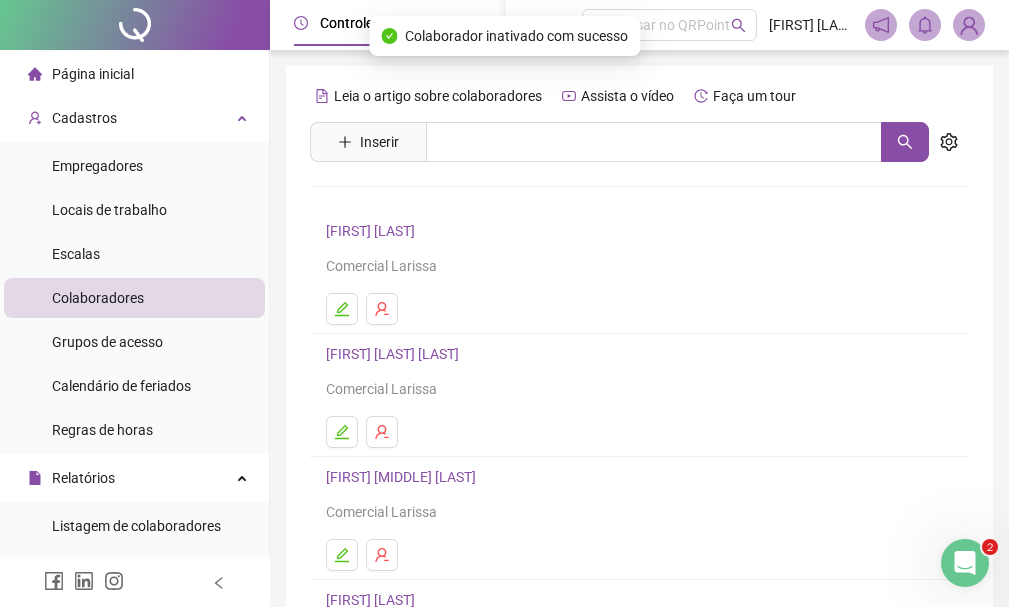 scroll, scrollTop: 100, scrollLeft: 0, axis: vertical 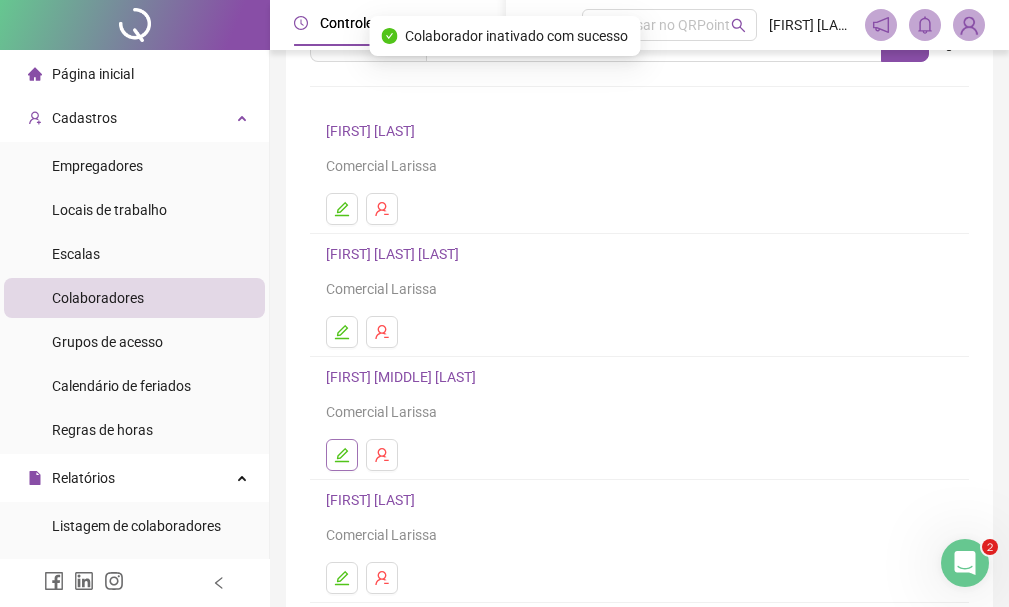 click 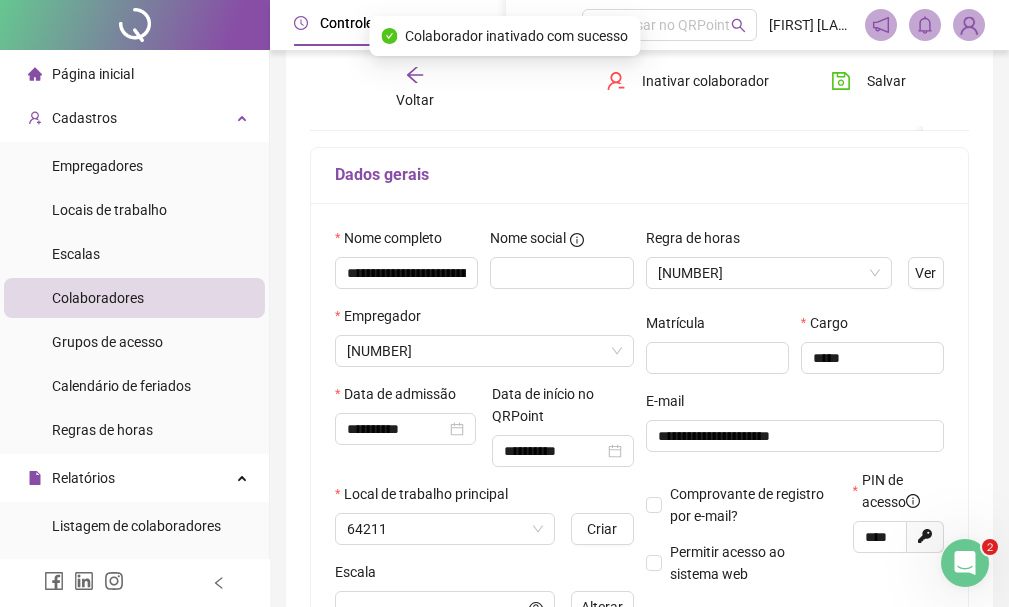 scroll, scrollTop: 110, scrollLeft: 0, axis: vertical 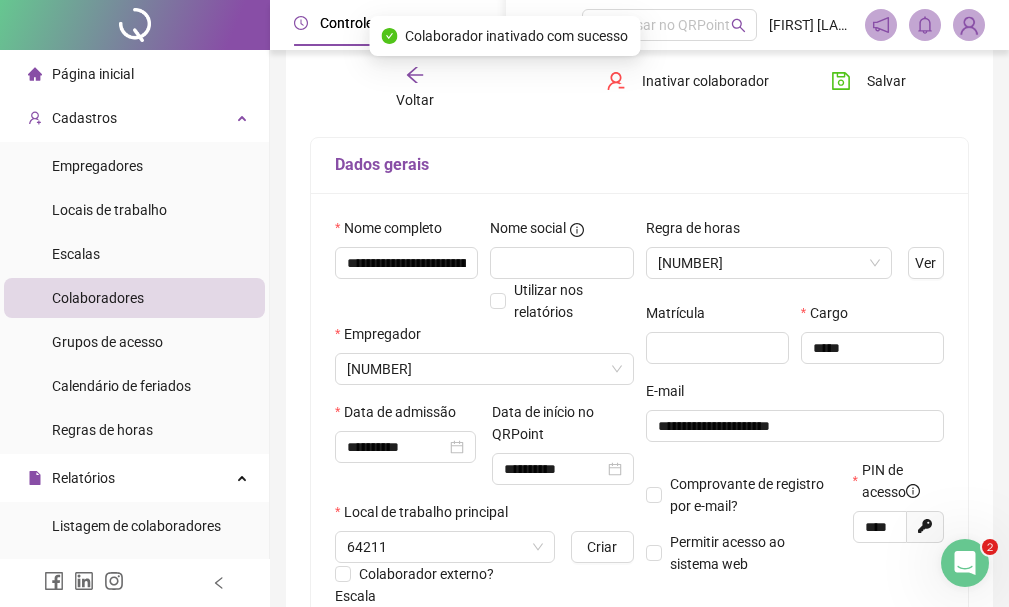 type on "**********" 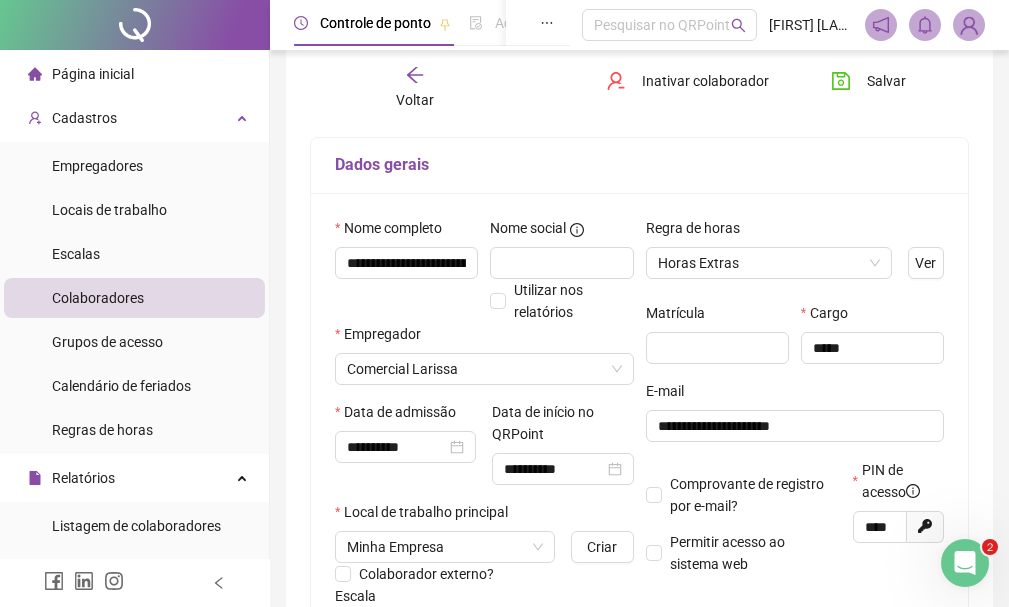 click 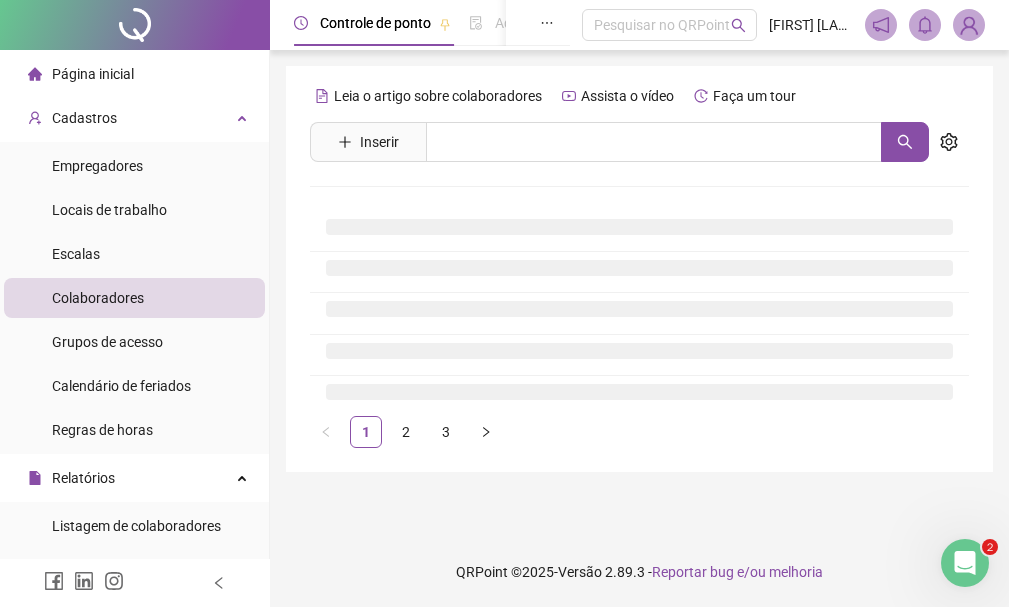 scroll, scrollTop: 0, scrollLeft: 0, axis: both 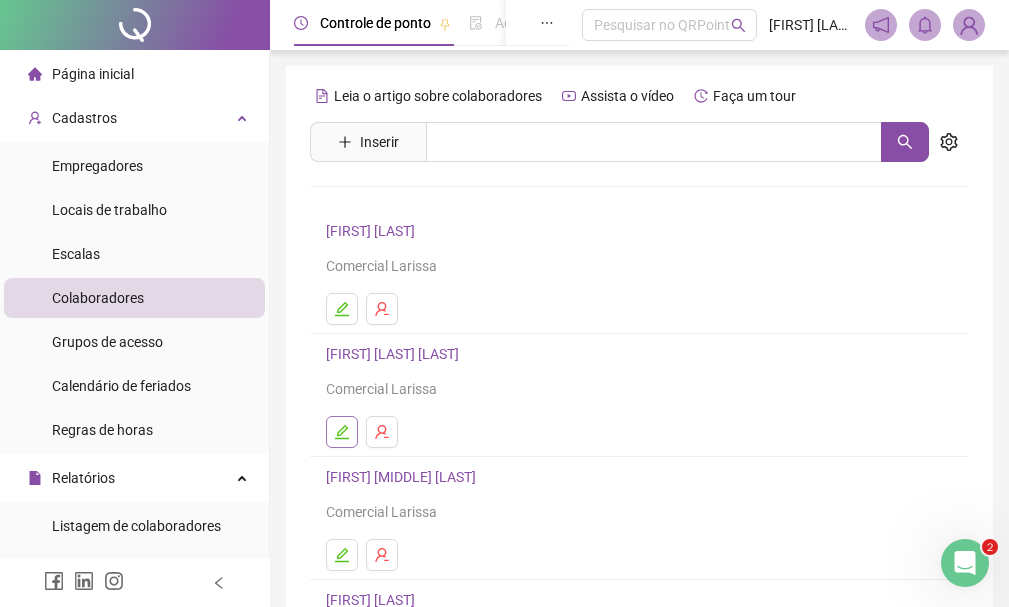 click at bounding box center [342, 432] 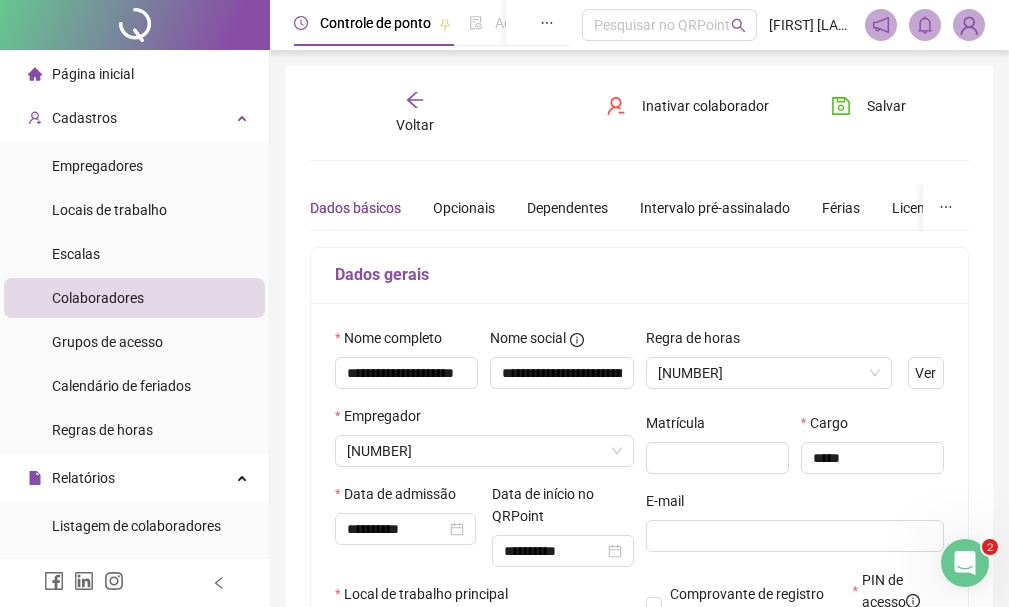 type on "**********" 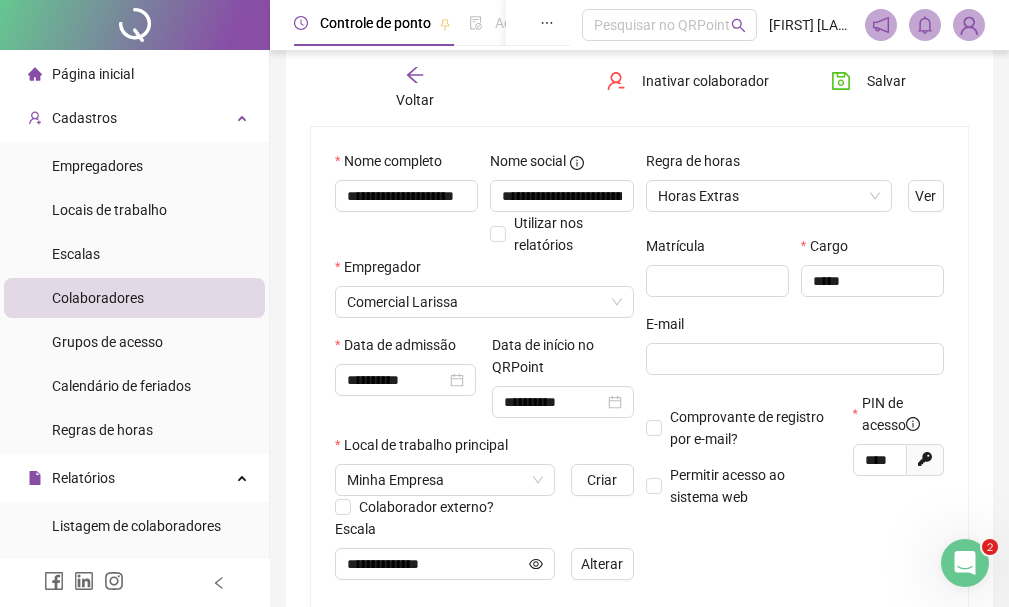 scroll, scrollTop: 200, scrollLeft: 0, axis: vertical 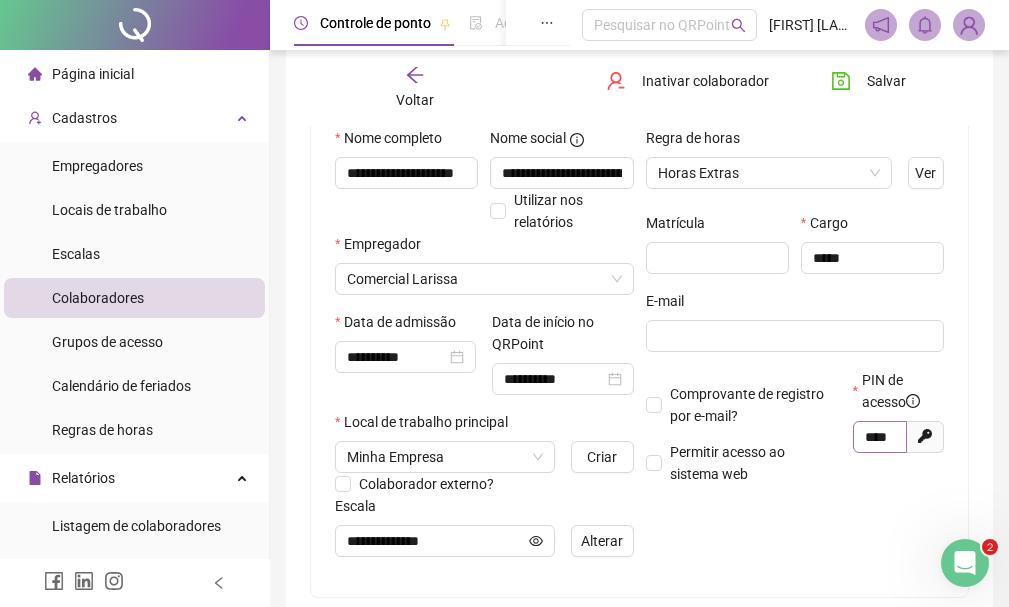 click on "****" at bounding box center (880, 437) 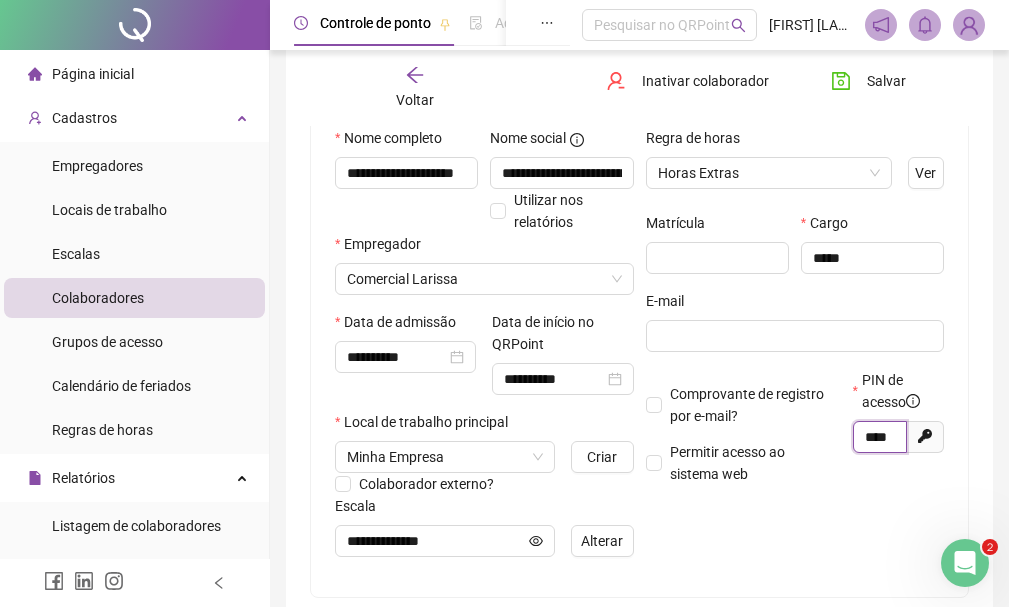 scroll, scrollTop: 0, scrollLeft: 3, axis: horizontal 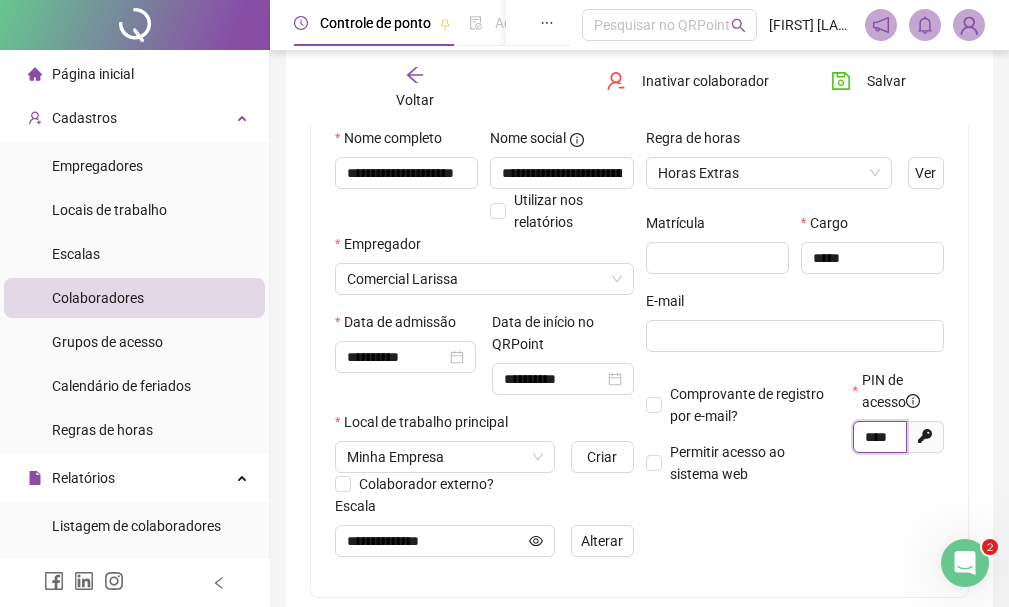 click on "****" at bounding box center [878, 437] 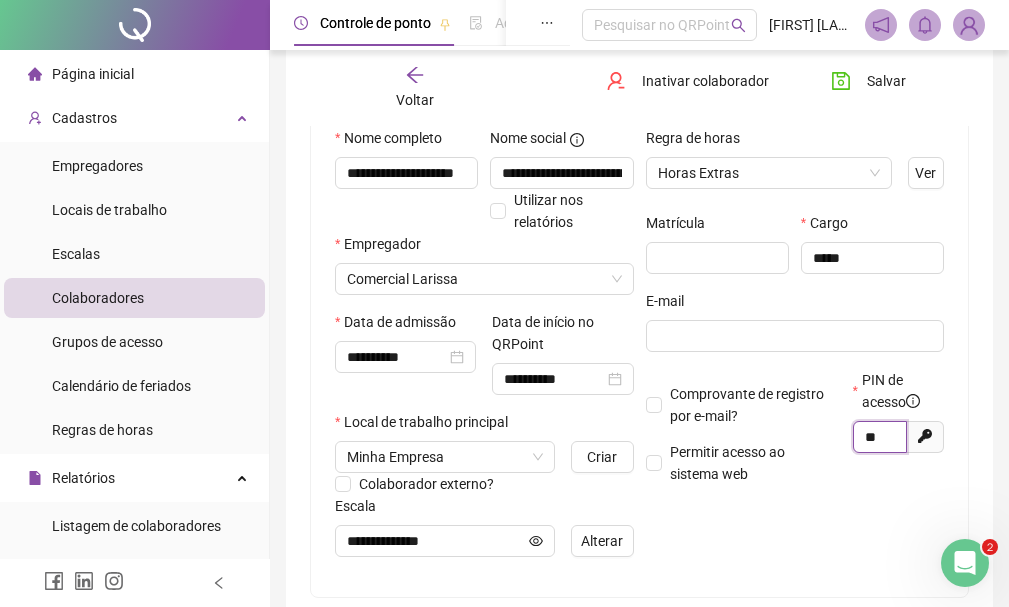 scroll, scrollTop: 0, scrollLeft: 0, axis: both 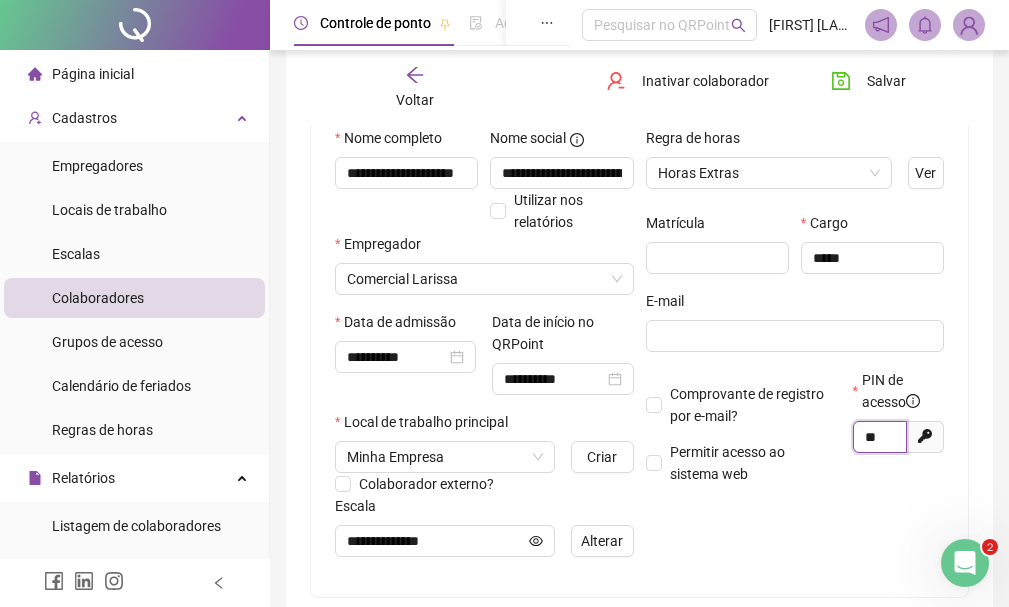 type on "*" 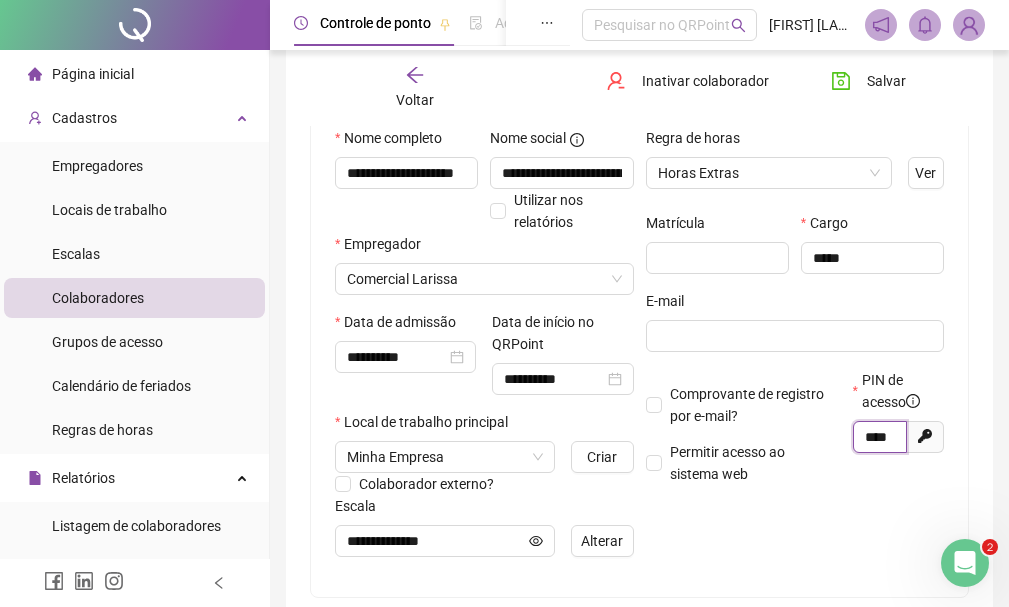 scroll, scrollTop: 0, scrollLeft: 3, axis: horizontal 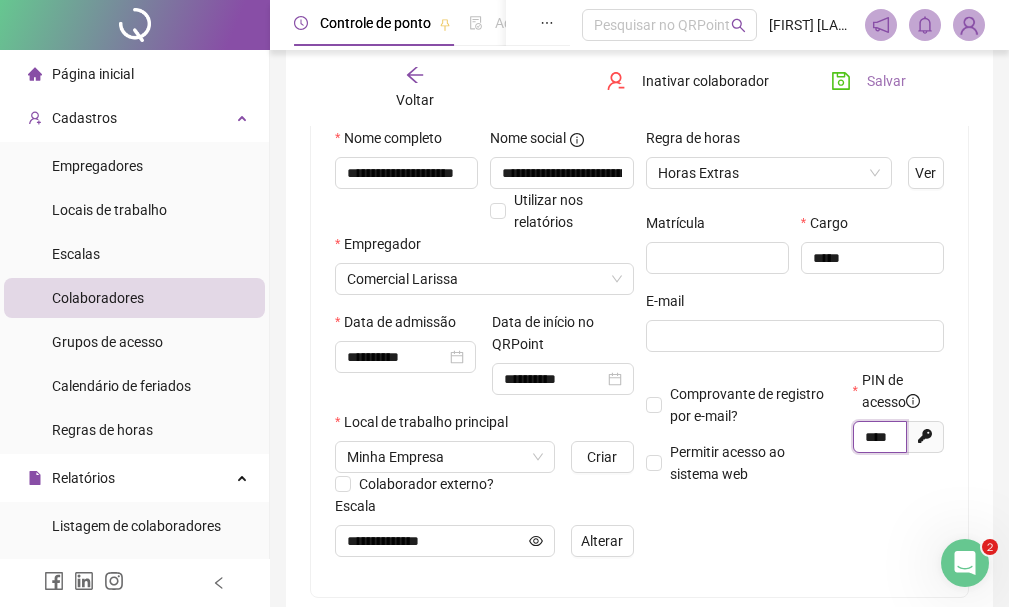 type on "****" 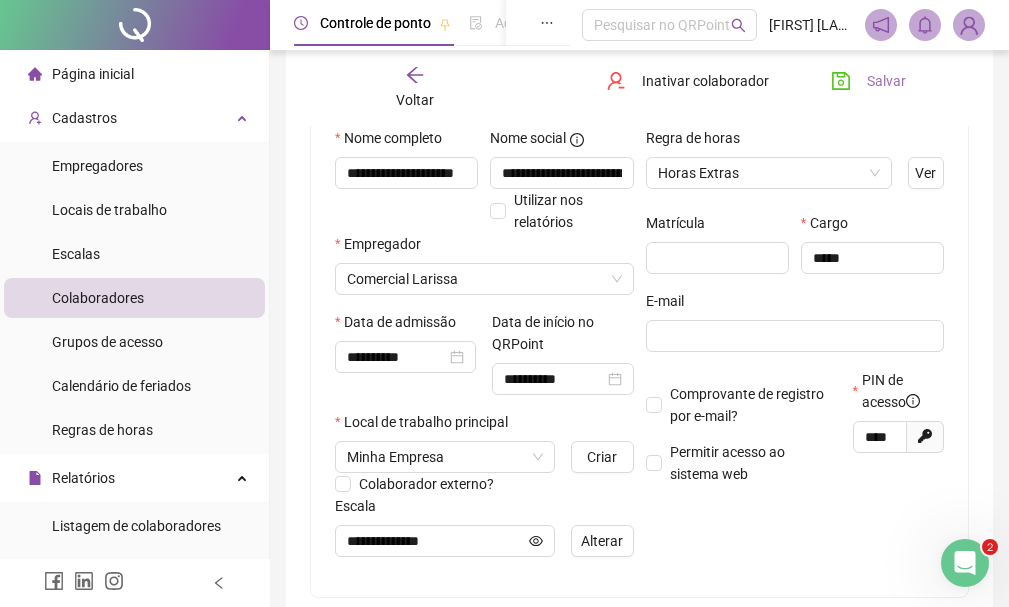 drag, startPoint x: 897, startPoint y: 89, endPoint x: 855, endPoint y: 94, distance: 42.296574 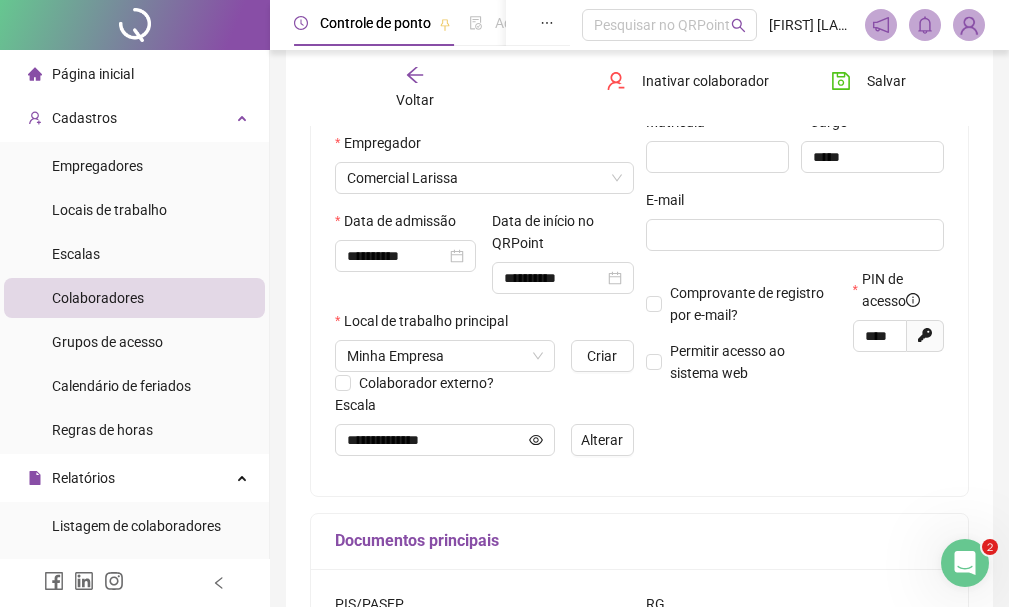 scroll, scrollTop: 178, scrollLeft: 0, axis: vertical 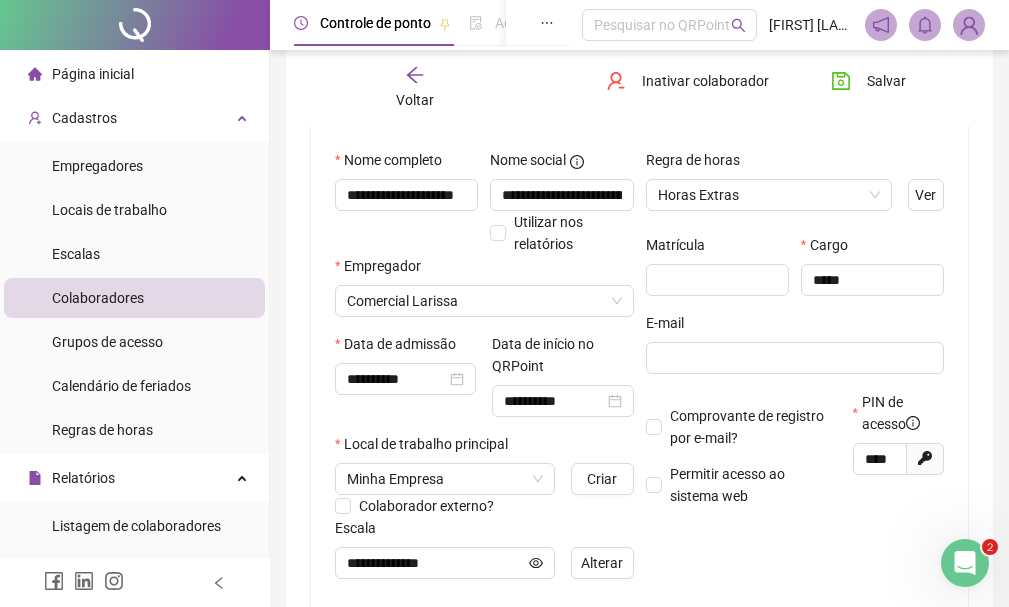 click on "Voltar" at bounding box center [414, 88] 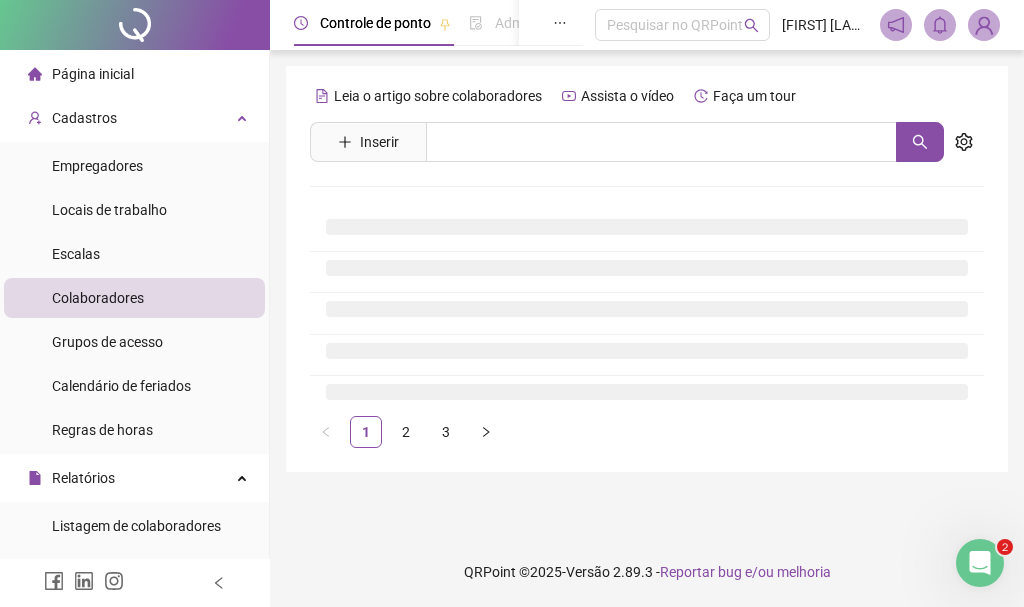 click on "Leia o artigo sobre colaboradores Assista o vídeo Faça um tour Inserir Nenhum resultado 1 2 3" at bounding box center (647, 269) 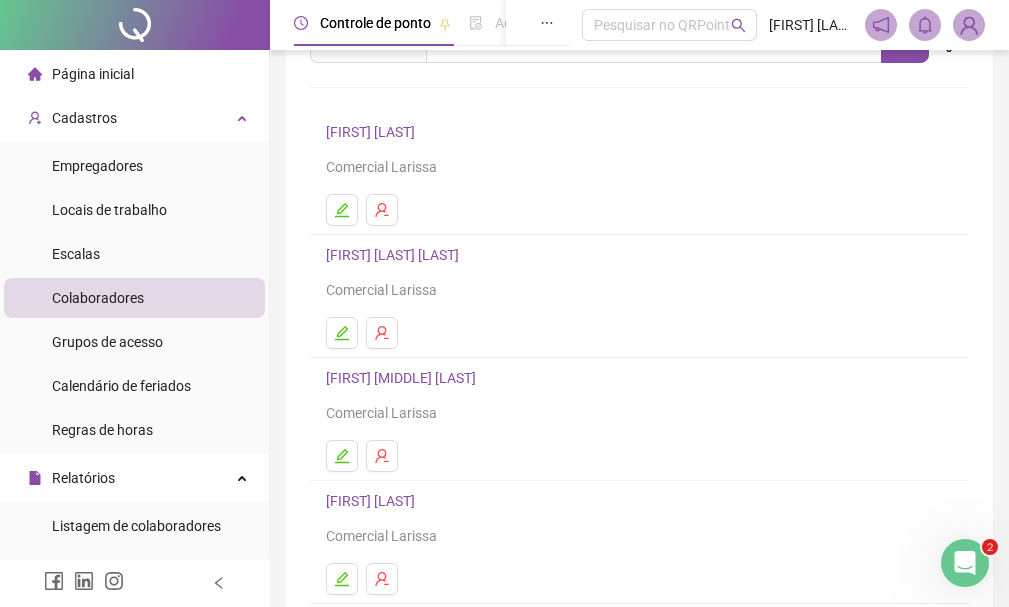 scroll, scrollTop: 100, scrollLeft: 0, axis: vertical 